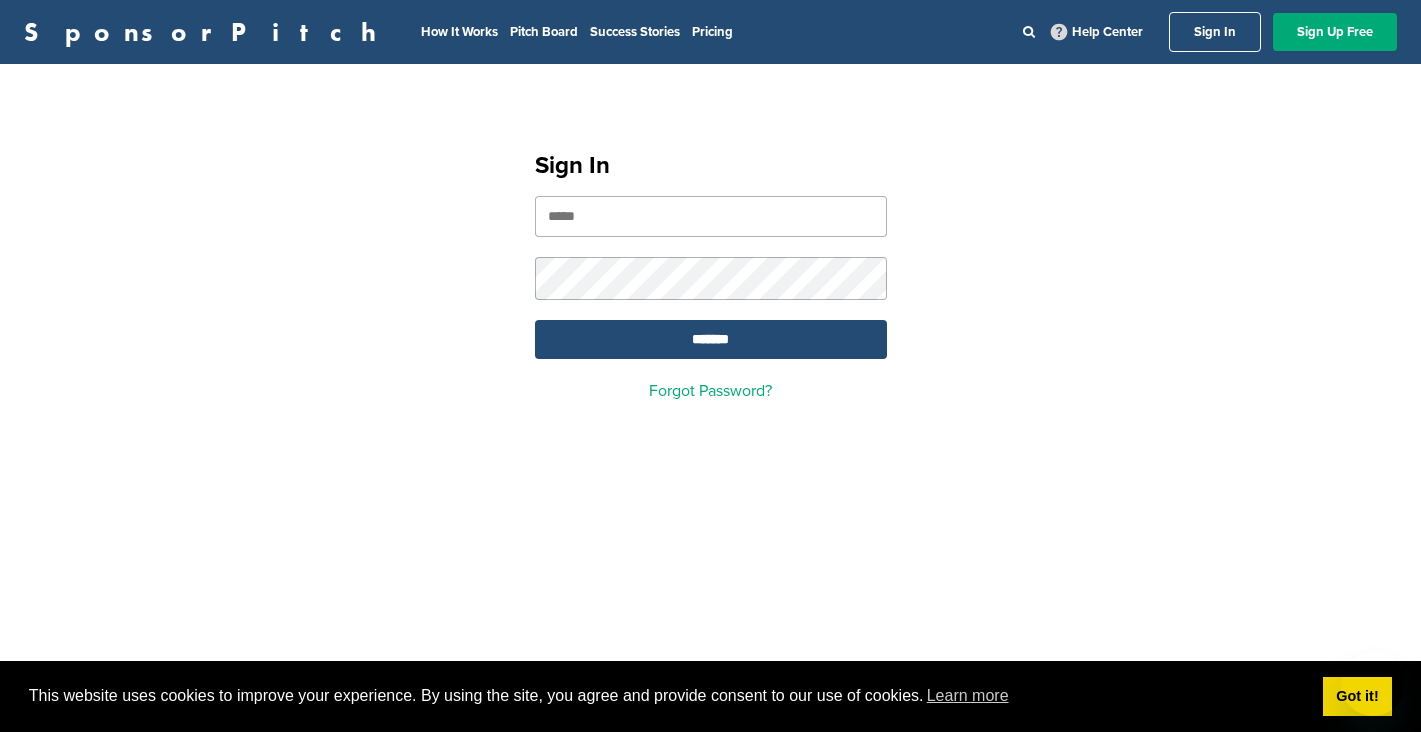 scroll, scrollTop: 0, scrollLeft: 0, axis: both 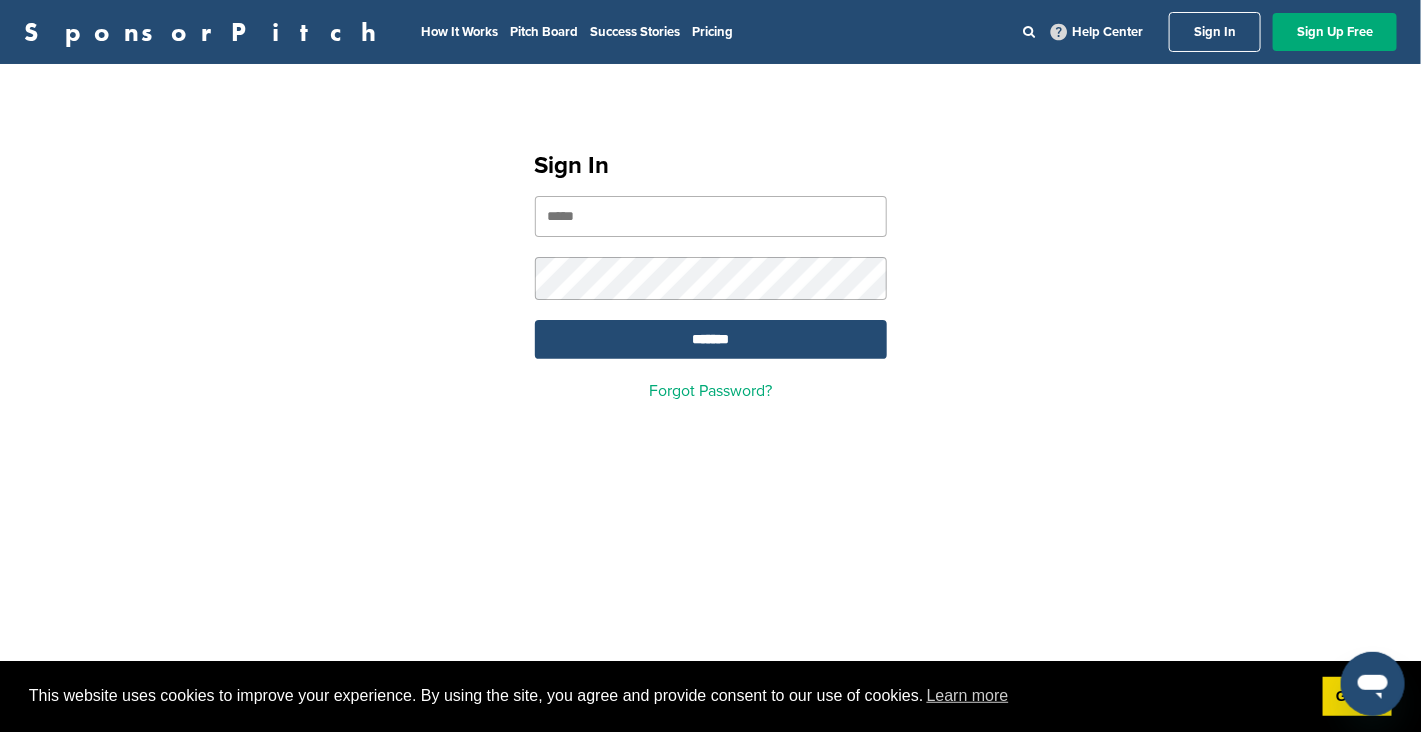 click at bounding box center [711, 216] 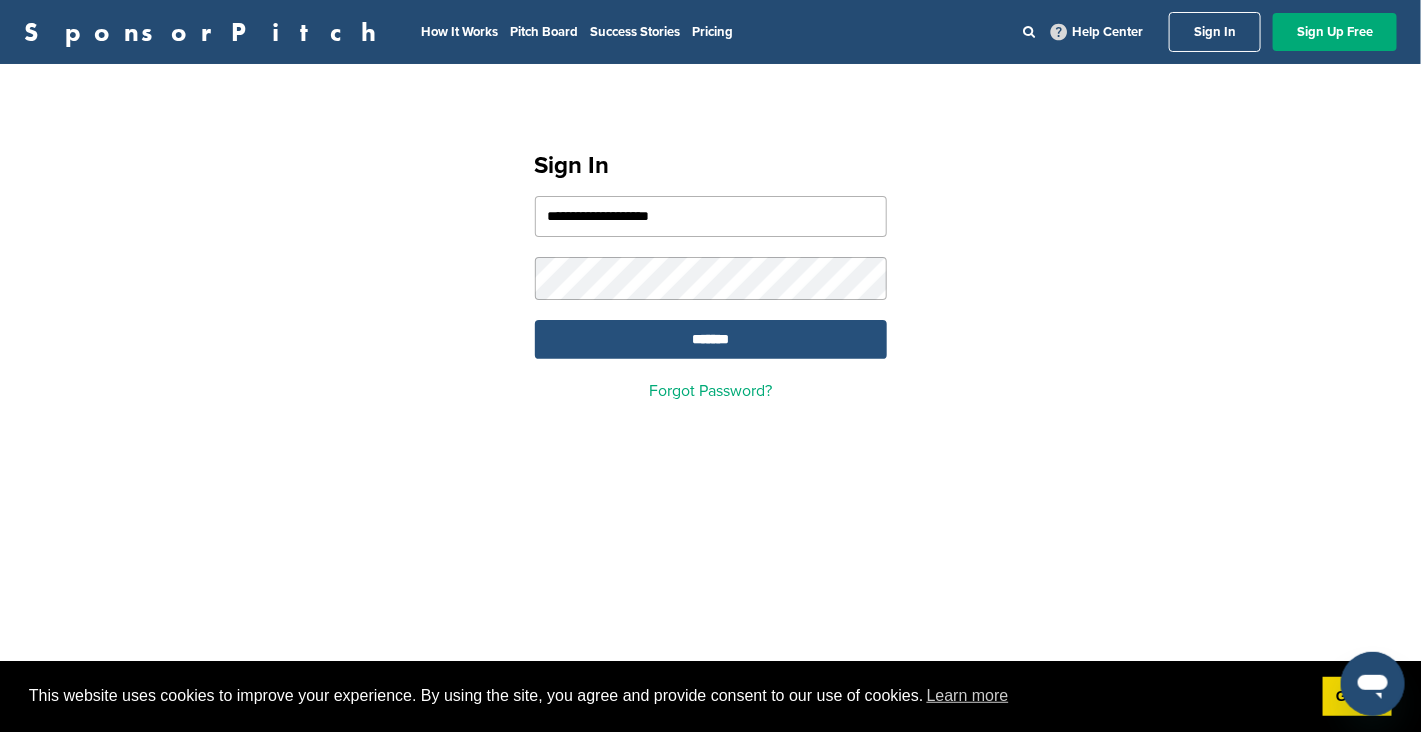 click on "*******" at bounding box center (711, 339) 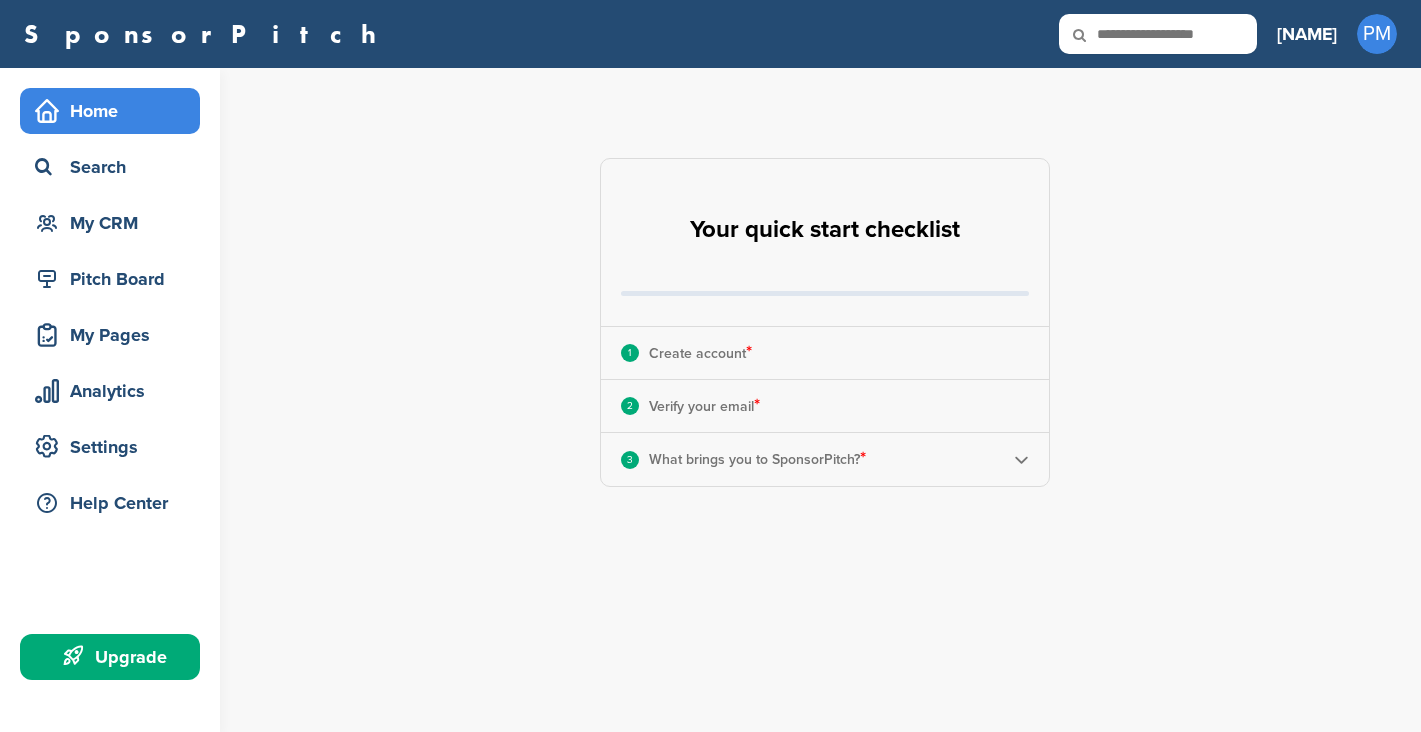 scroll, scrollTop: 0, scrollLeft: 0, axis: both 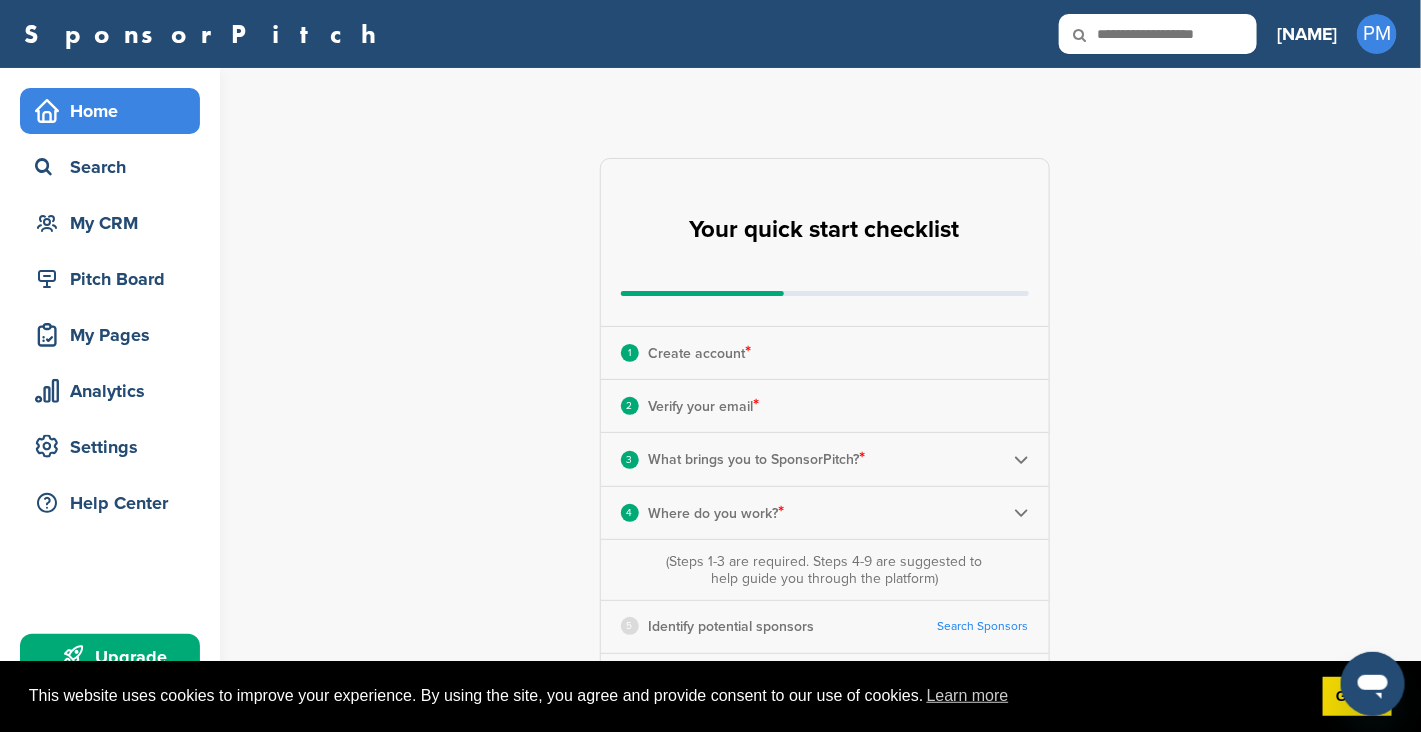click on "Paulo
PM
Getting Started
CRM
Settings
Profile
Messages
0
Plans & Pricing
Sign Out" at bounding box center [1337, 34] 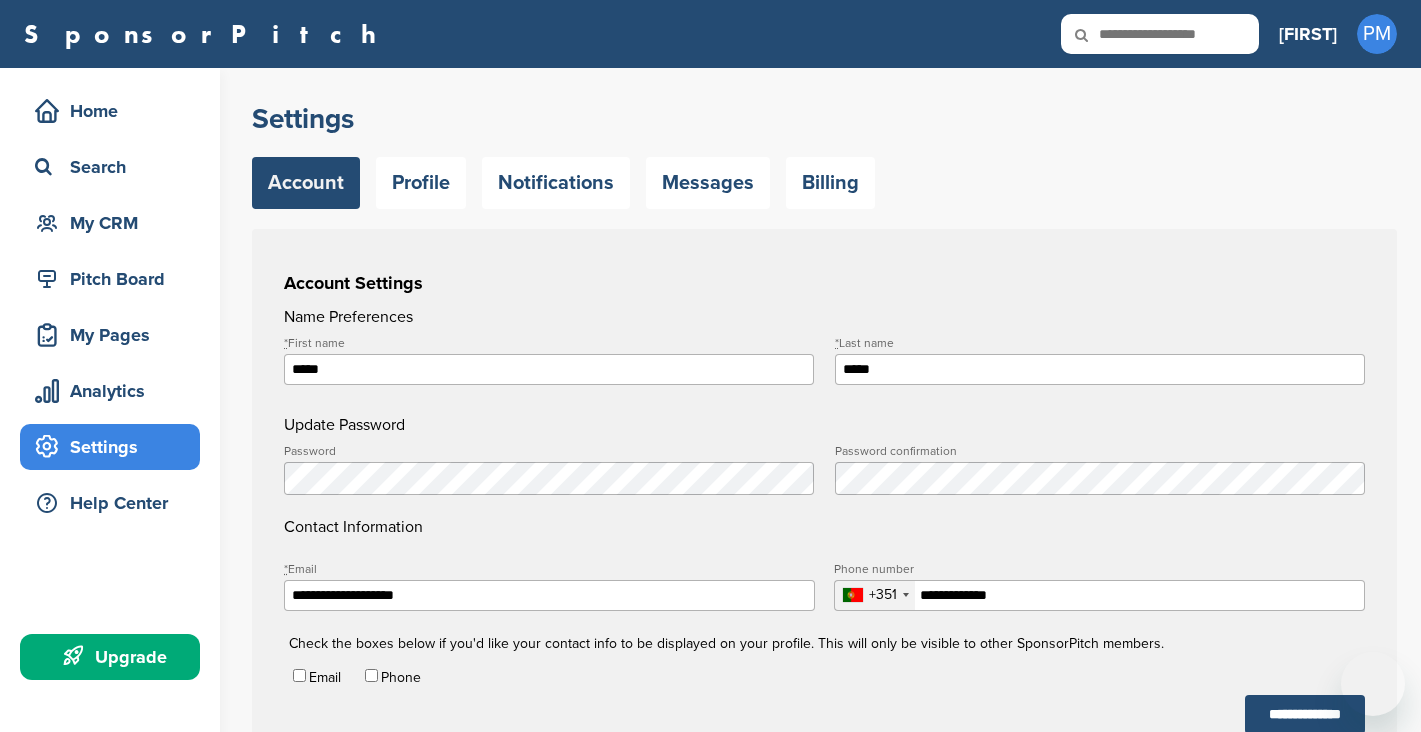 scroll, scrollTop: 0, scrollLeft: 0, axis: both 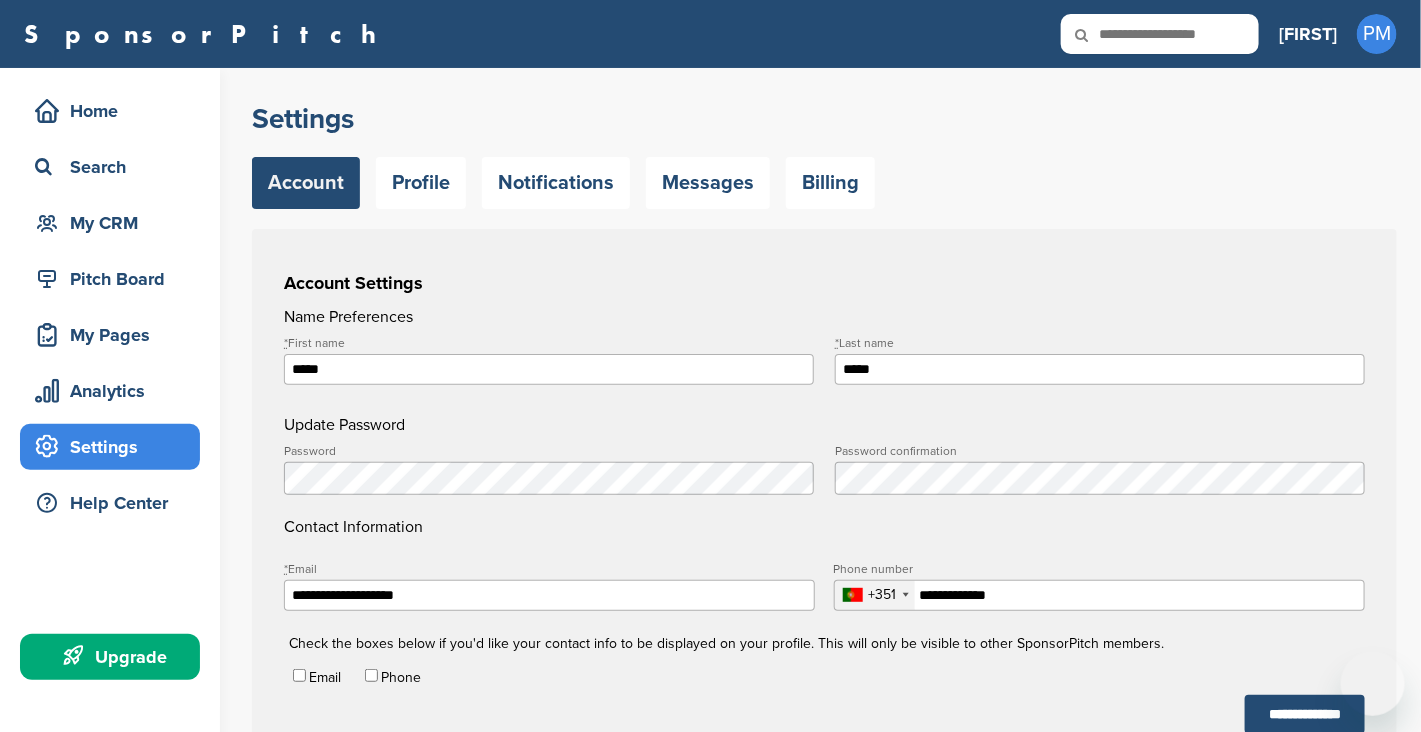 type on "**********" 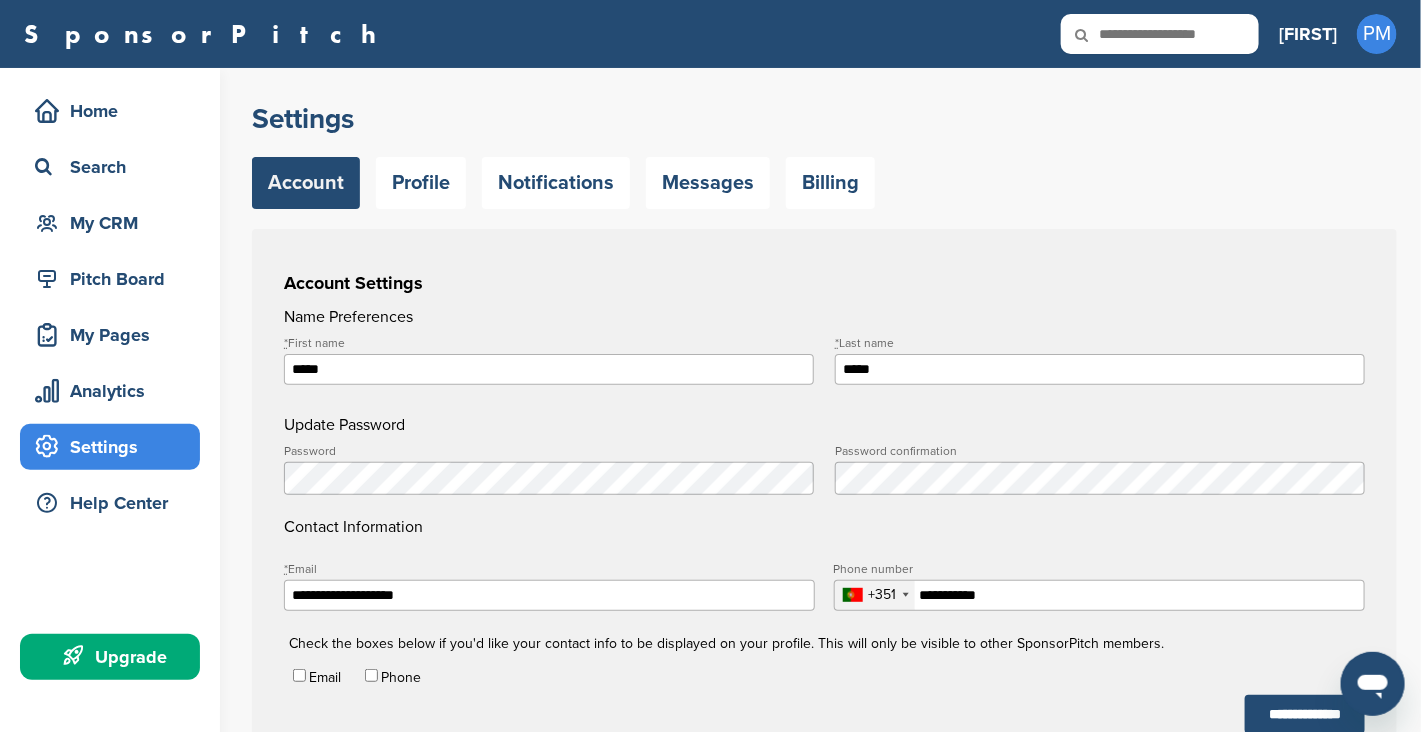 scroll, scrollTop: 0, scrollLeft: 0, axis: both 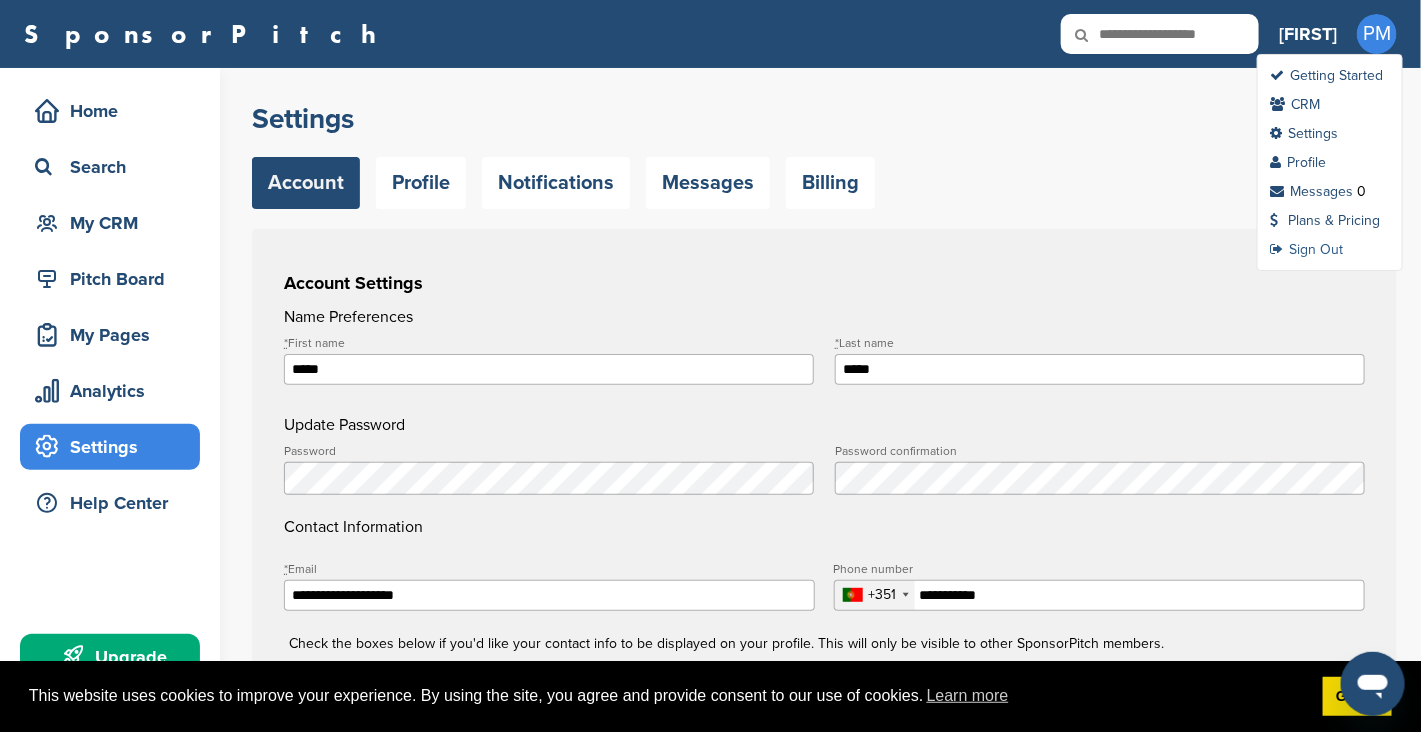 click on "Sign Out" at bounding box center [1306, 249] 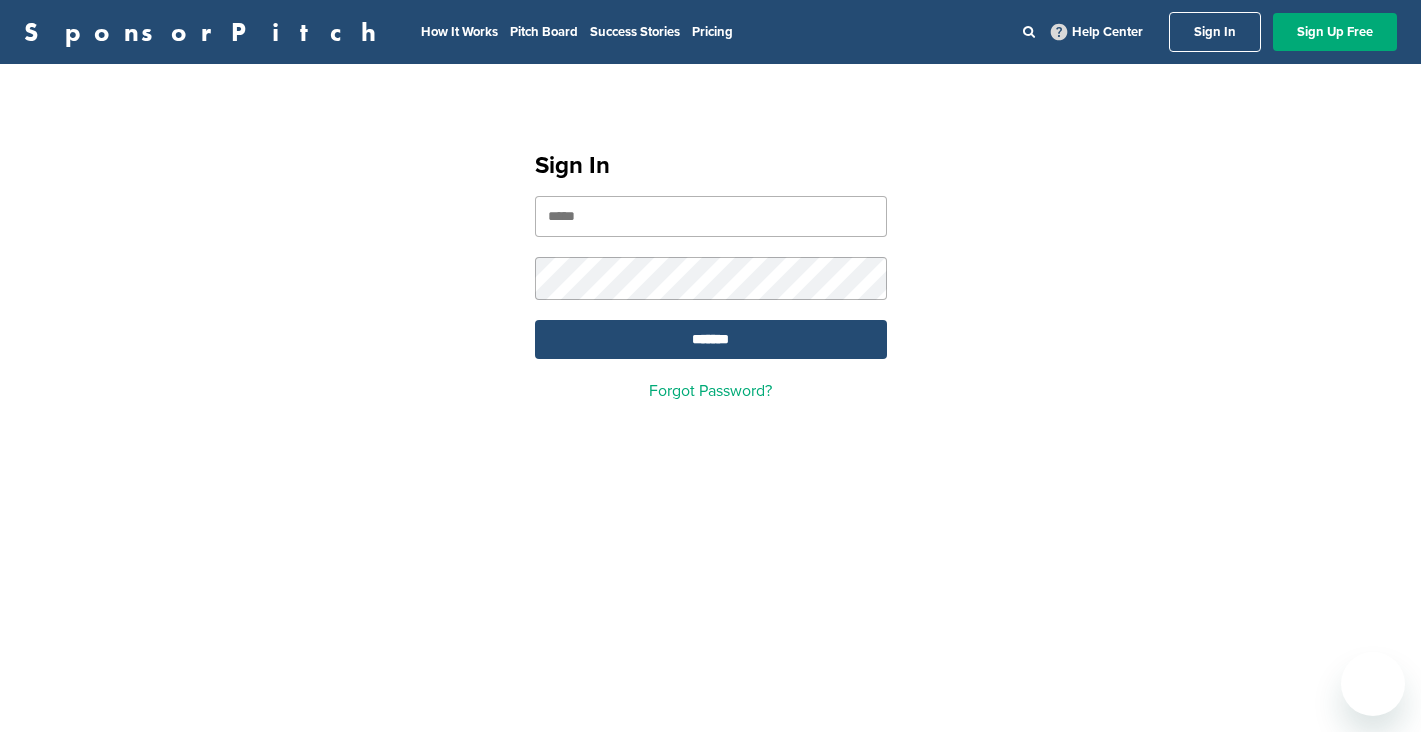 scroll, scrollTop: 0, scrollLeft: 0, axis: both 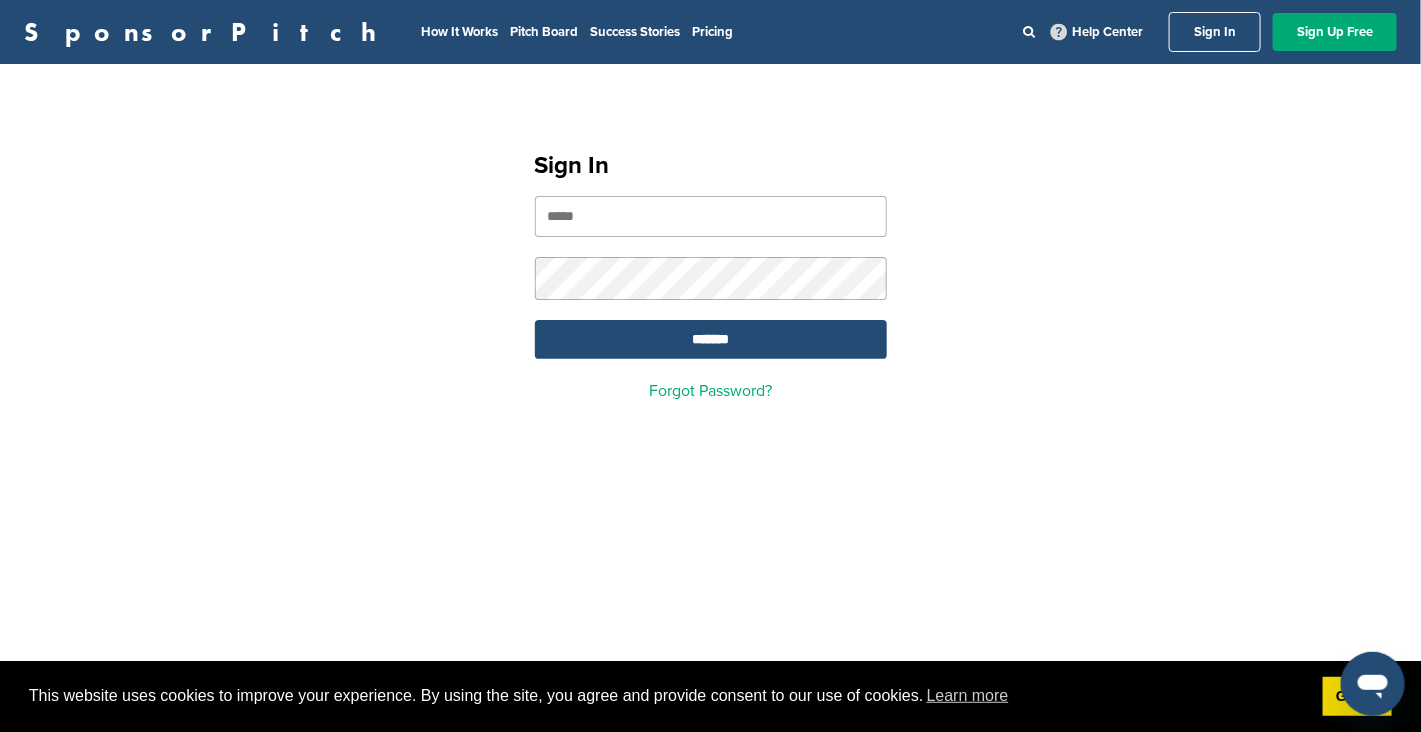 click at bounding box center (711, 216) 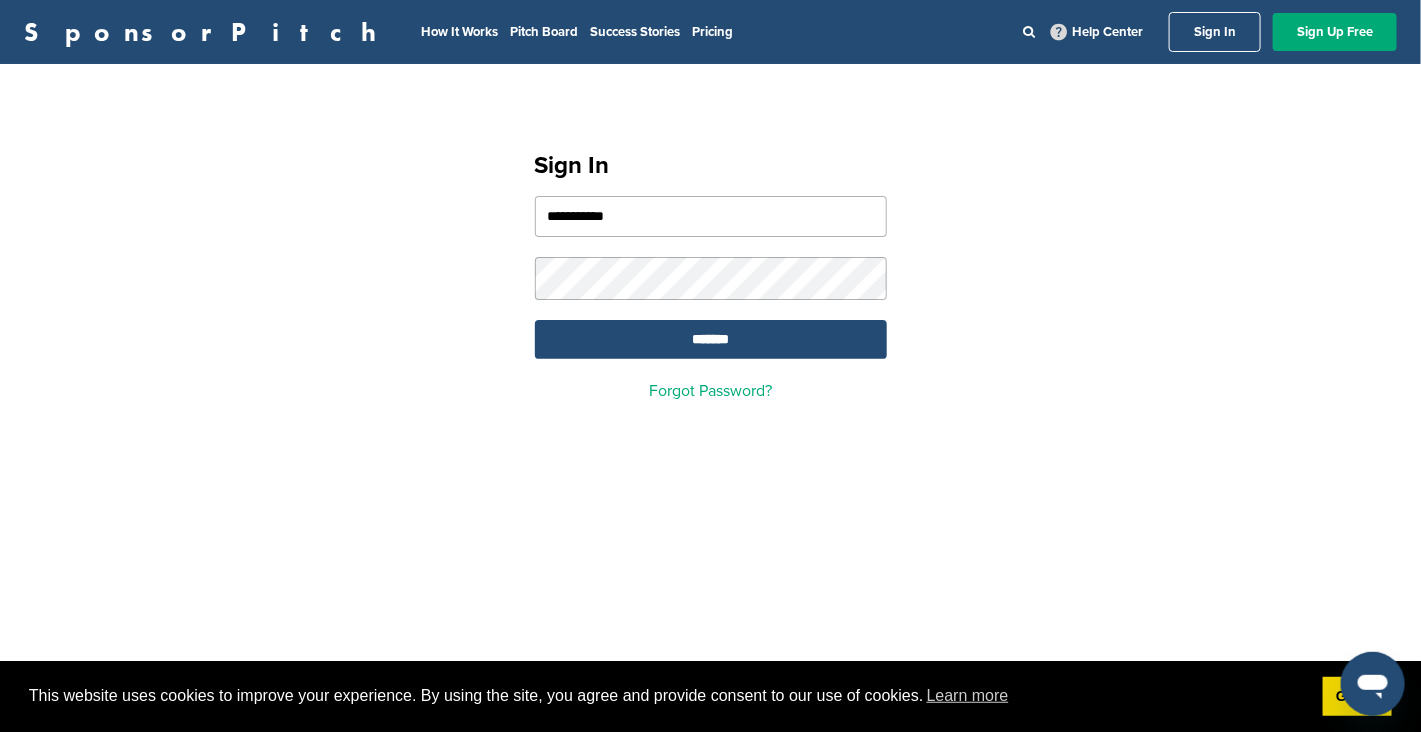 type on "**********" 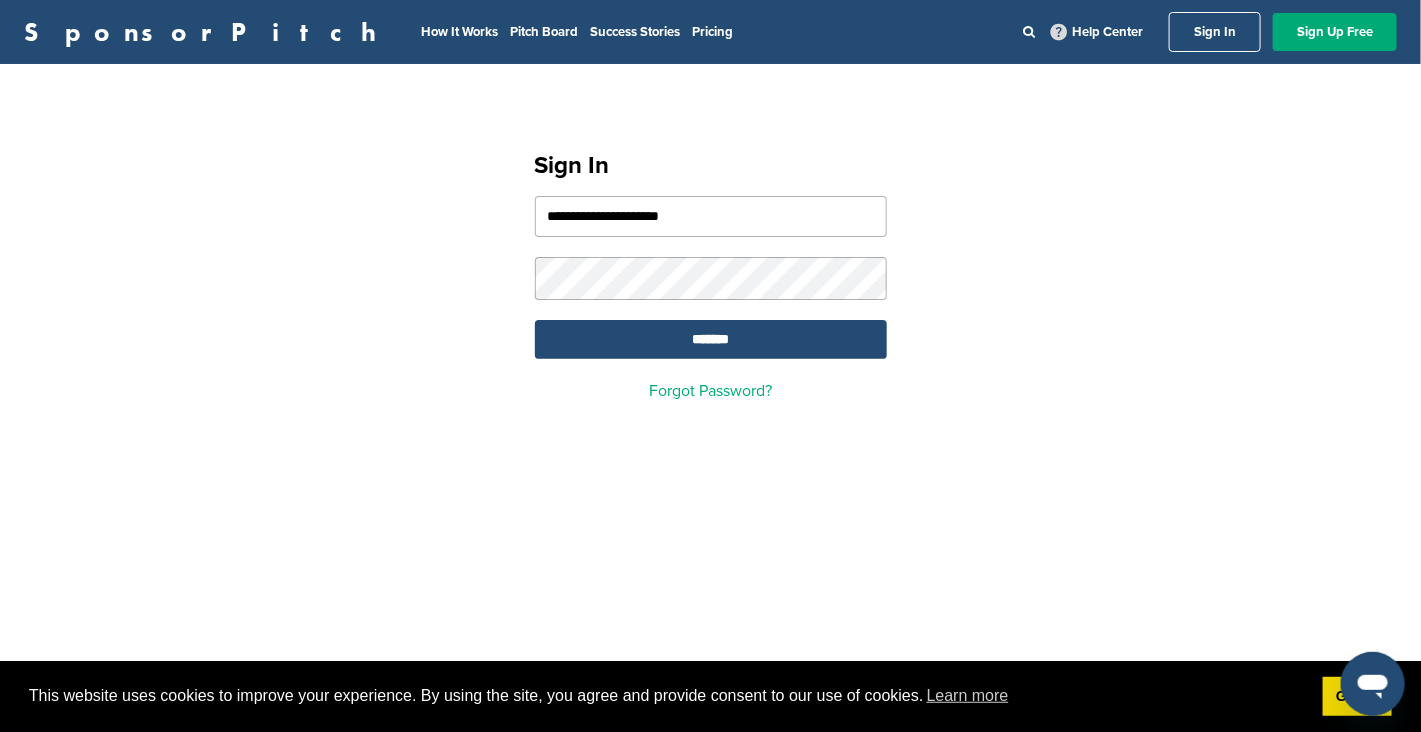 click on "*******" at bounding box center [711, 339] 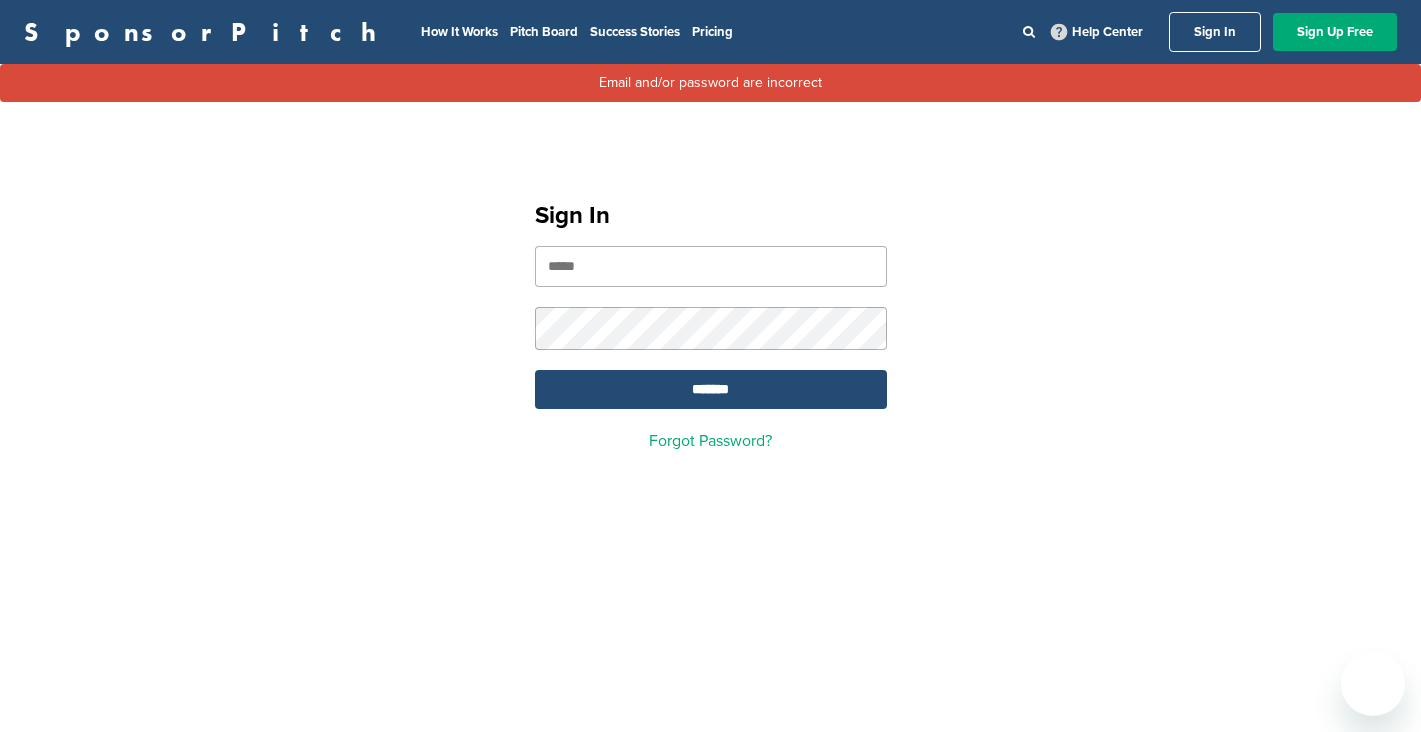 scroll, scrollTop: 0, scrollLeft: 0, axis: both 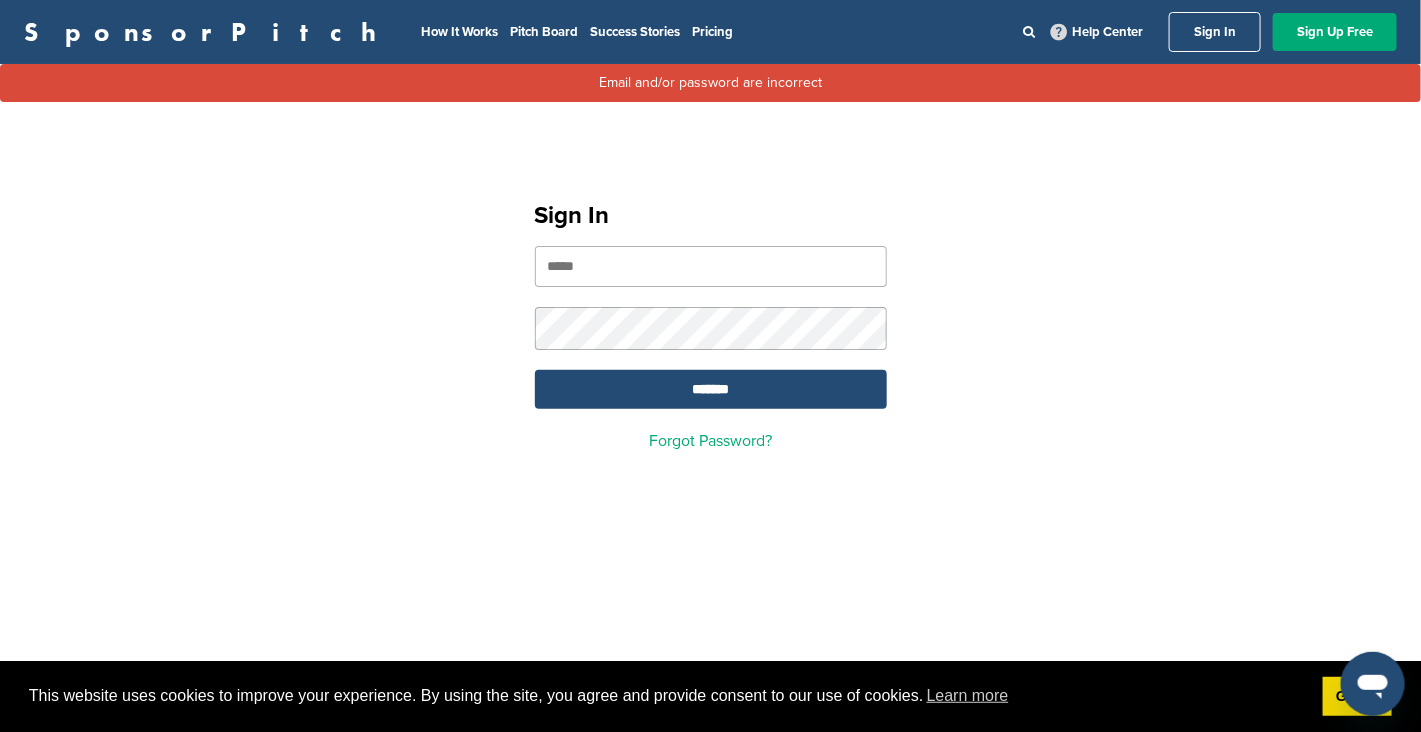 click at bounding box center (711, 266) 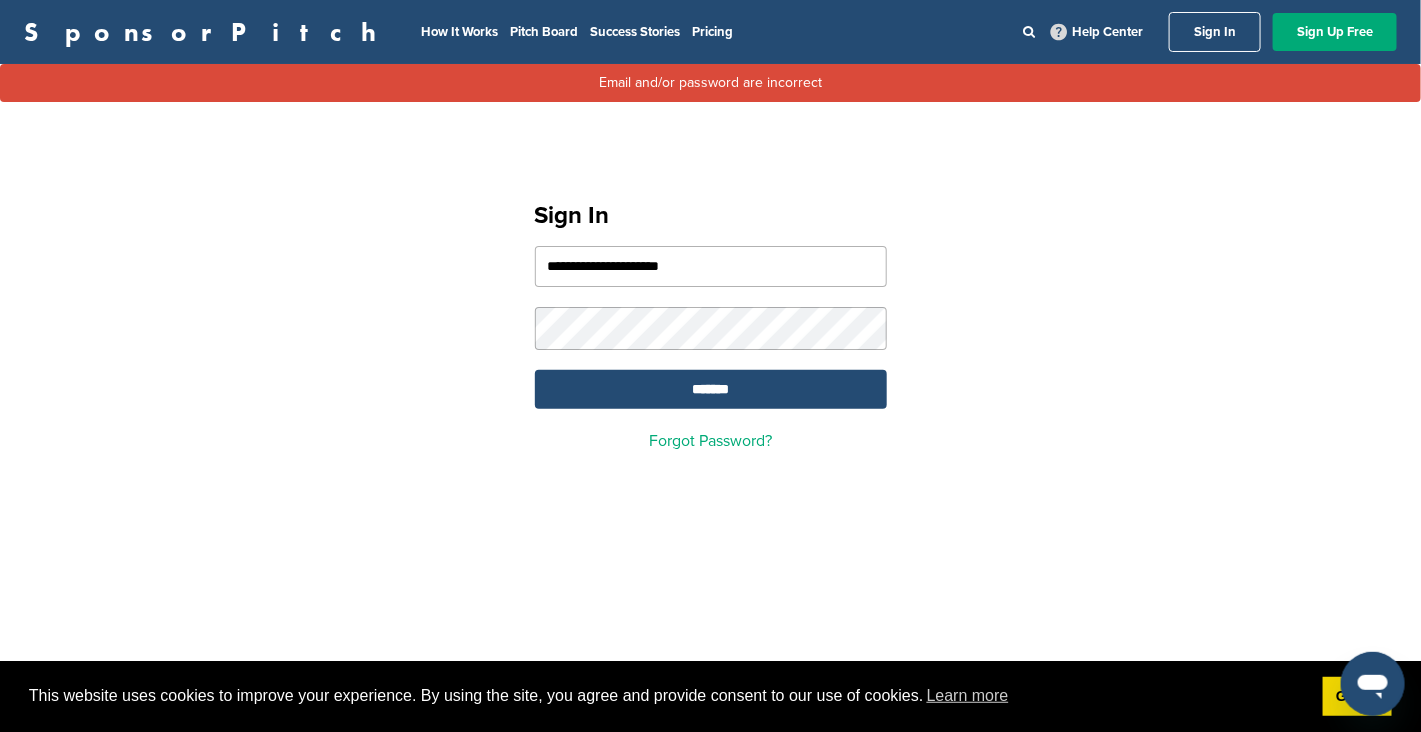 type on "**********" 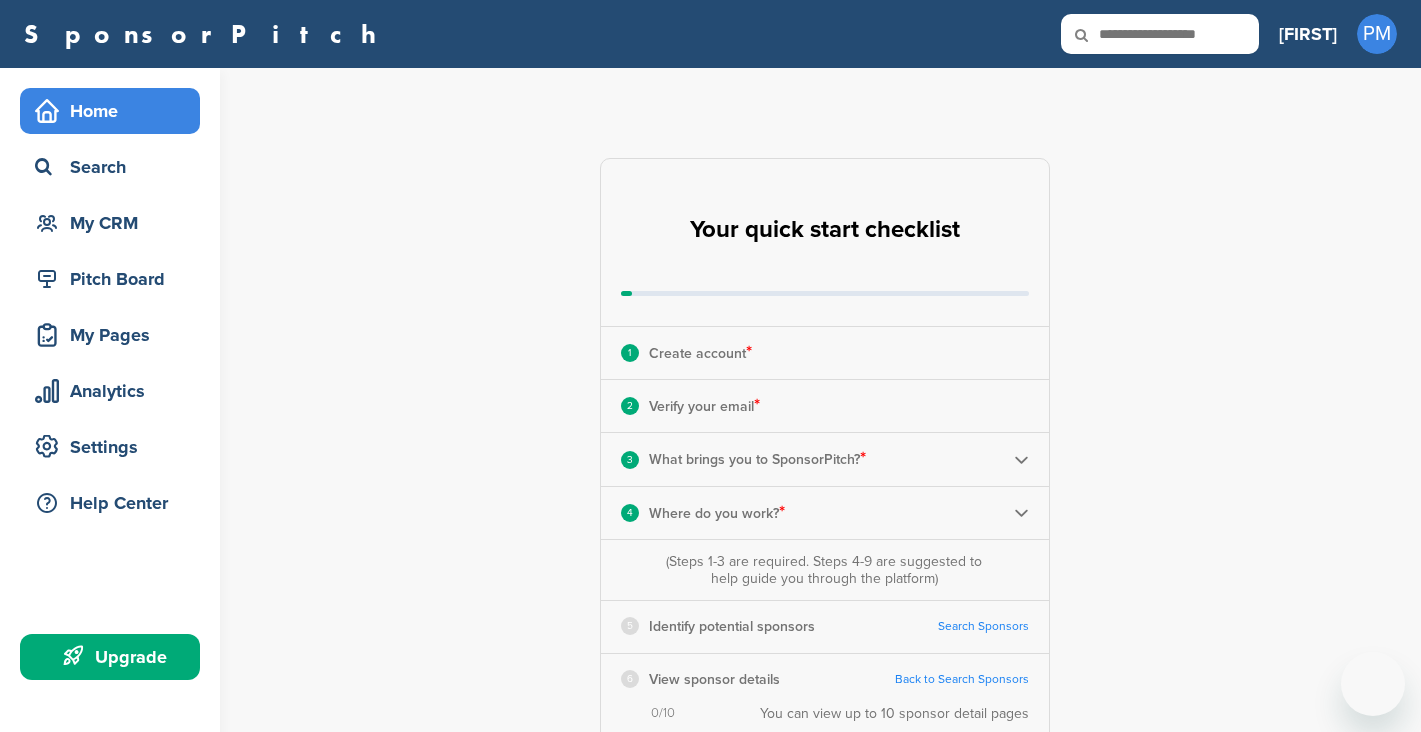 scroll, scrollTop: 0, scrollLeft: 0, axis: both 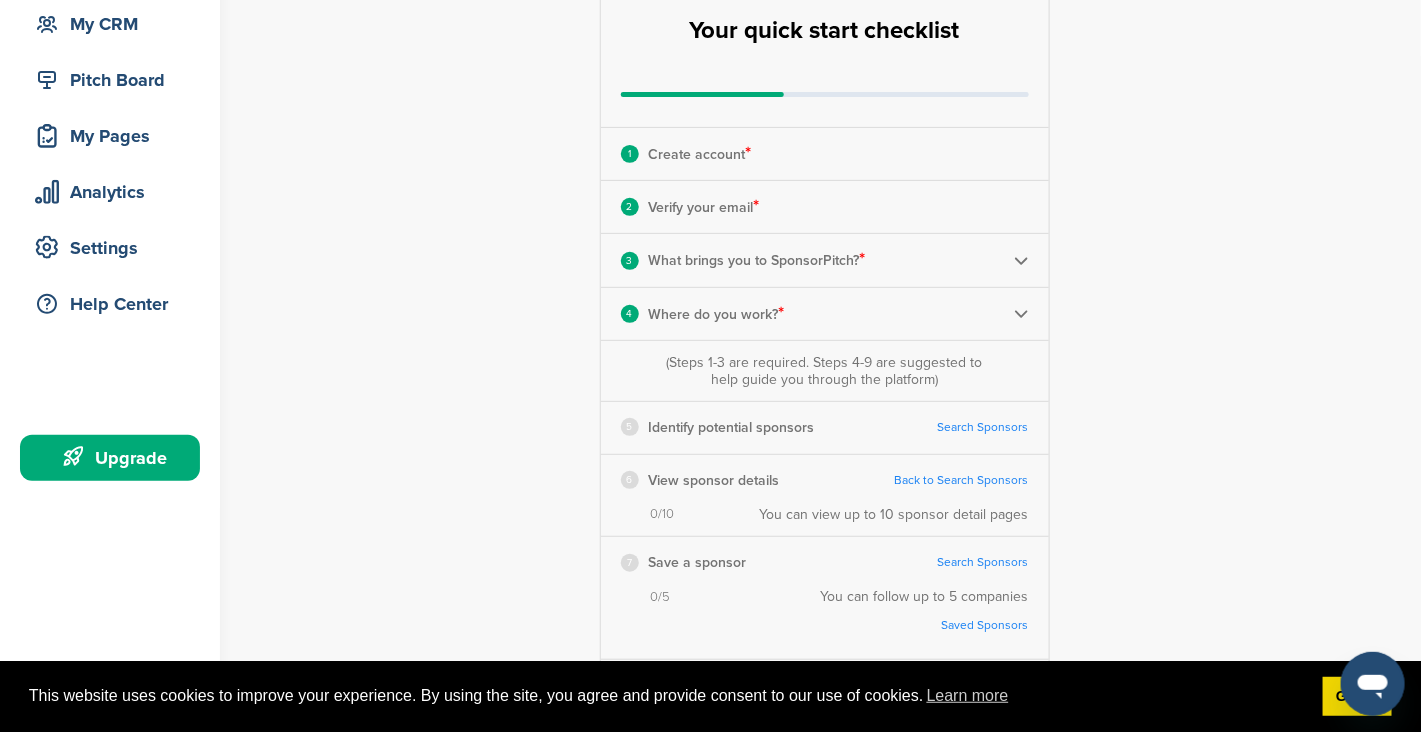 click on "Search Sponsors" at bounding box center [983, 427] 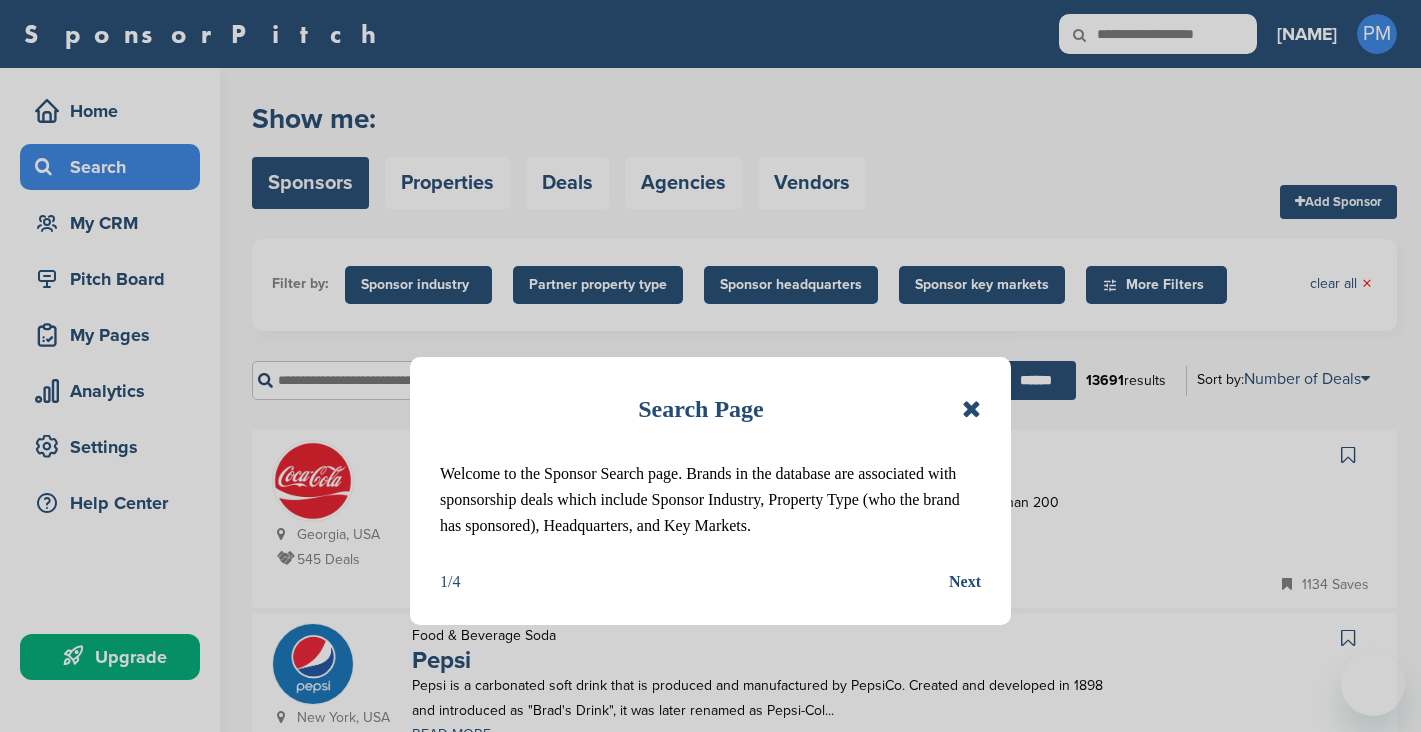 scroll, scrollTop: 0, scrollLeft: 0, axis: both 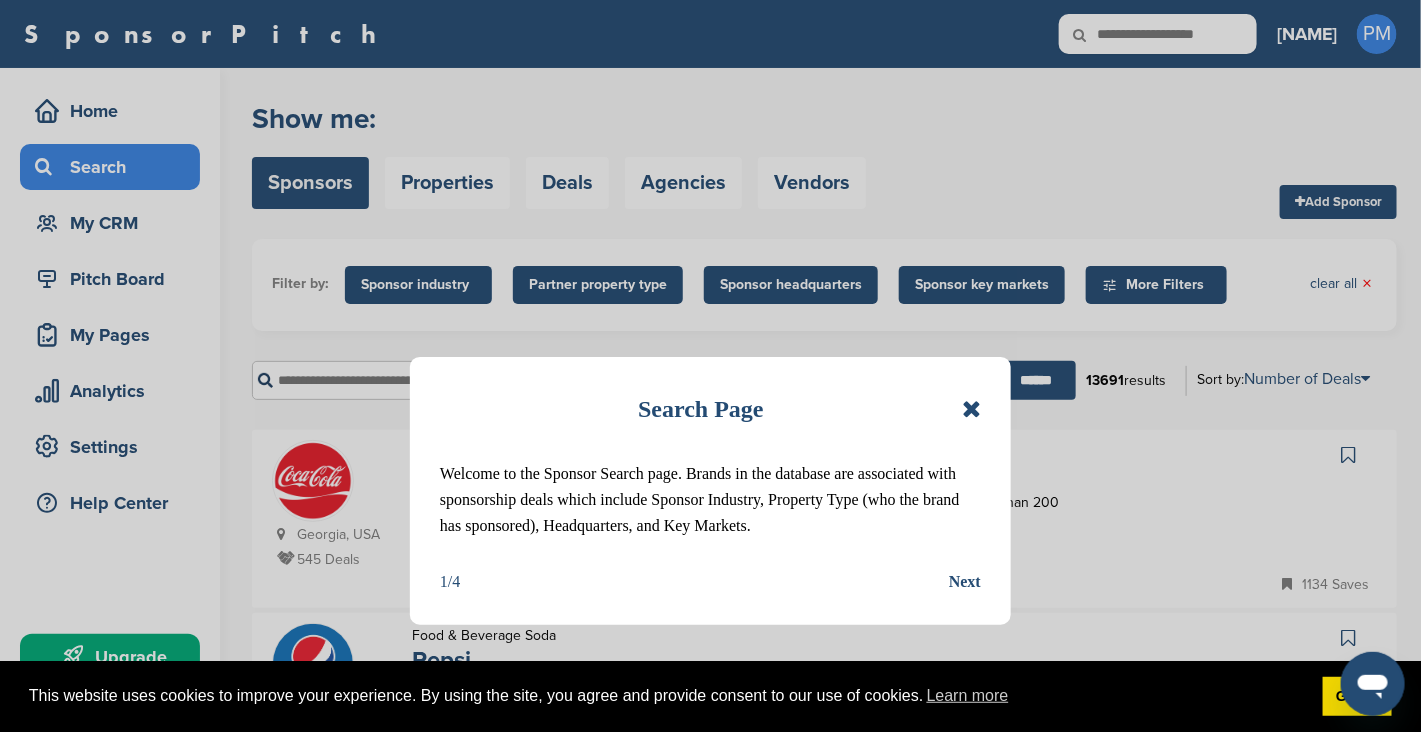 click on "Search Page" at bounding box center (710, 409) 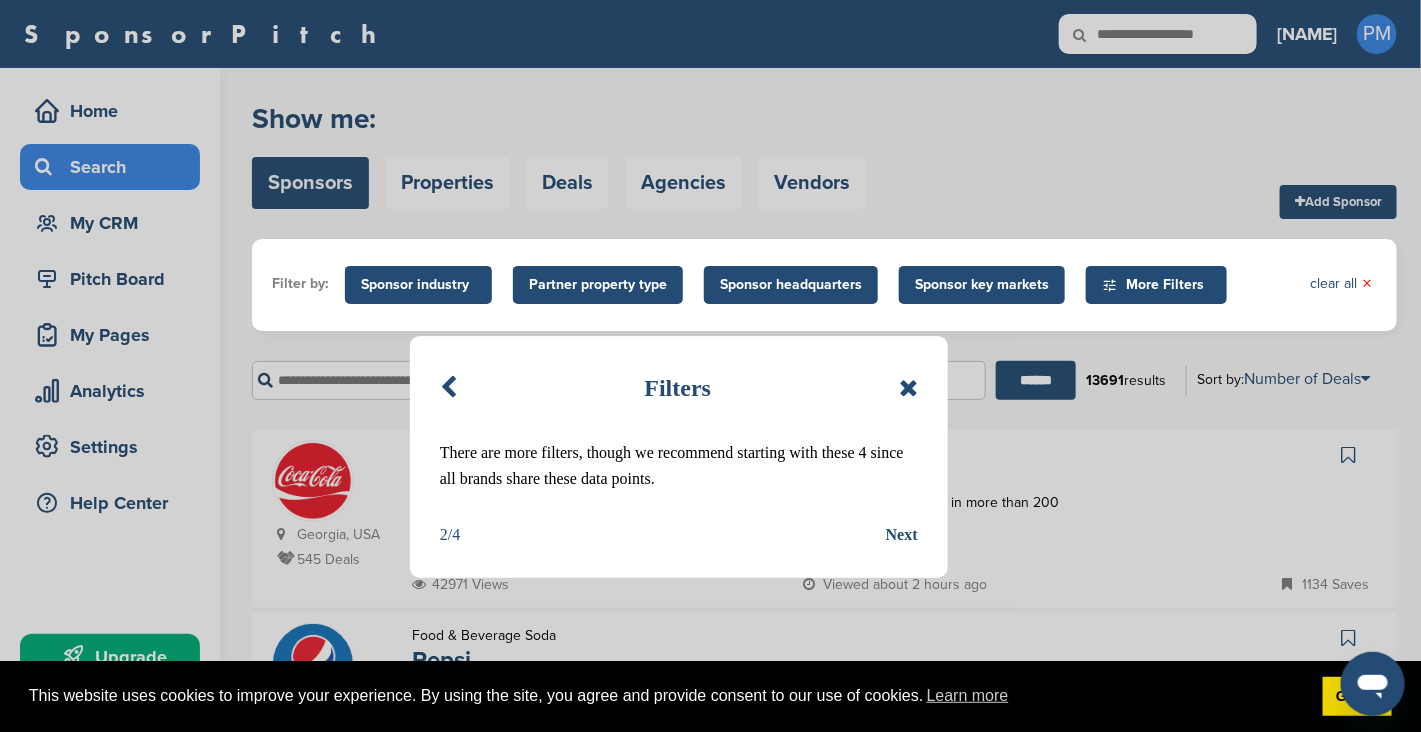 click on "Next" at bounding box center [902, 535] 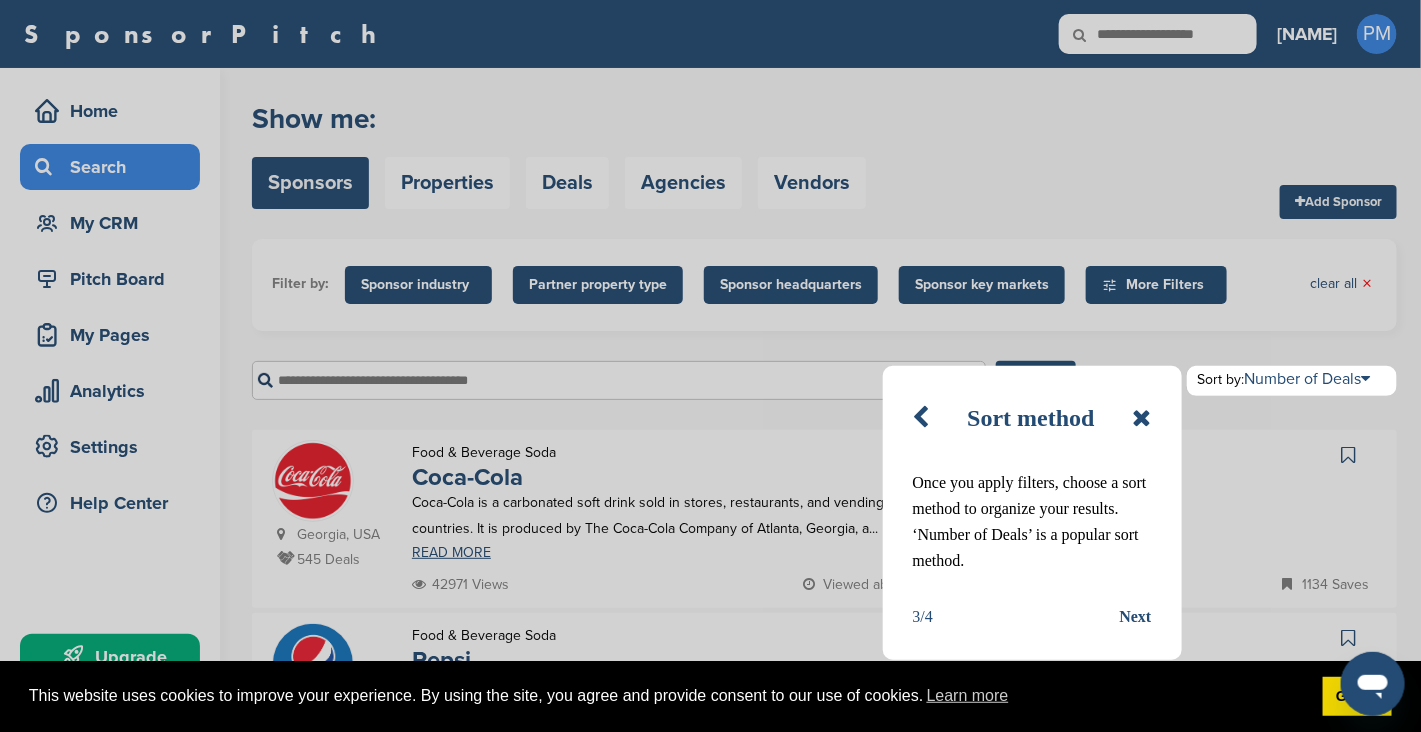 click on "Next" at bounding box center (1136, 617) 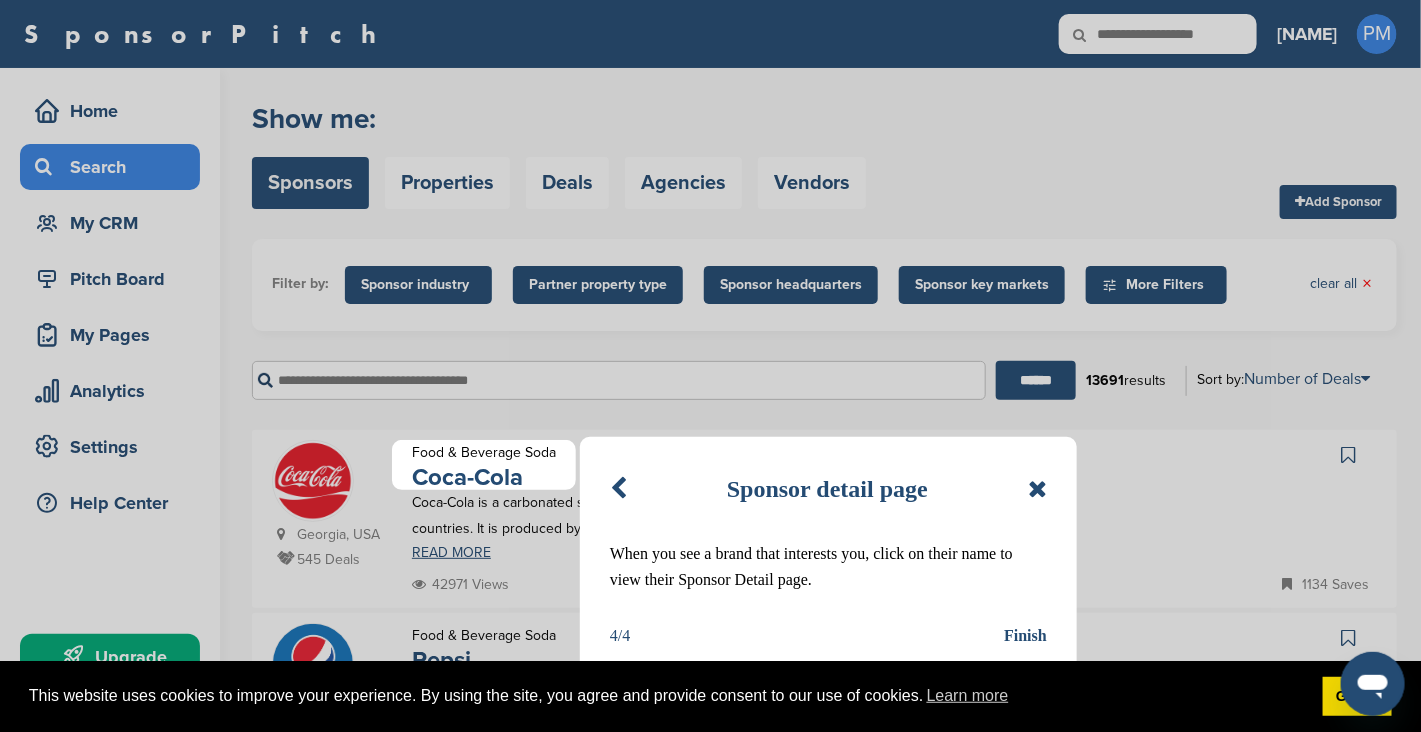 click on "Finish" at bounding box center [1025, 636] 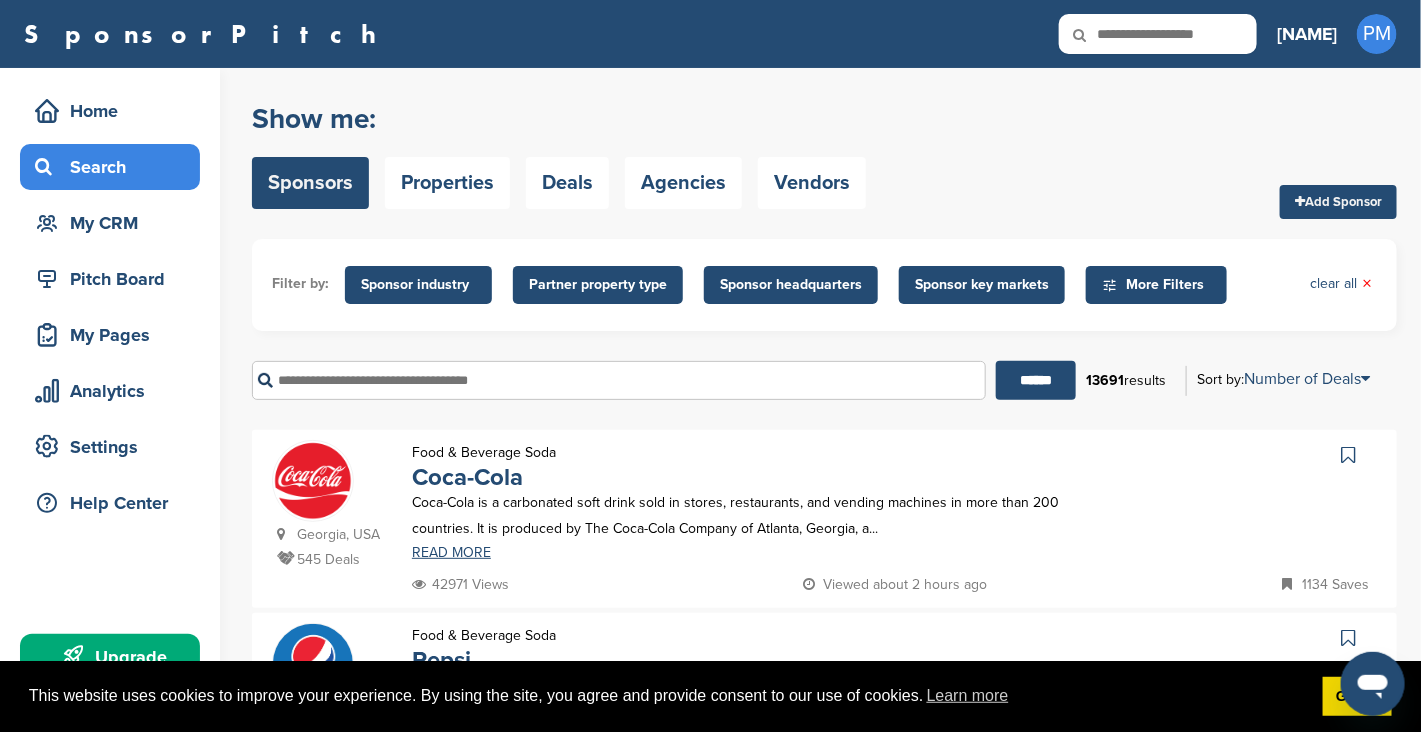 scroll, scrollTop: 300, scrollLeft: 0, axis: vertical 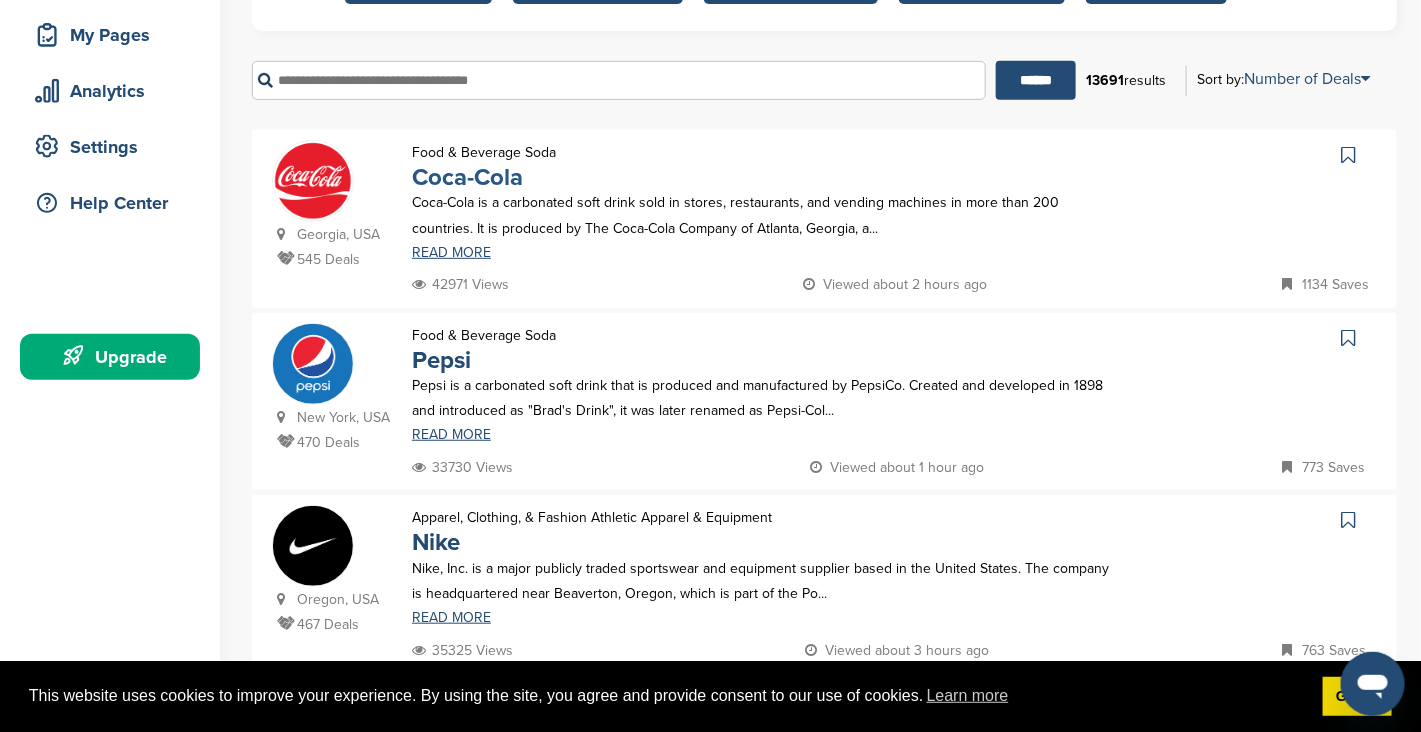 click on "Coca-Cola" at bounding box center (467, 177) 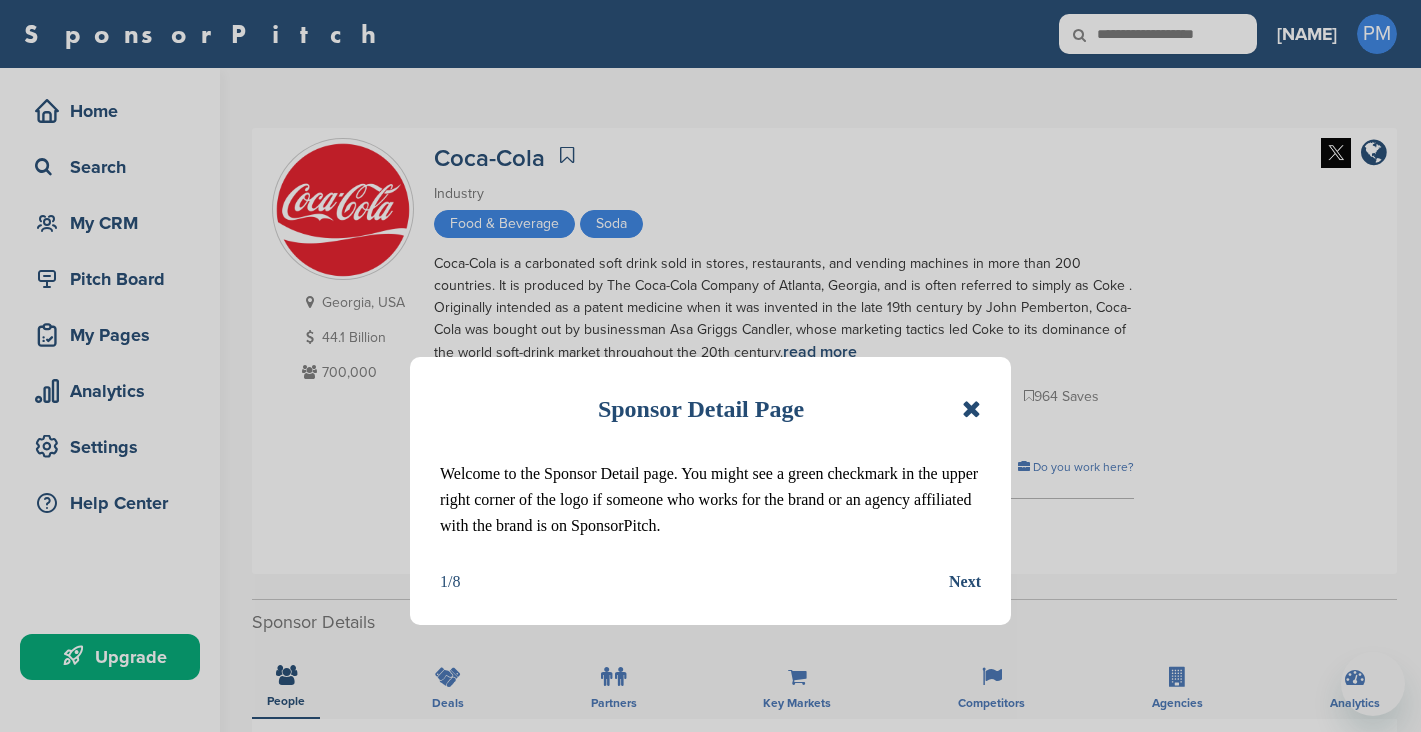 scroll, scrollTop: 0, scrollLeft: 0, axis: both 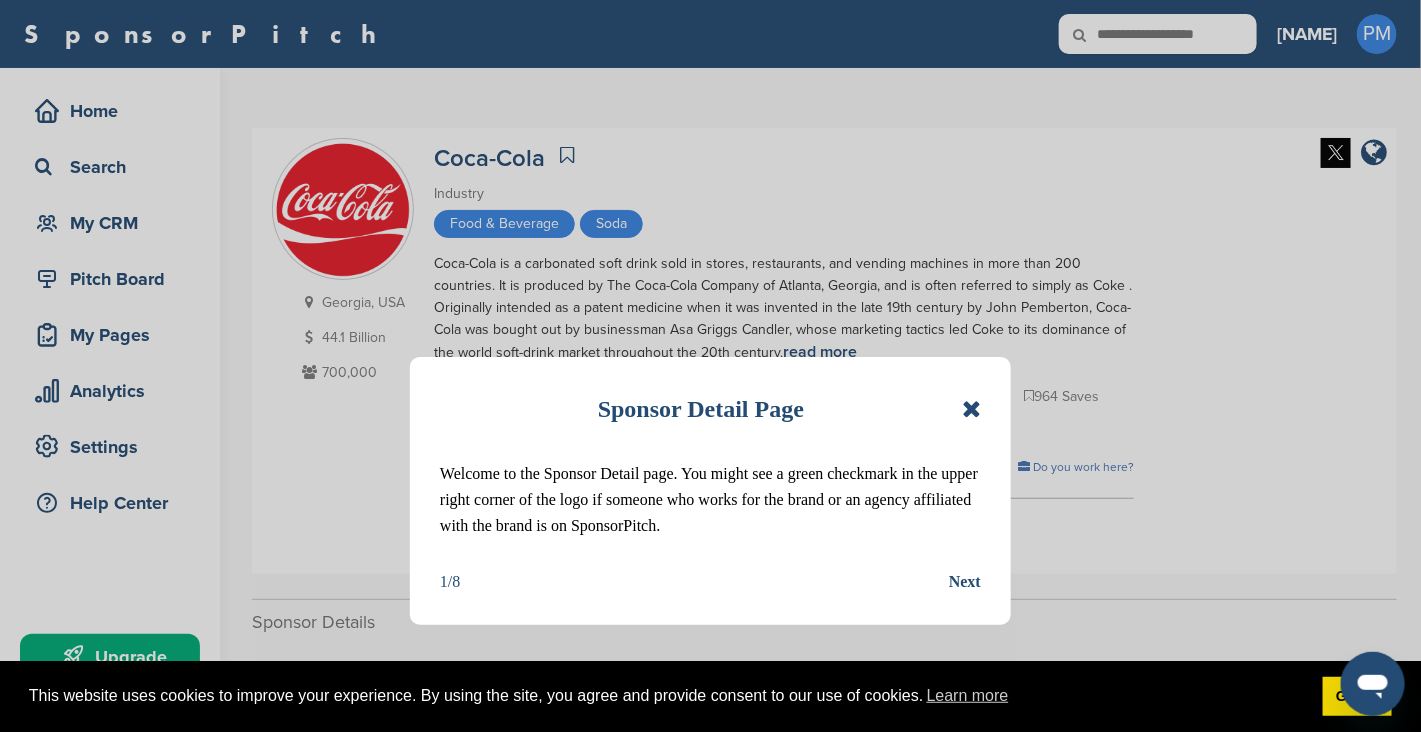 click at bounding box center (971, 409) 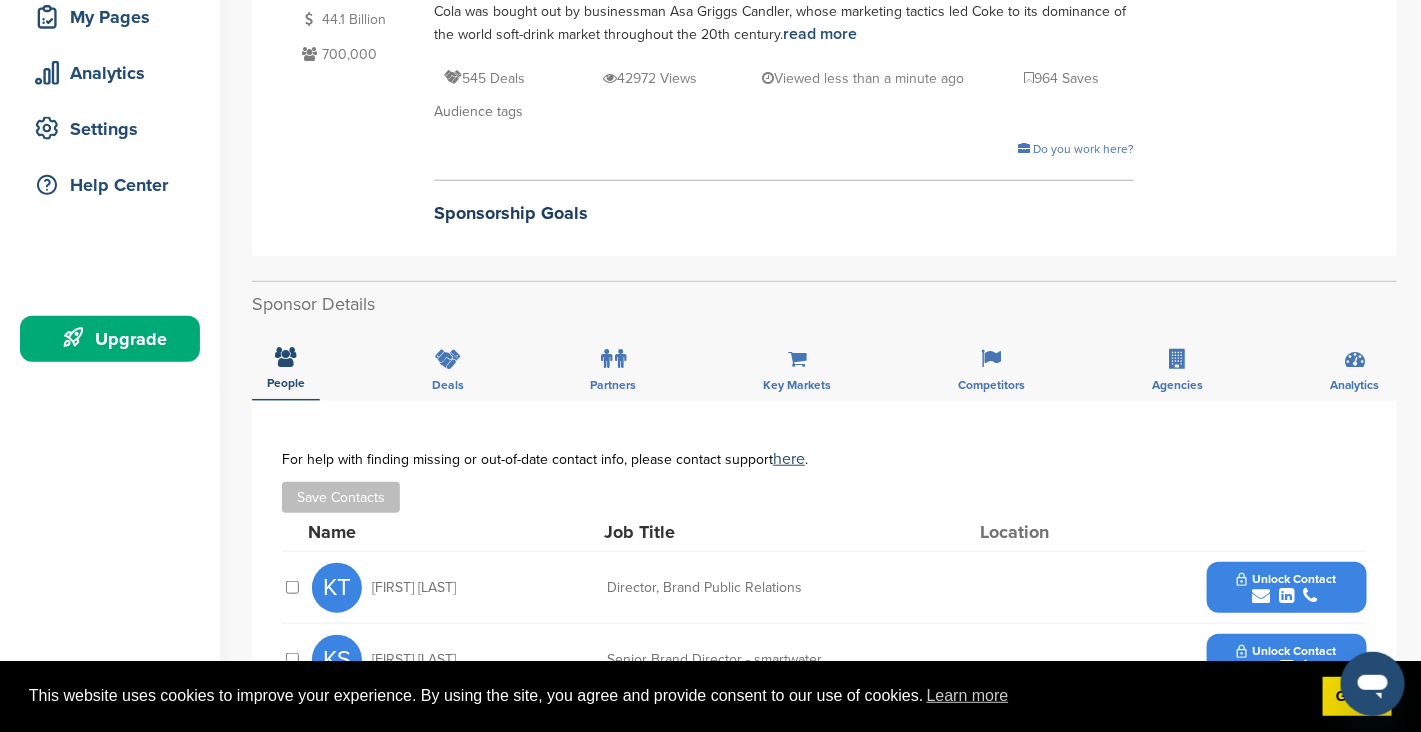 scroll, scrollTop: 300, scrollLeft: 0, axis: vertical 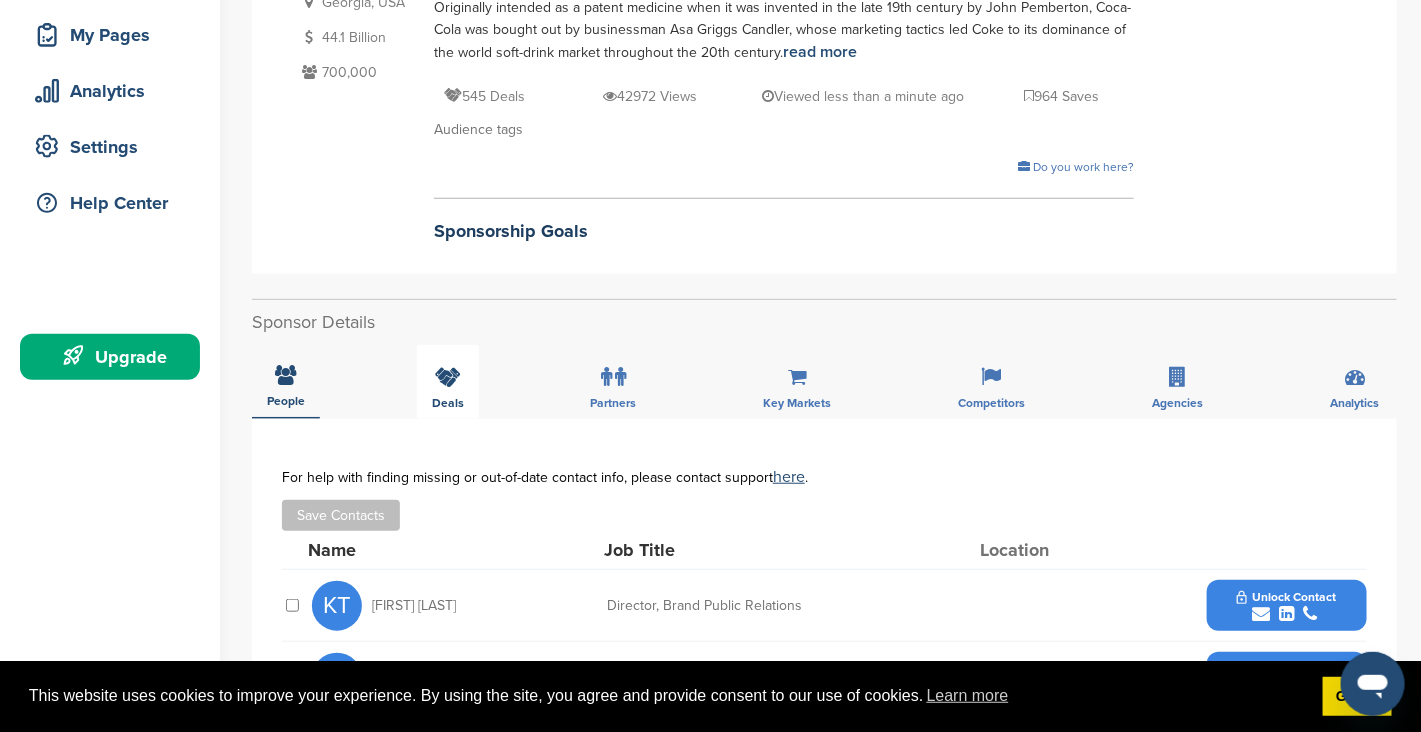 click on "Deals" at bounding box center (448, 382) 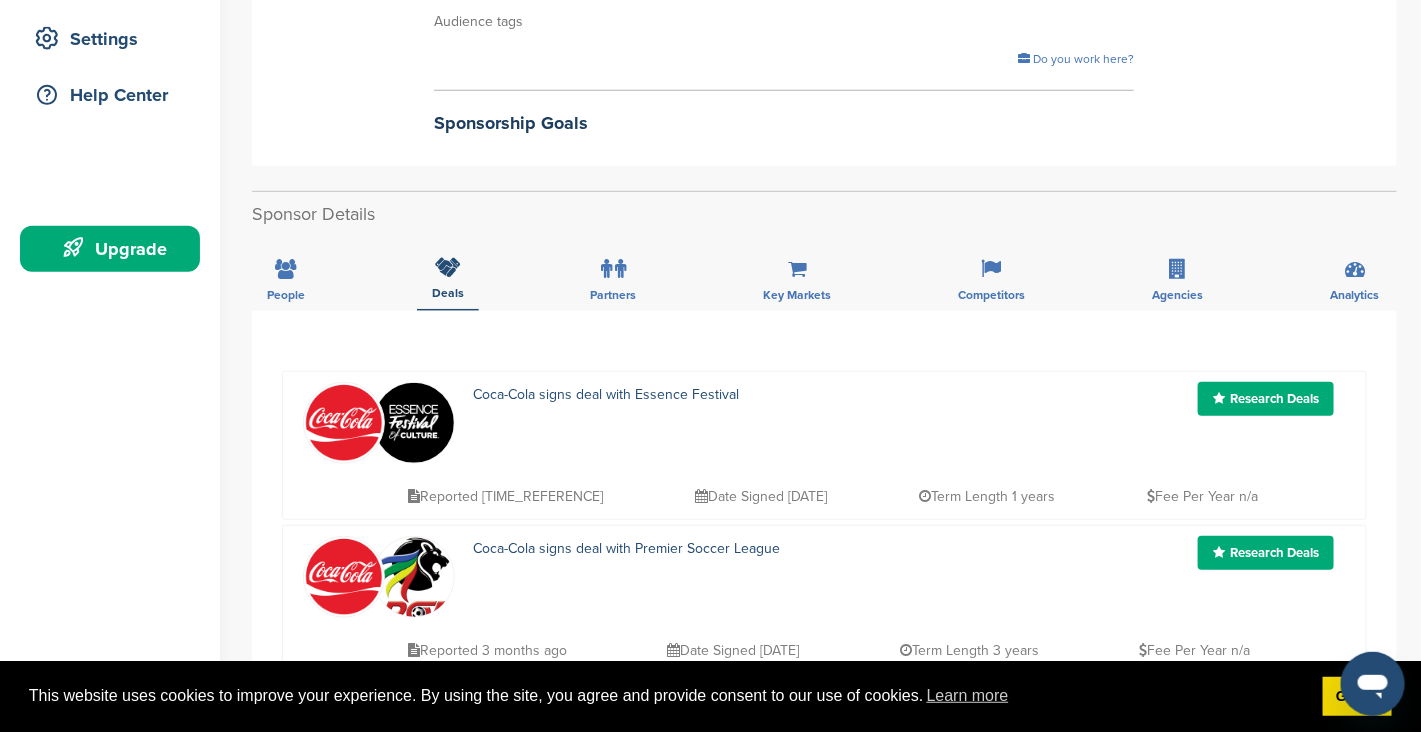 scroll, scrollTop: 600, scrollLeft: 0, axis: vertical 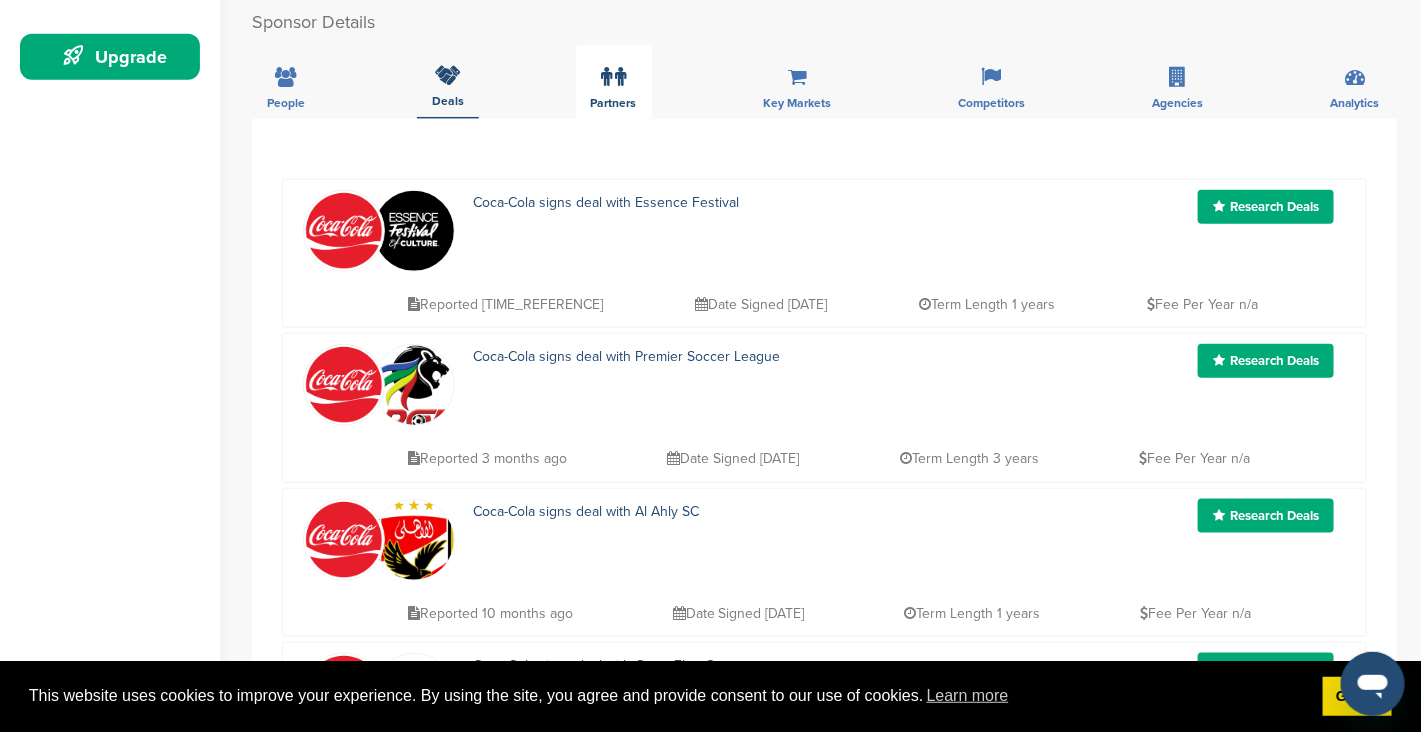 click on "Partners" at bounding box center [614, 82] 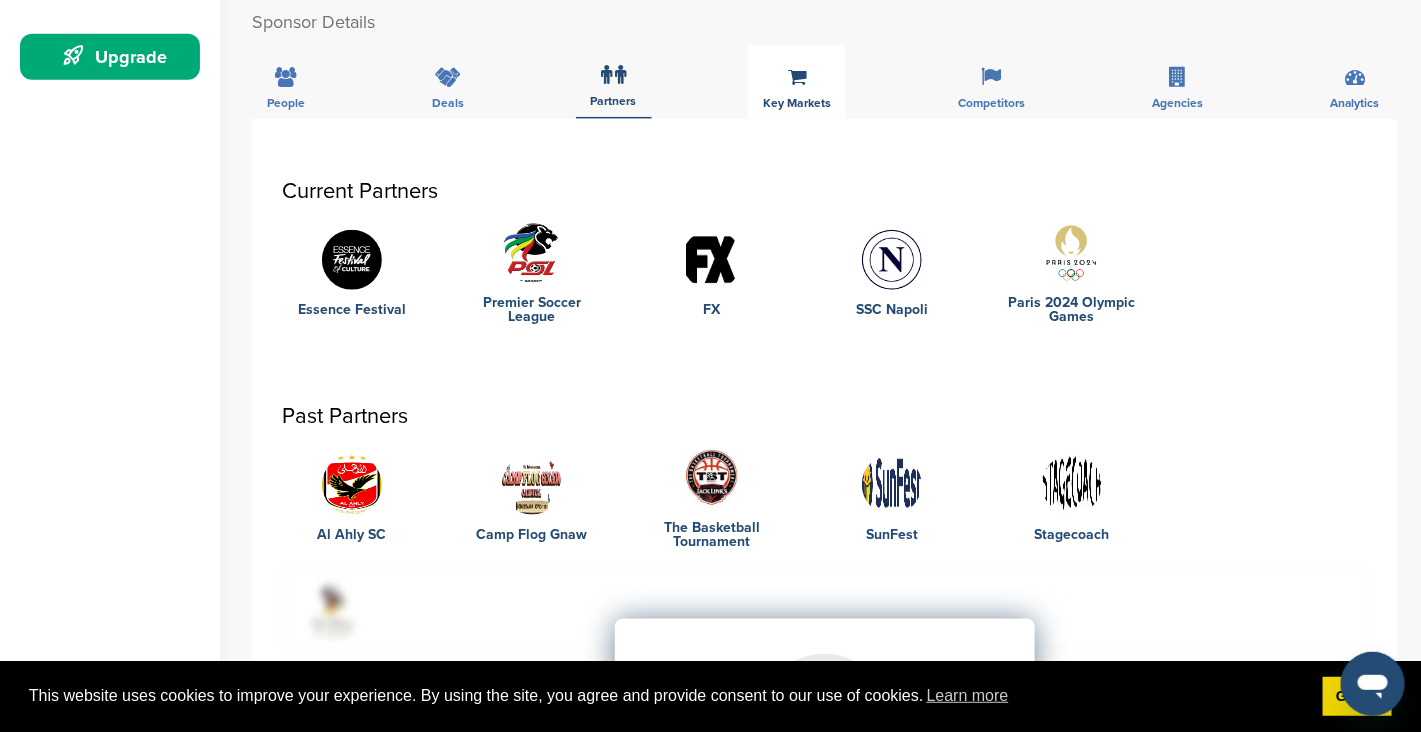 click on "Key Markets" at bounding box center [797, 82] 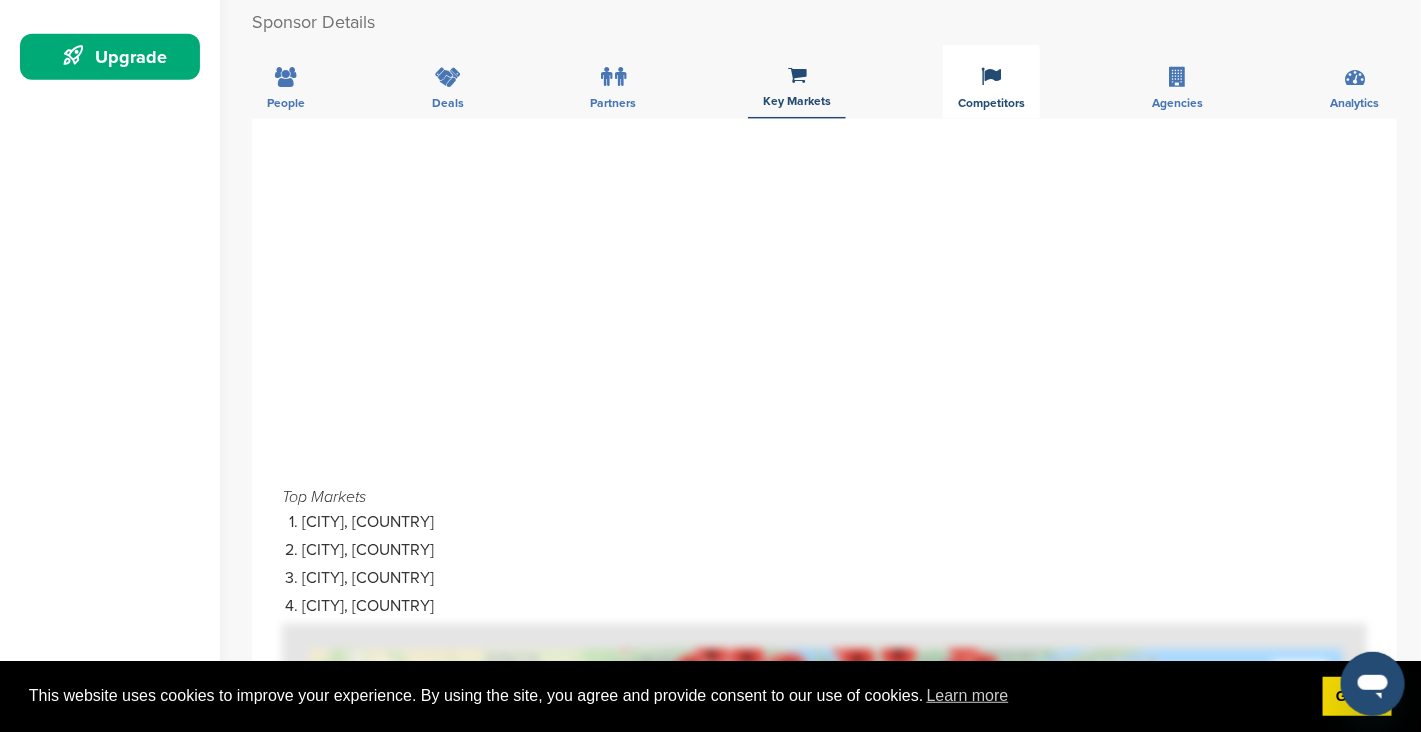 click on "Competitors" at bounding box center (991, 82) 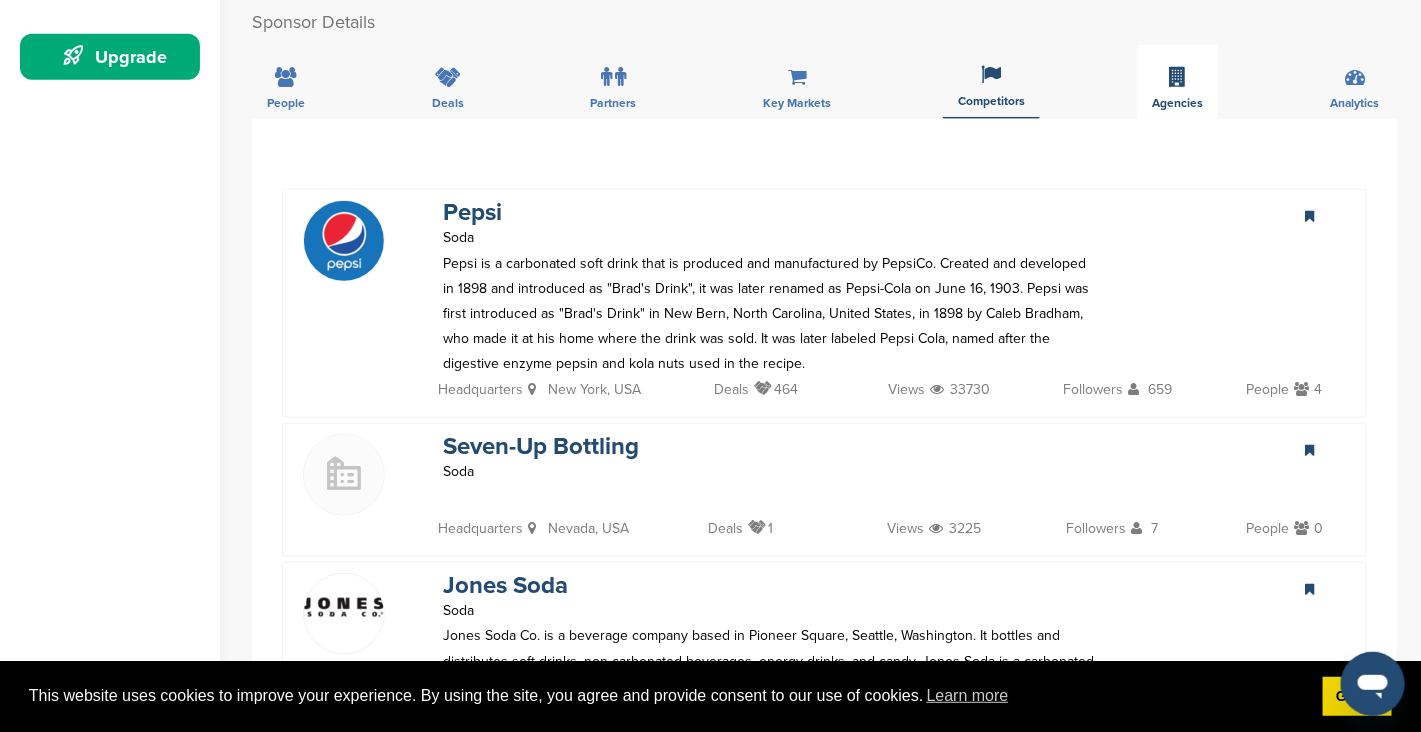click on "Agencies" at bounding box center (286, 103) 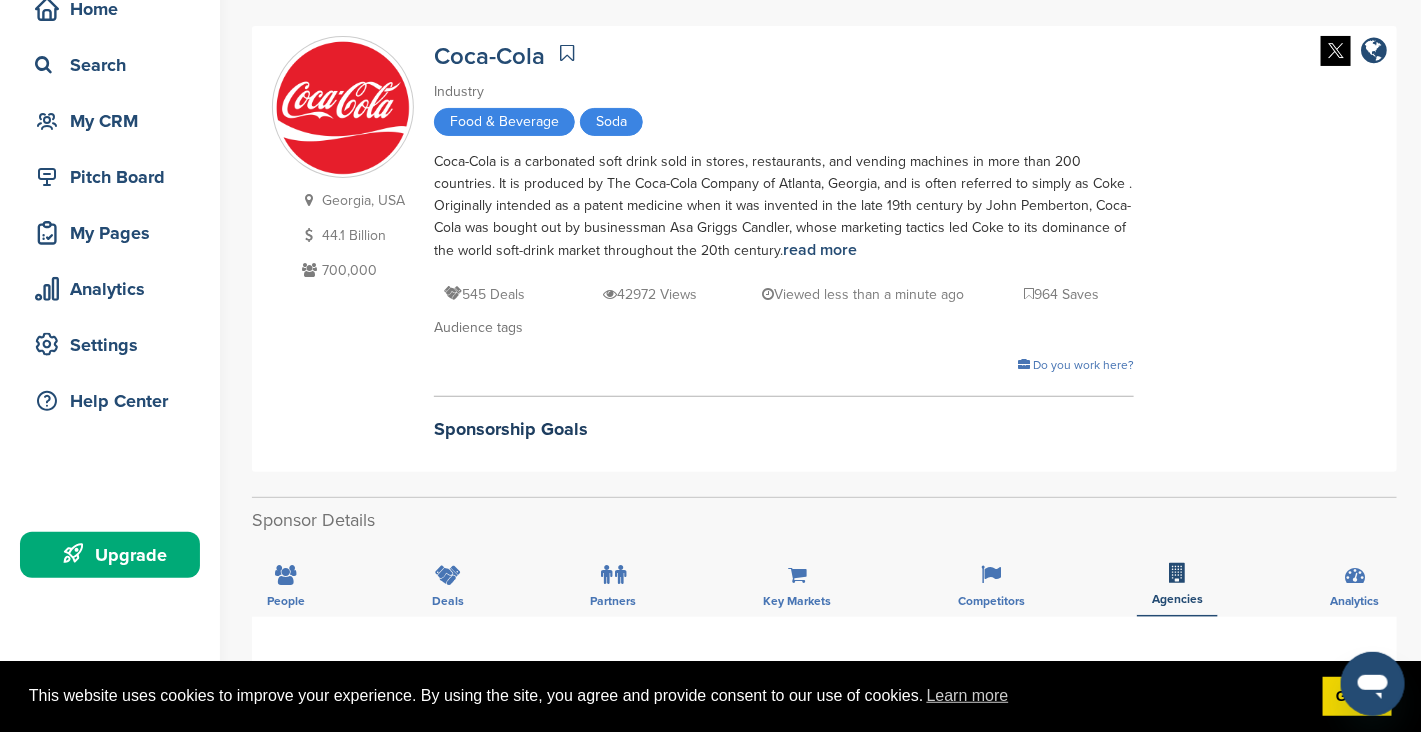 scroll, scrollTop: 0, scrollLeft: 0, axis: both 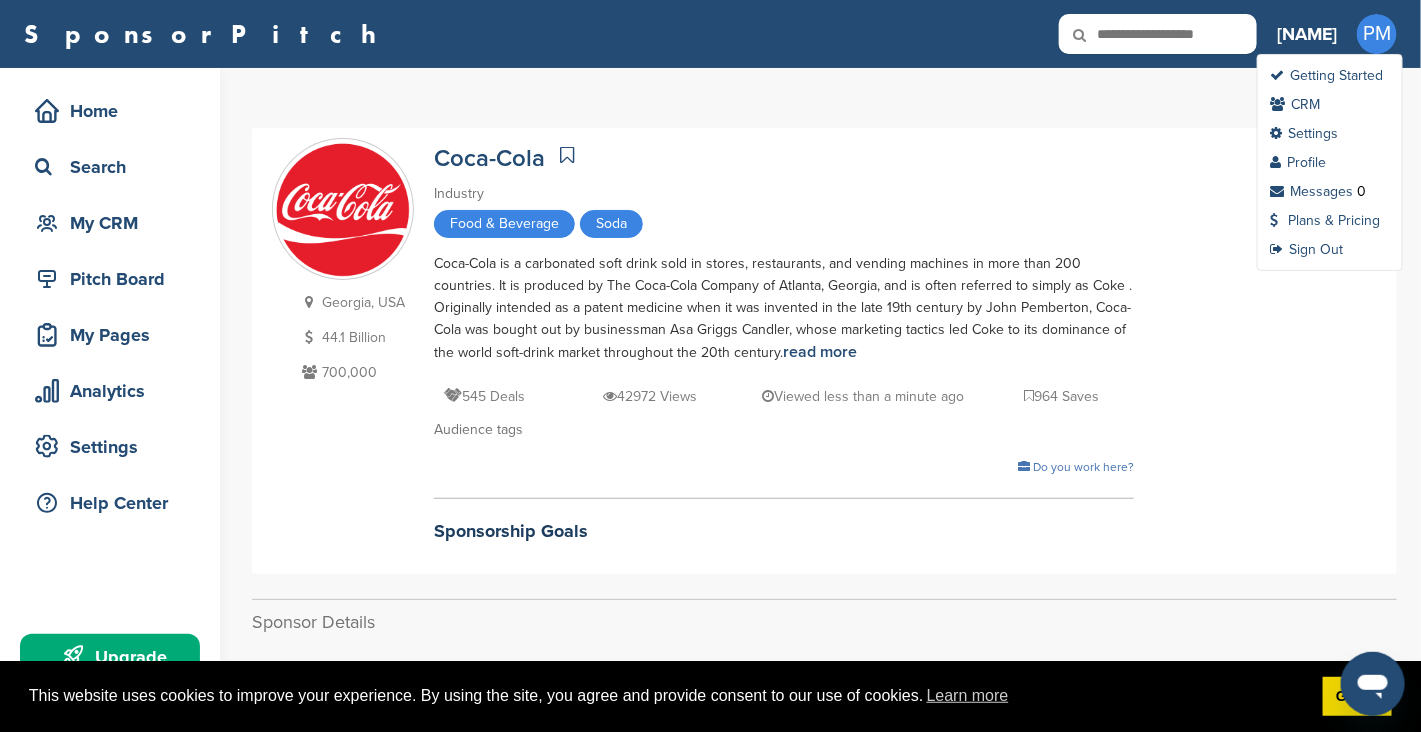 click on "PM" at bounding box center (1377, 34) 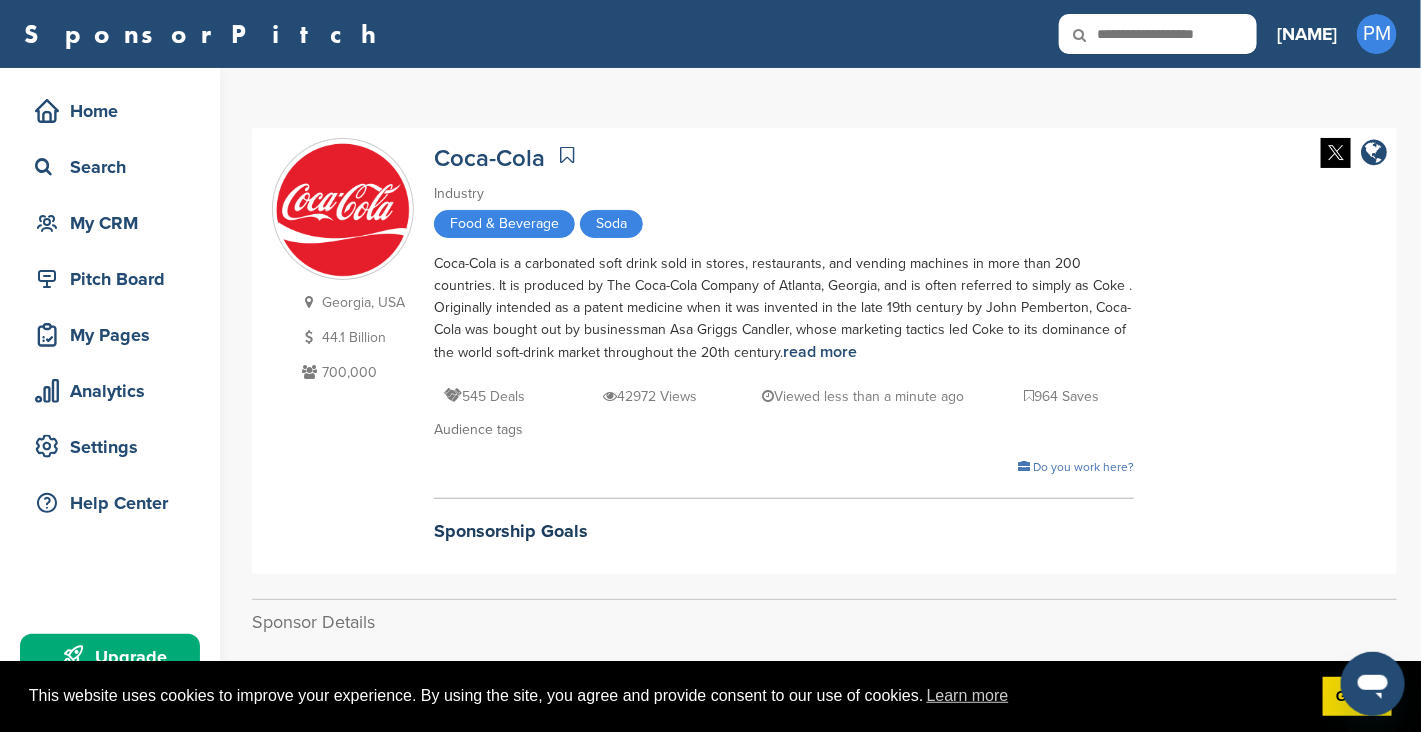 click on "SponsorPitch
Home
Search
My CRM
Pitch Board
My Pages
Analytics
Settings
Help Center
Upgrade
Paulo
PM
Getting Started
CRM
Settings
Profile
Messages
Plans & Pricing
Sign Out
Paulo
PM
Getting Started
CRM
Settings
Profile
Messages
0
Plans & Pricing
Sign Out" at bounding box center (710, 34) 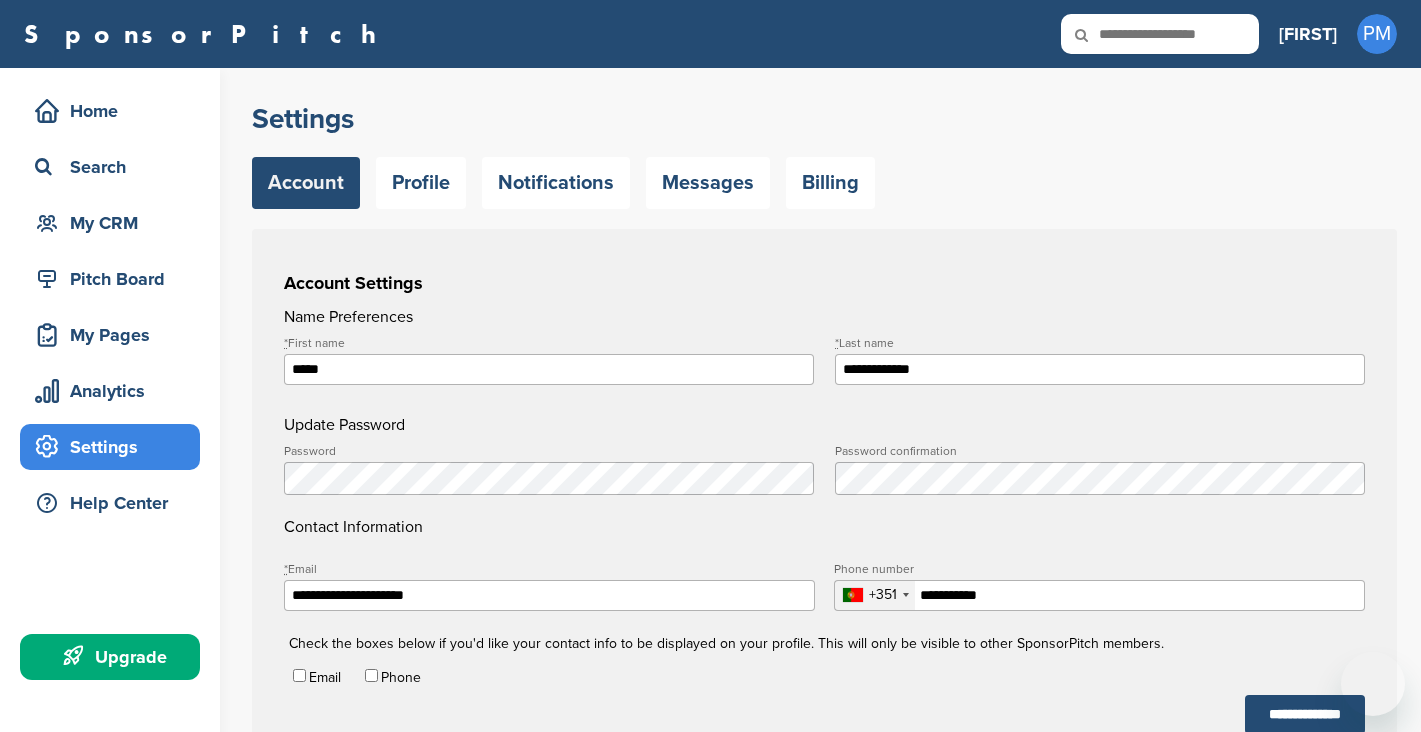 scroll, scrollTop: 0, scrollLeft: 0, axis: both 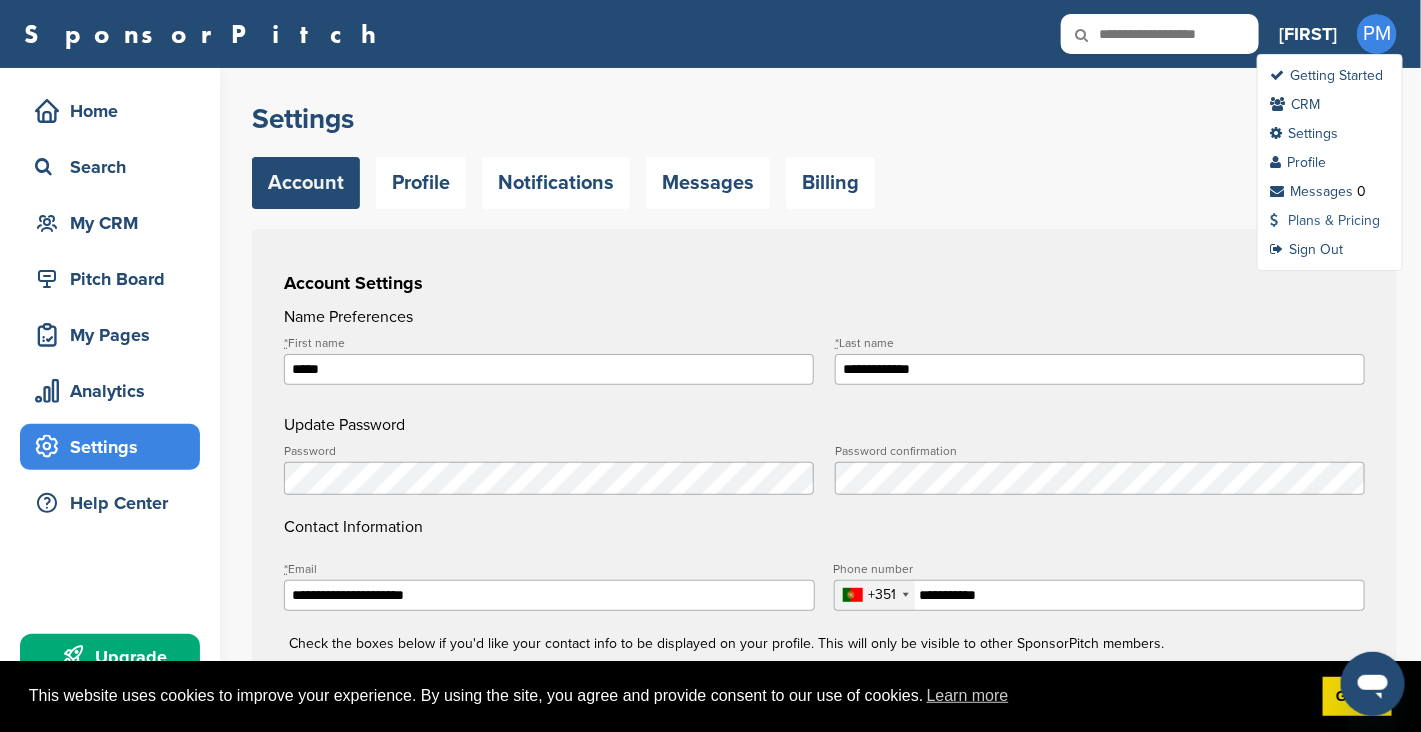 click on "Plans & Pricing" at bounding box center [1325, 220] 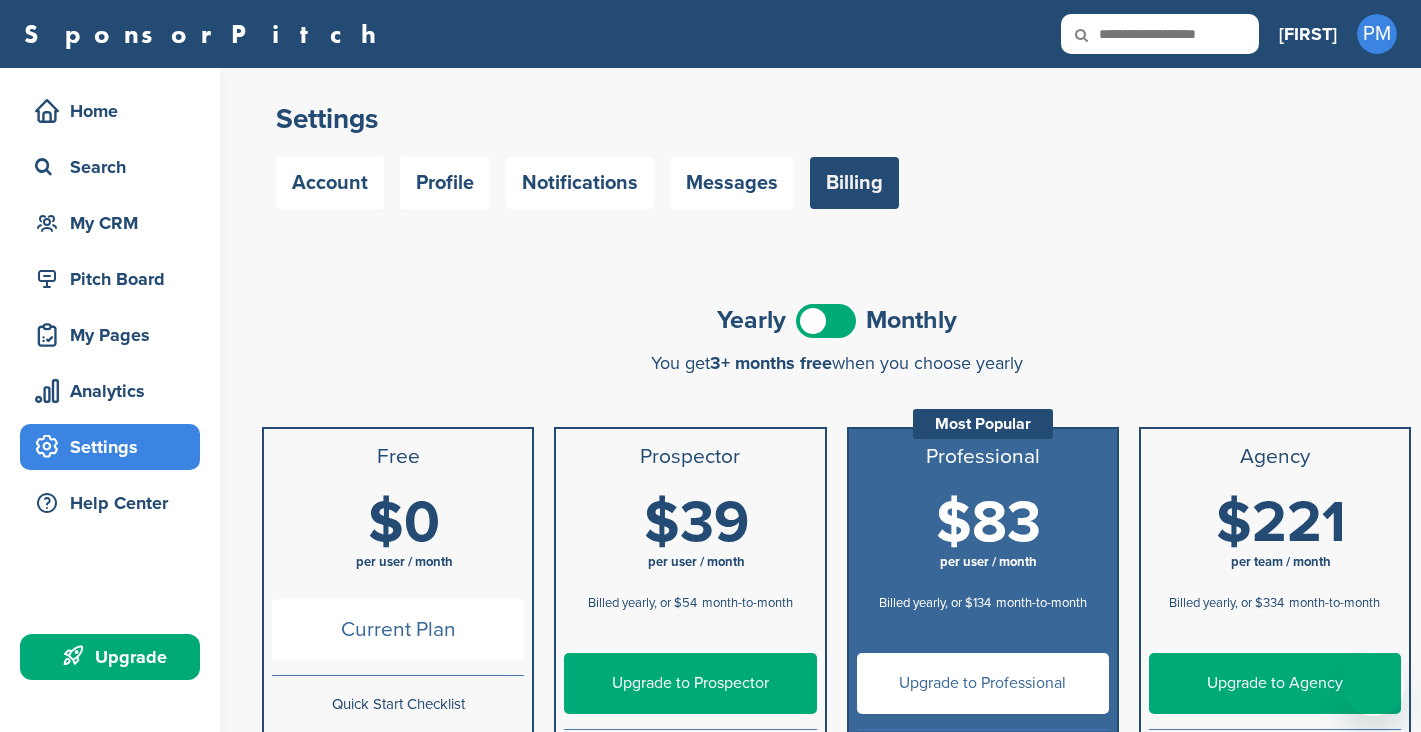 scroll, scrollTop: 0, scrollLeft: 0, axis: both 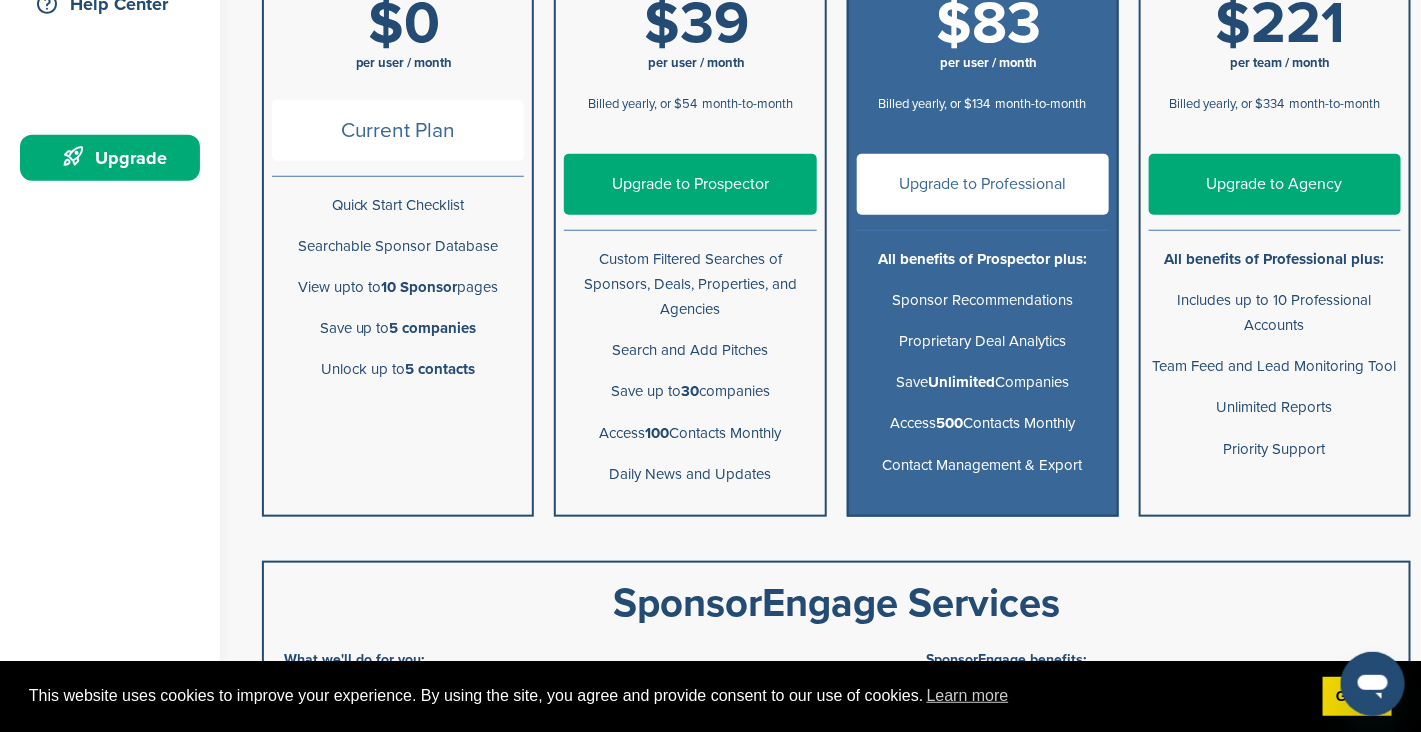 click on "Upgrade to Professional" at bounding box center (983, 184) 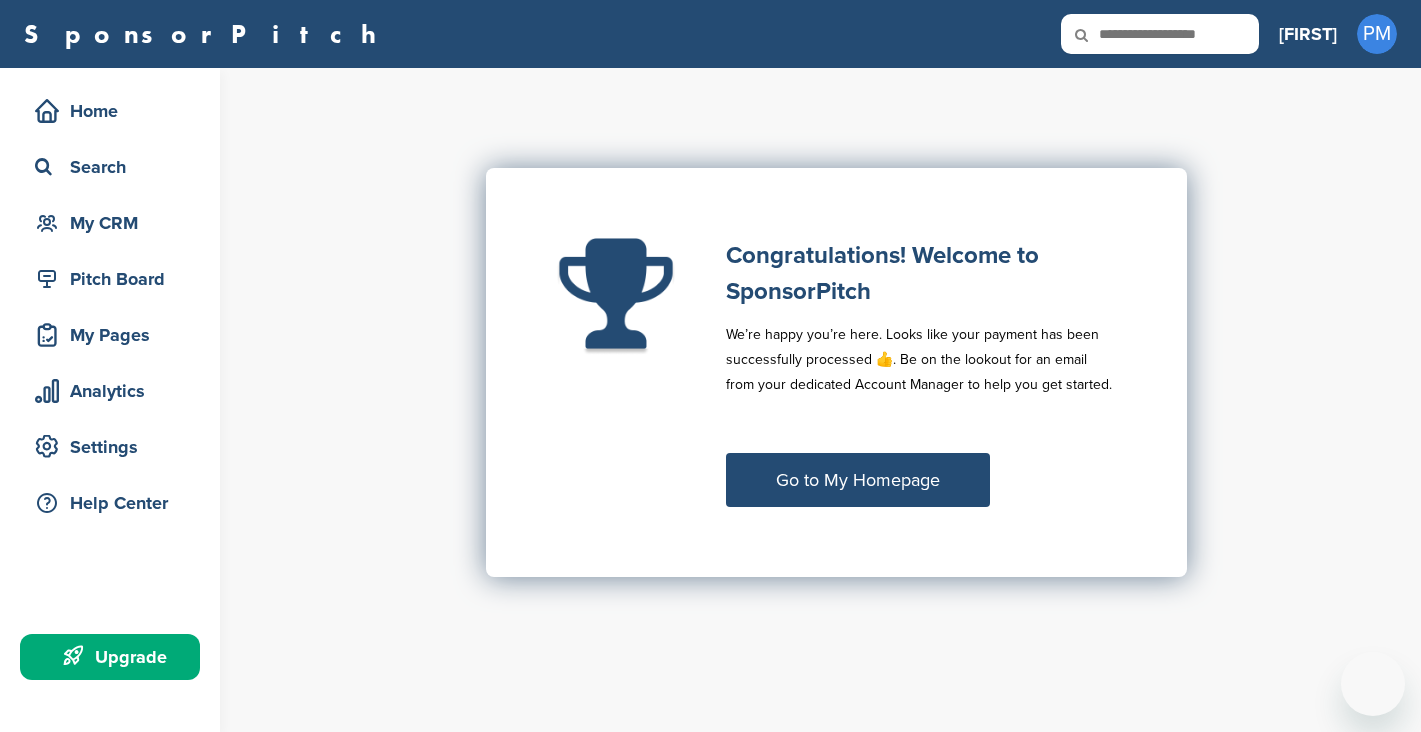 scroll, scrollTop: 0, scrollLeft: 0, axis: both 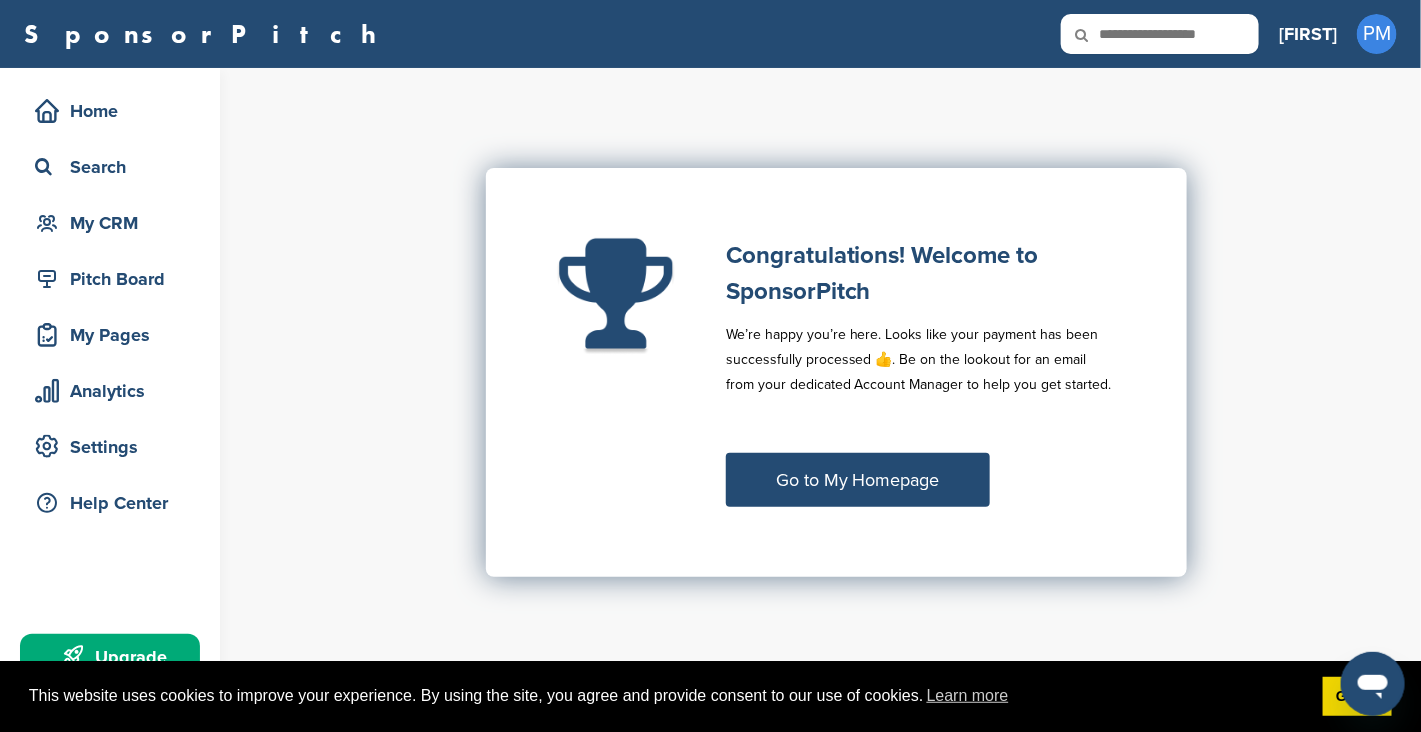click on "Go to My Homepage" at bounding box center (858, 480) 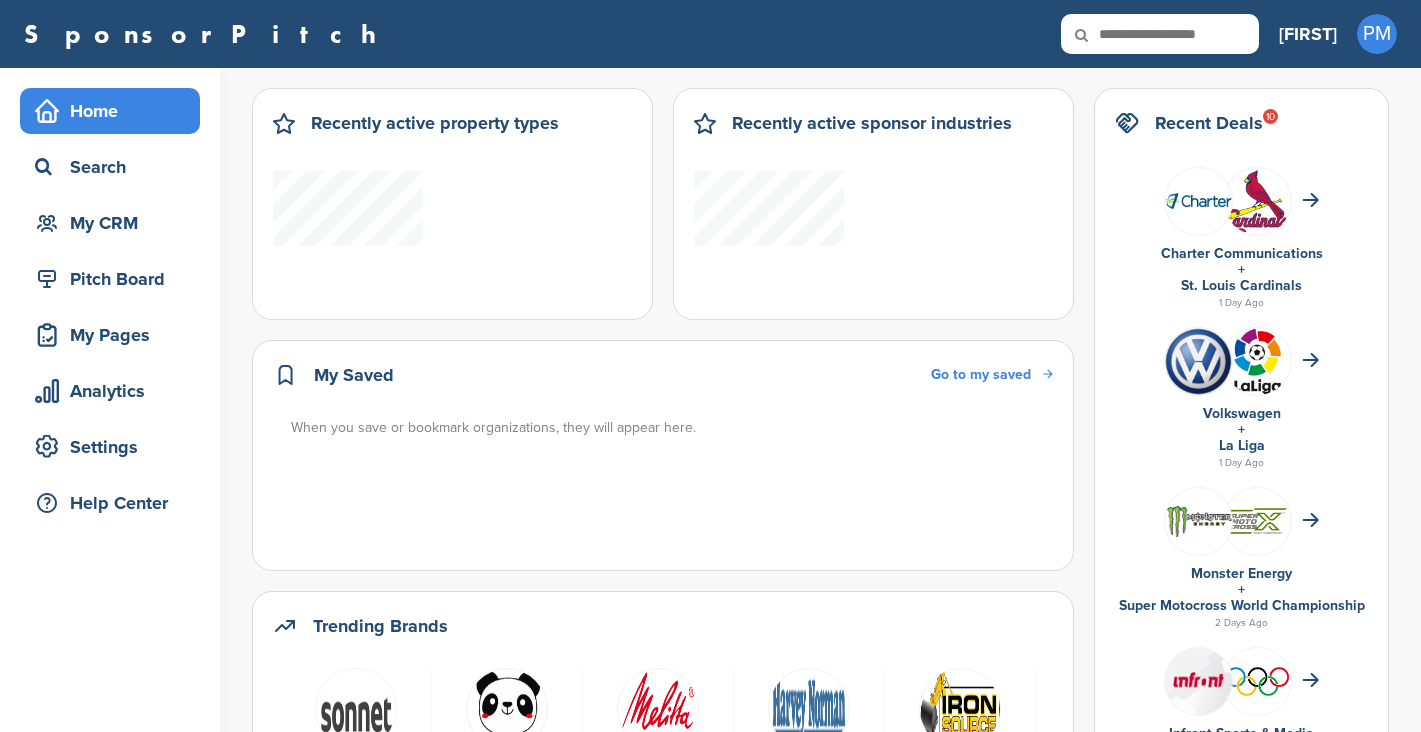 scroll, scrollTop: 0, scrollLeft: 0, axis: both 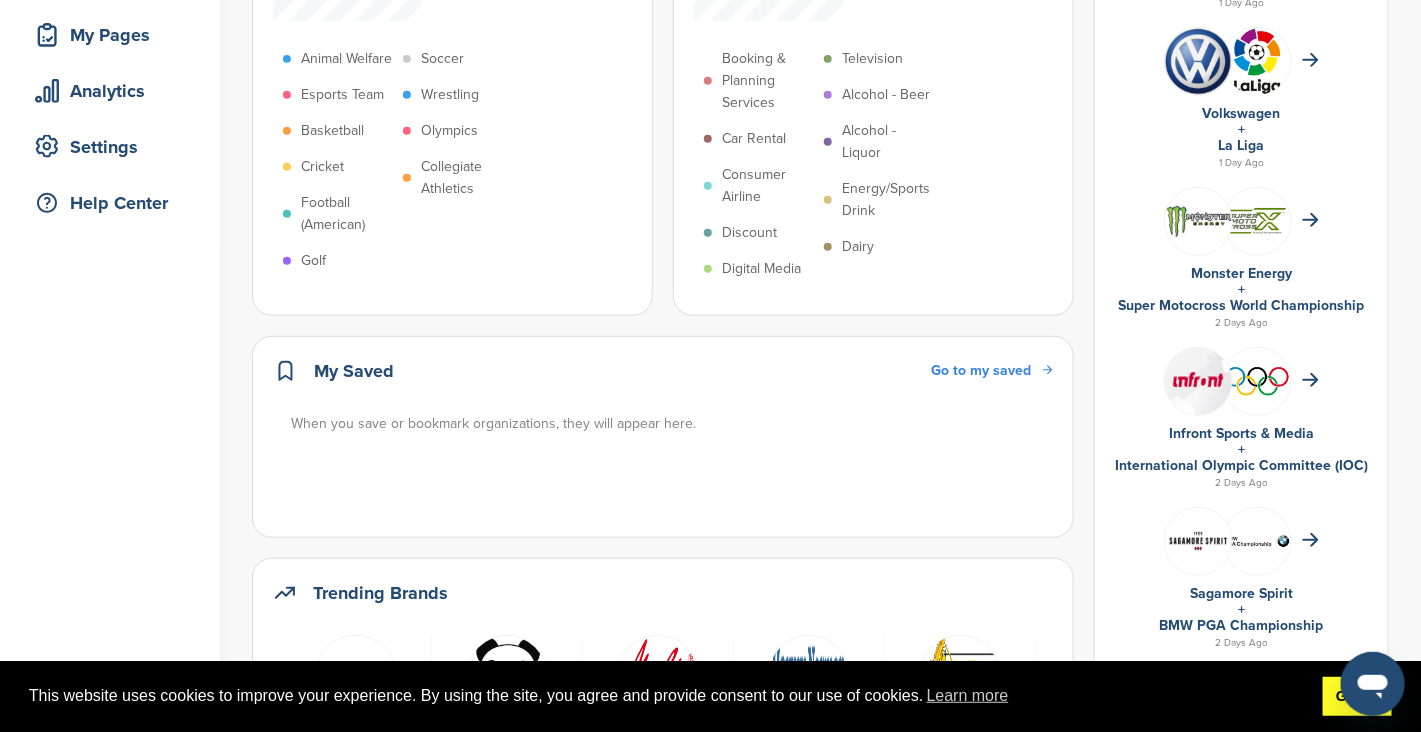 click on "Got it!" at bounding box center (1357, 697) 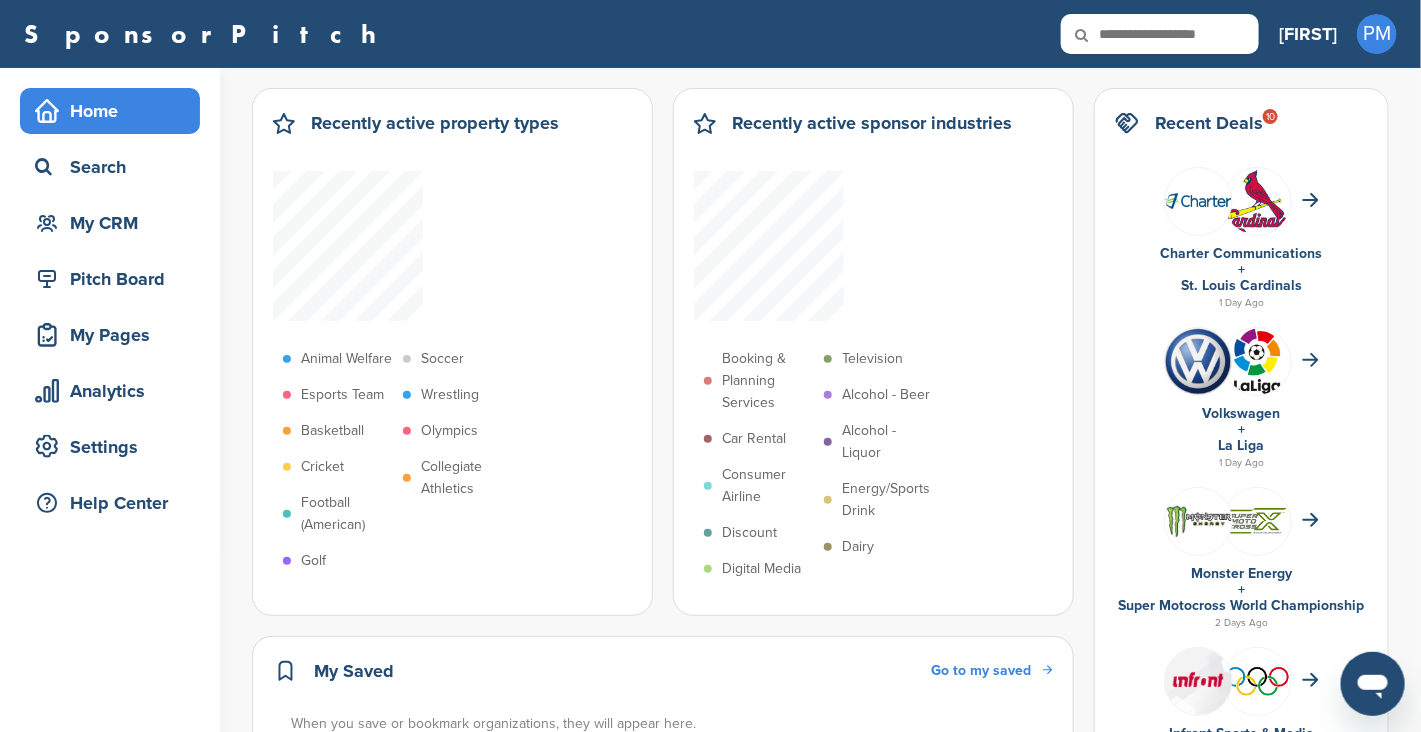 scroll, scrollTop: 0, scrollLeft: 0, axis: both 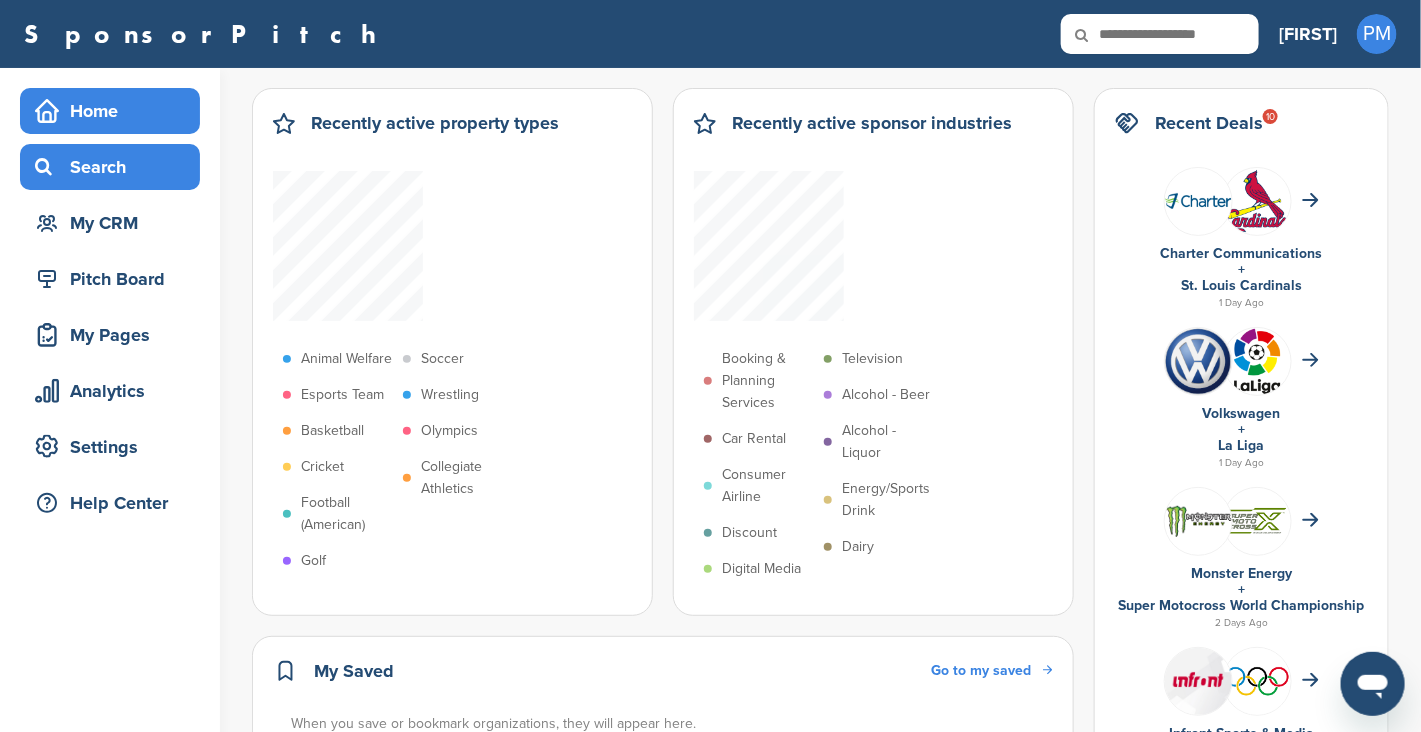 click on "Search" at bounding box center (115, 167) 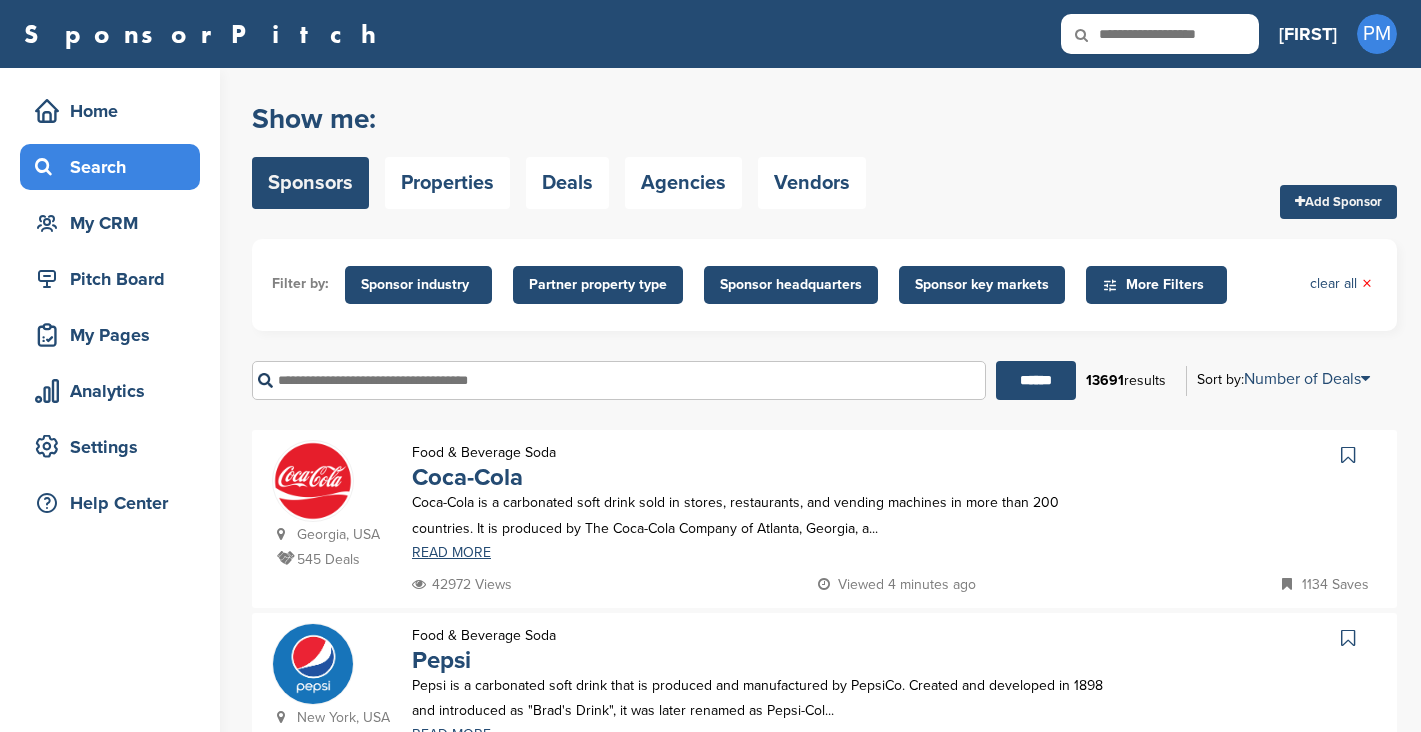 scroll, scrollTop: 0, scrollLeft: 0, axis: both 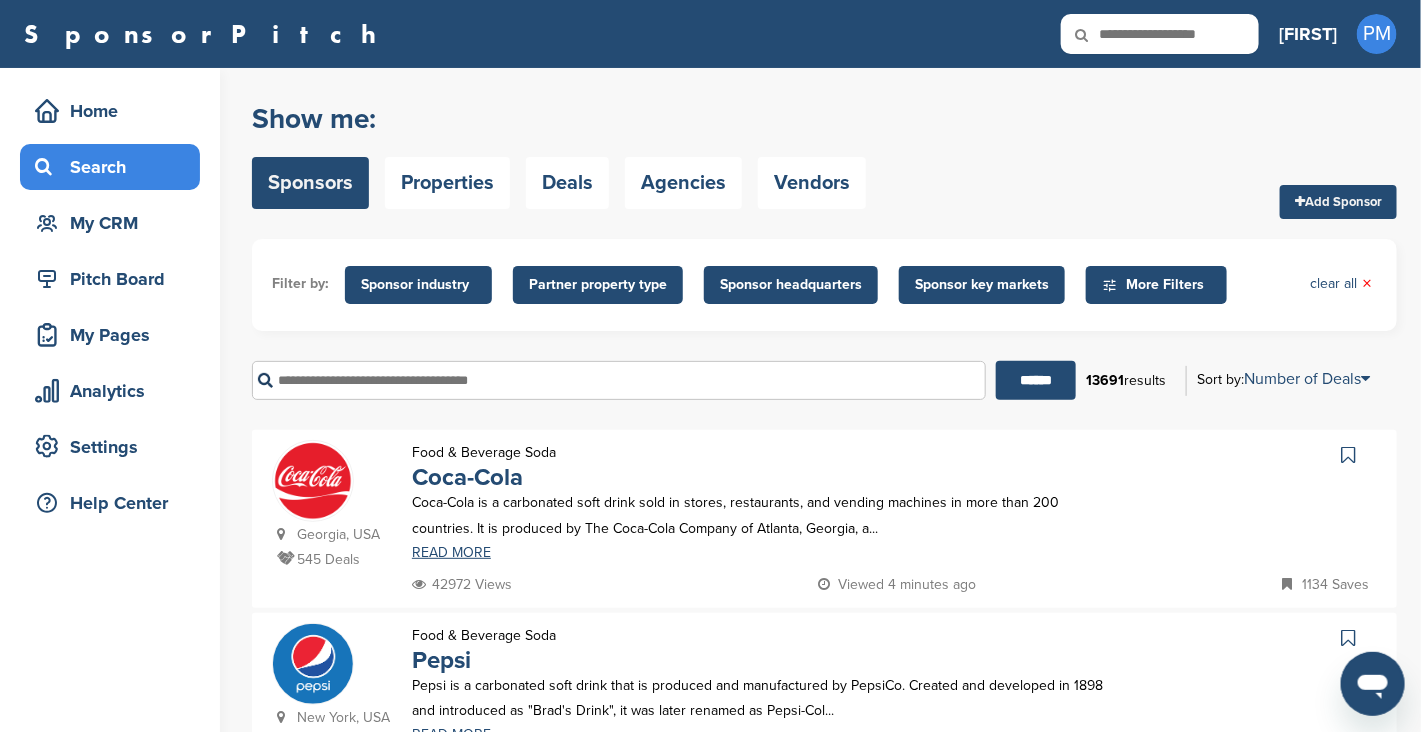 click at bounding box center (619, 380) 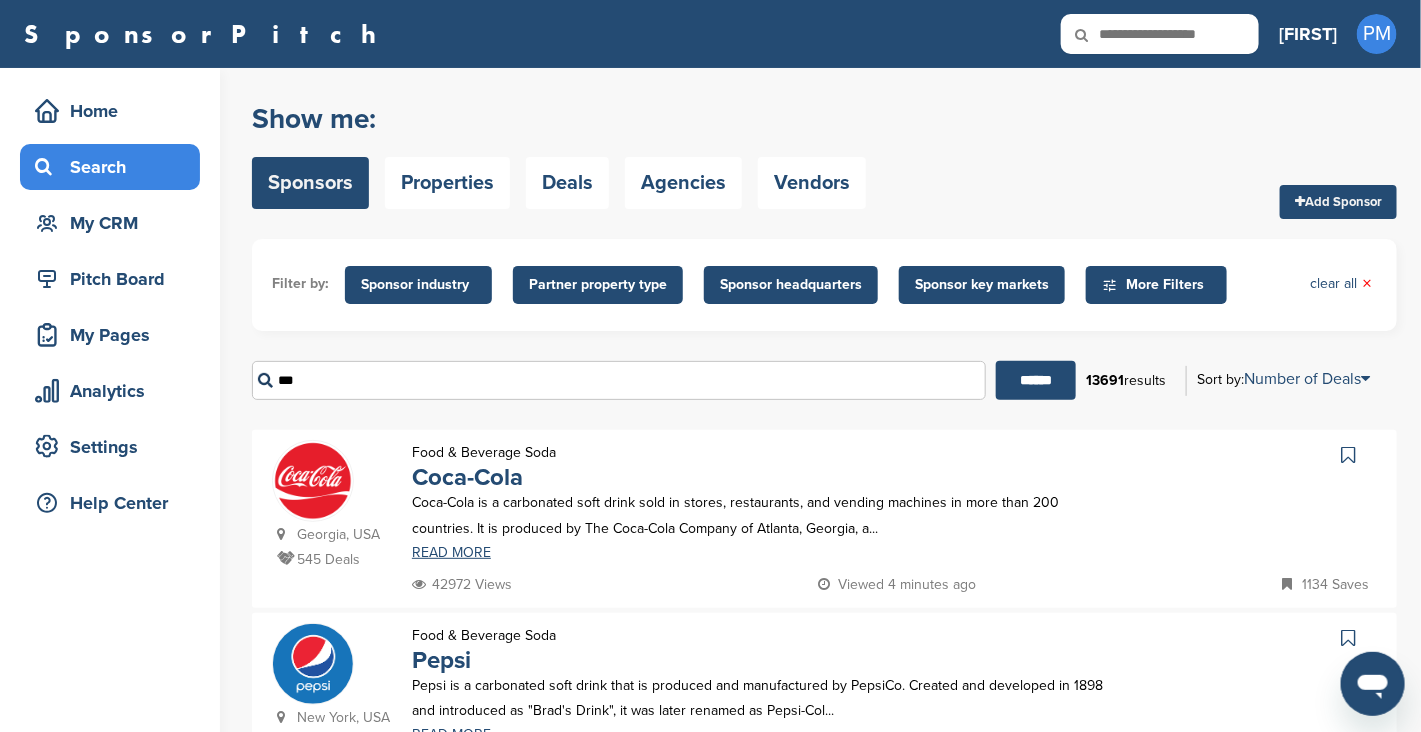 type on "***" 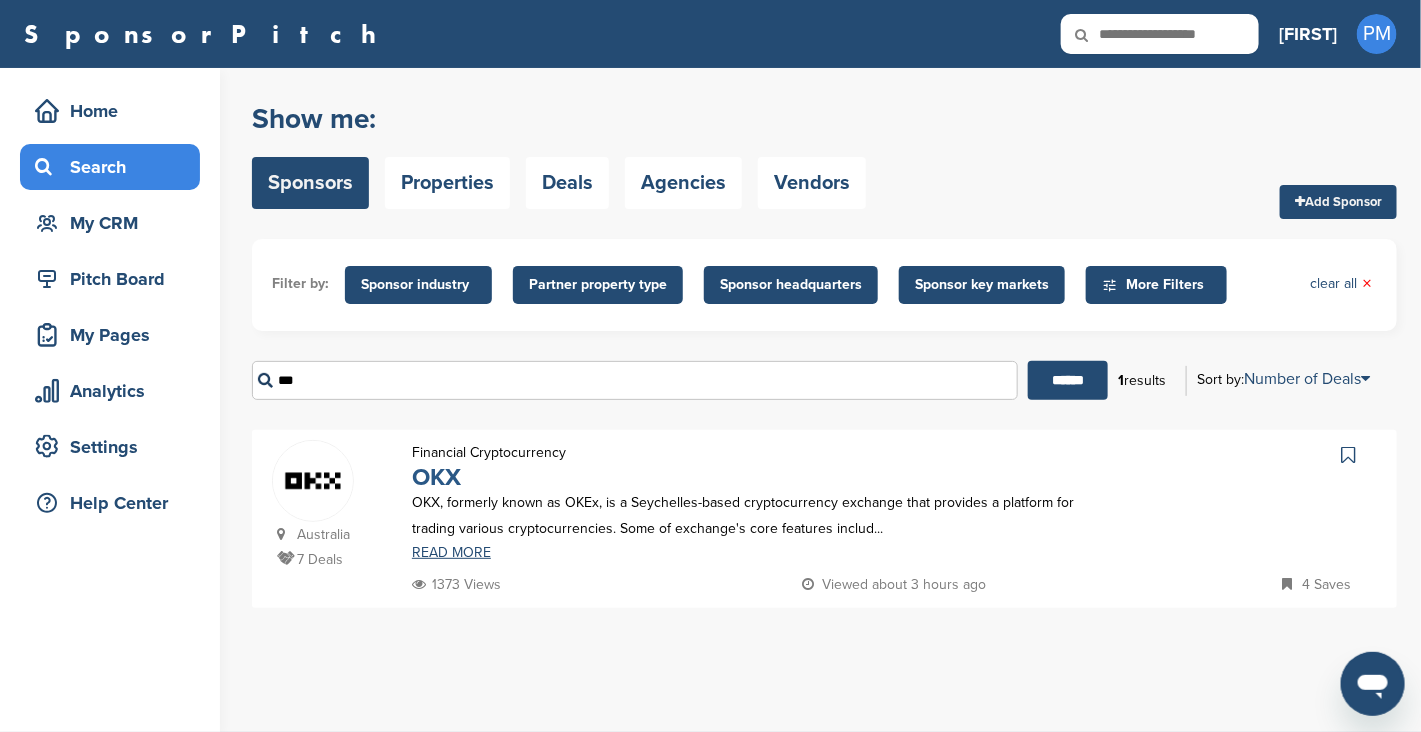 click on "OKX" at bounding box center (436, 477) 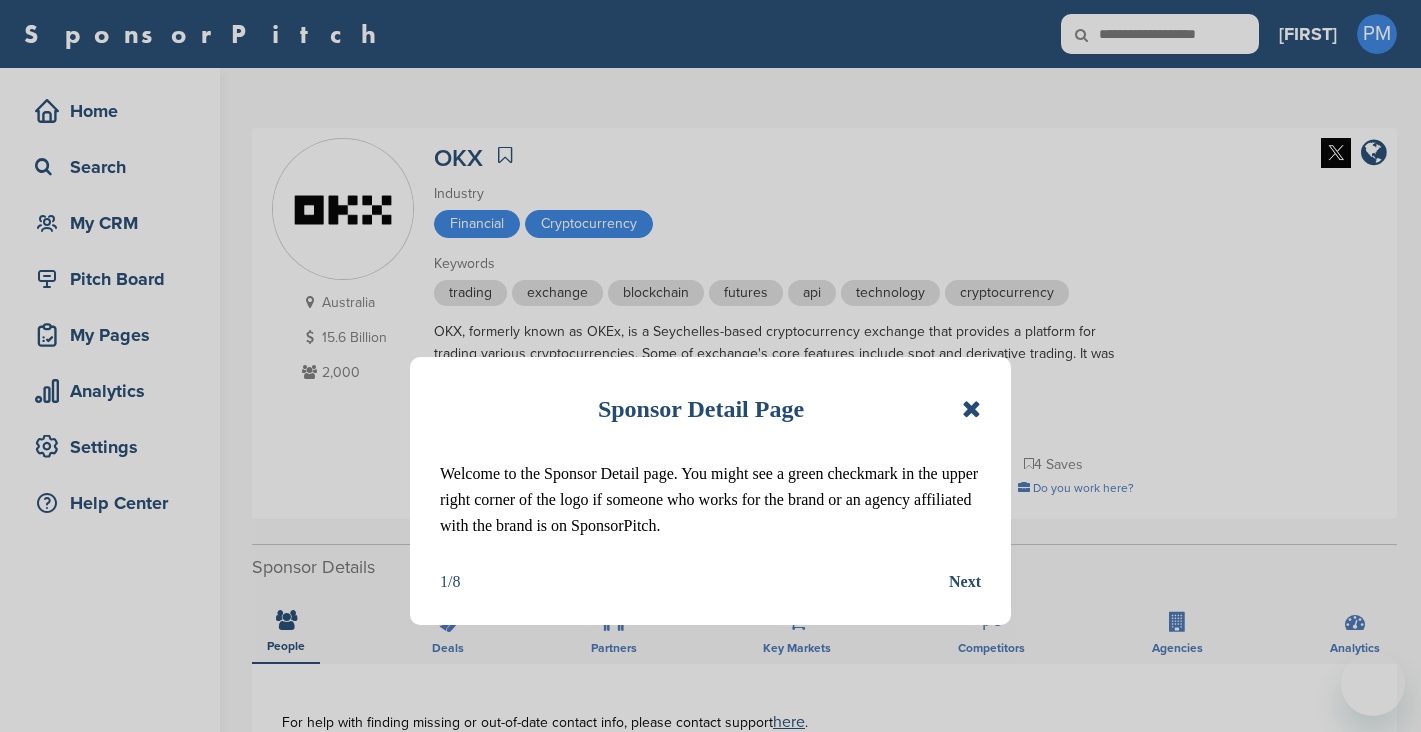 scroll, scrollTop: 0, scrollLeft: 0, axis: both 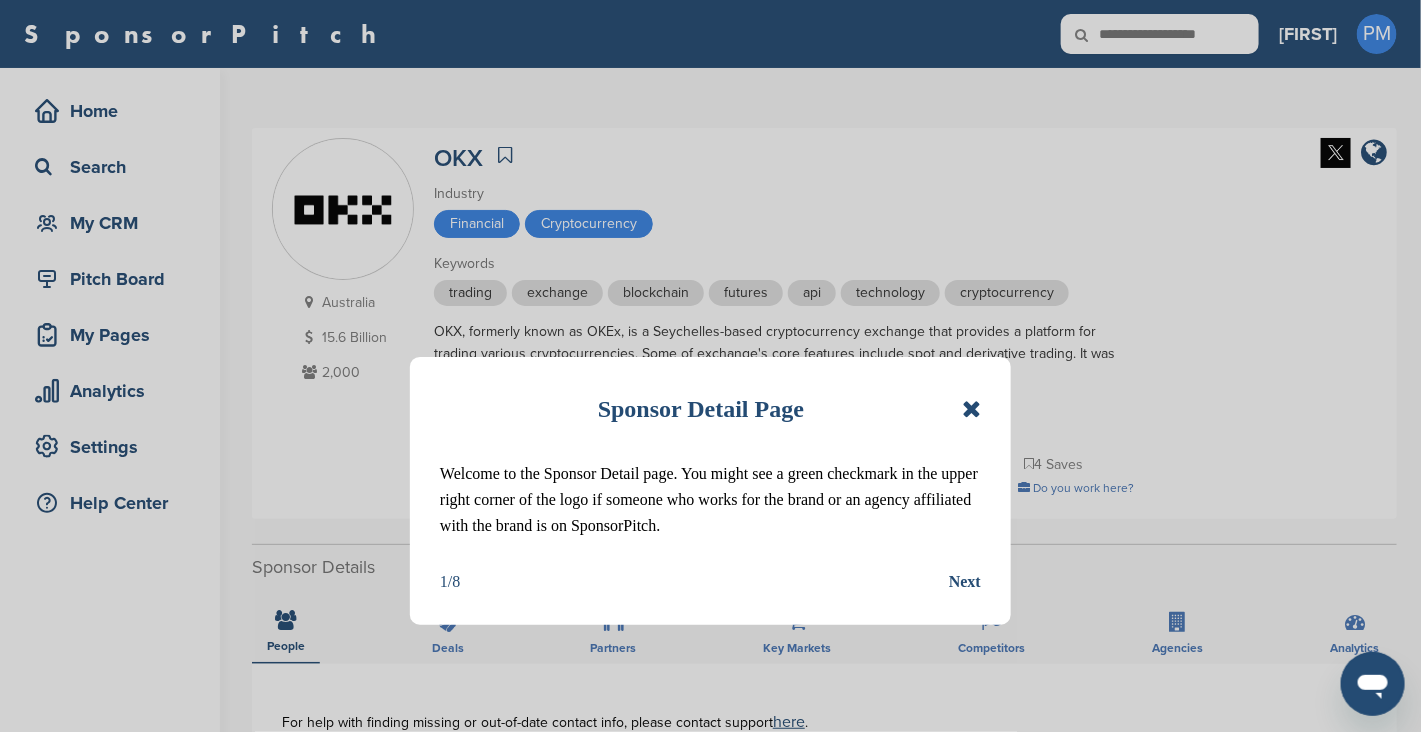 click on "Next" at bounding box center [965, 582] 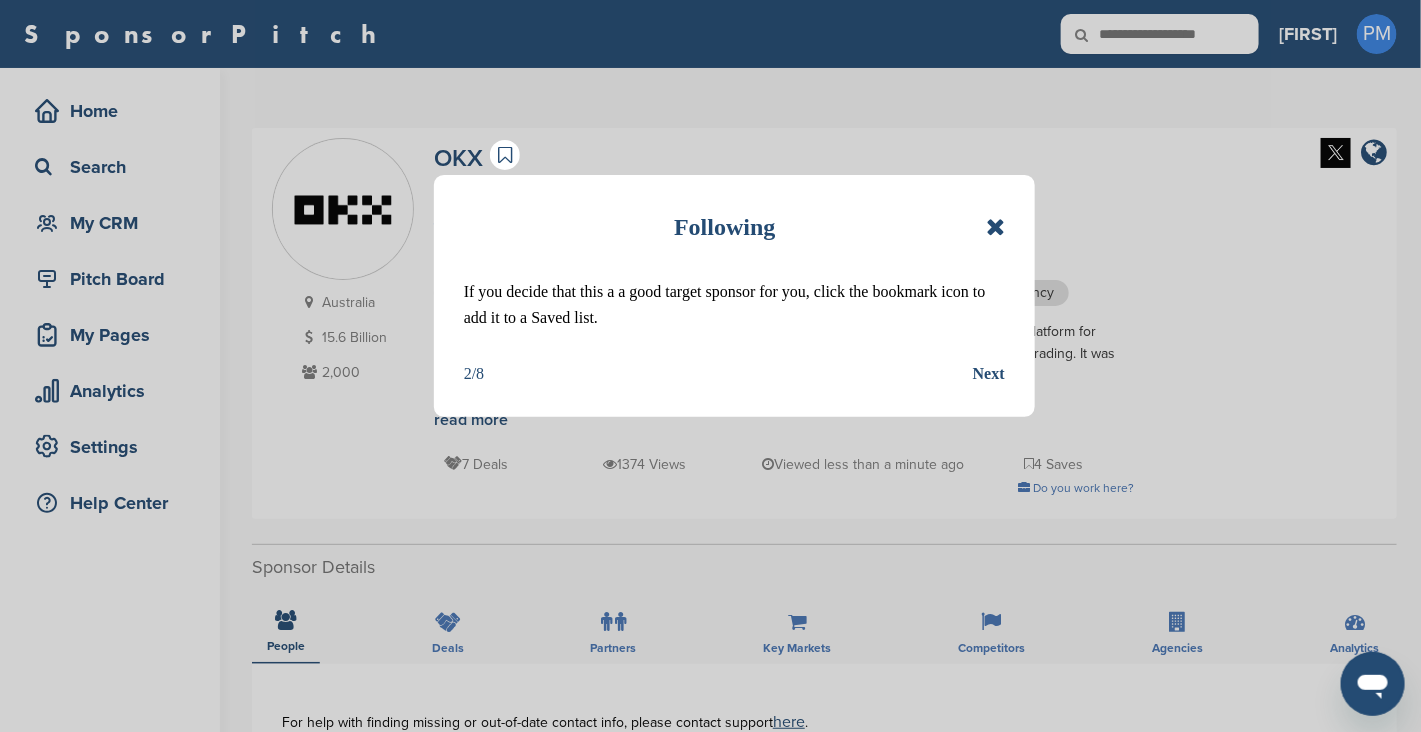 click on "Following" at bounding box center [734, 227] 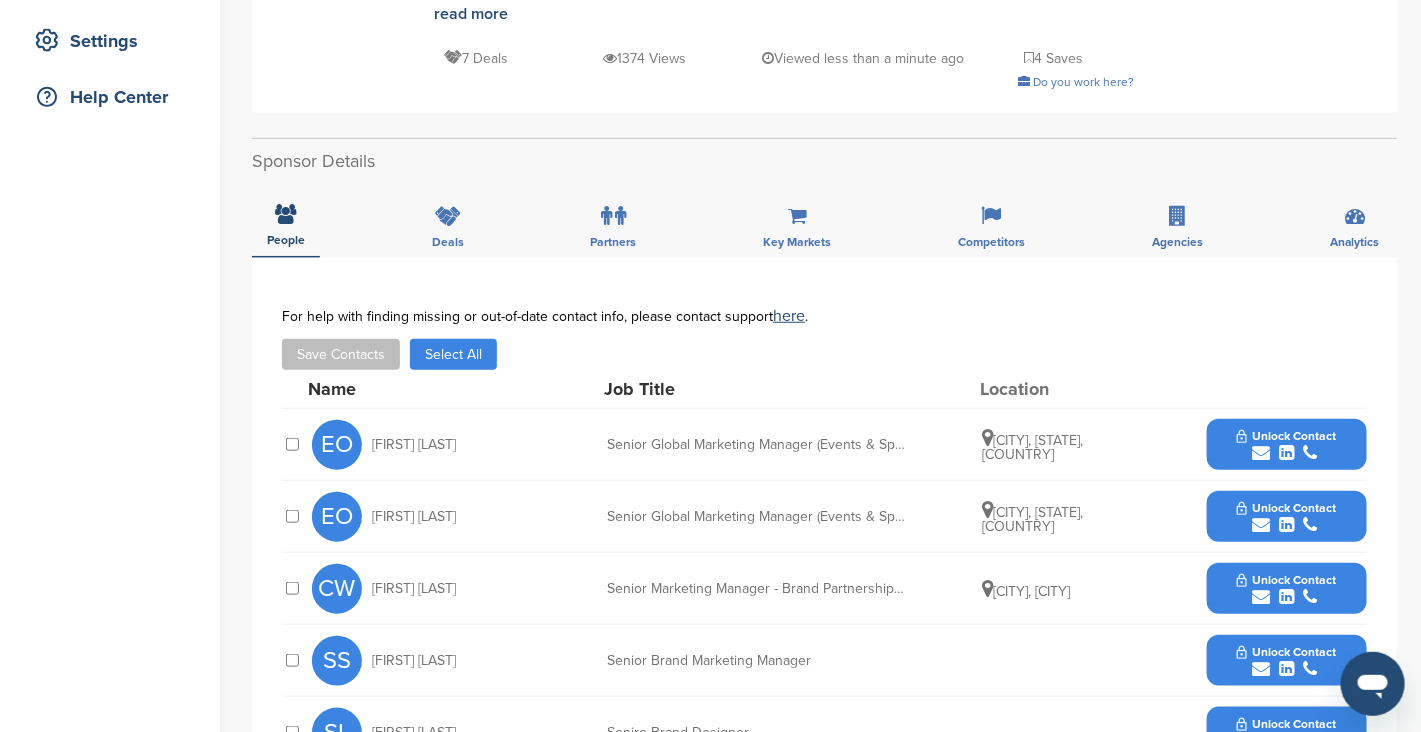 scroll, scrollTop: 499, scrollLeft: 0, axis: vertical 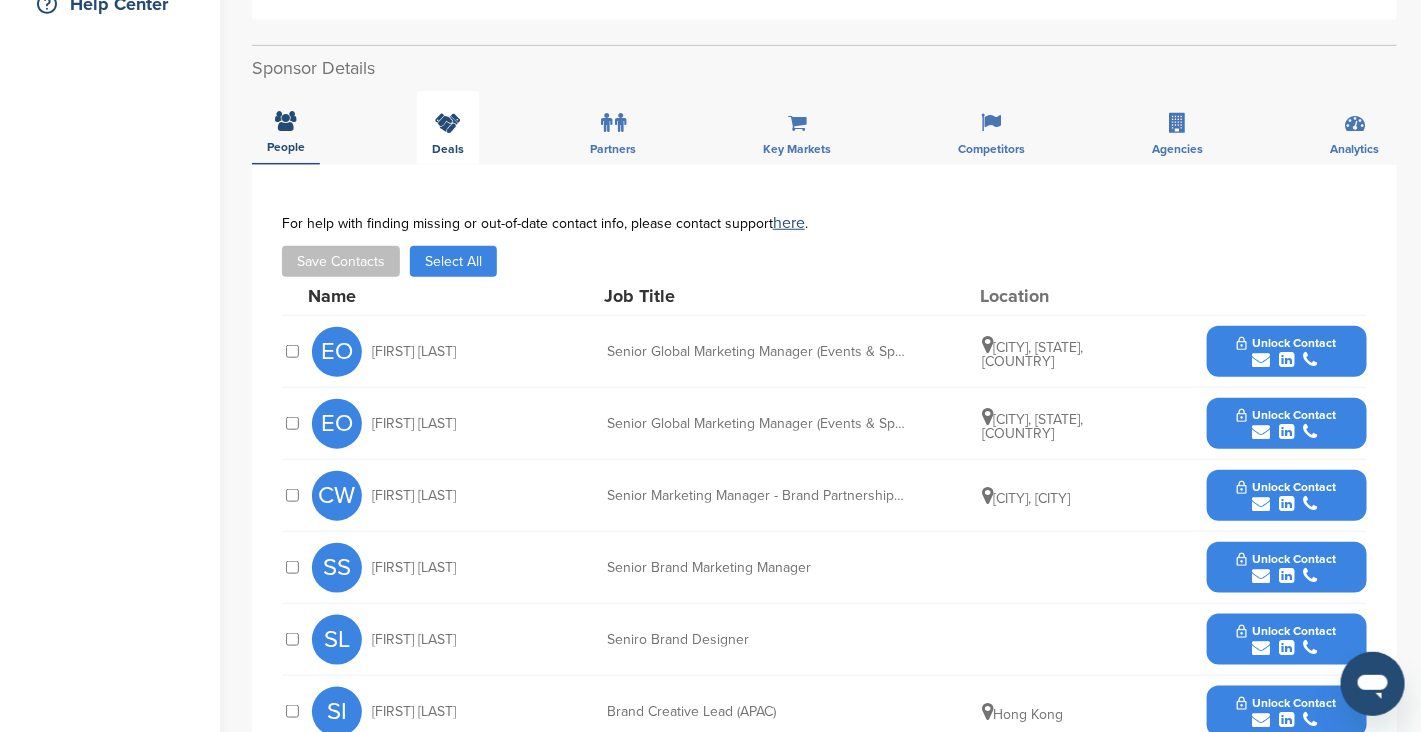 click on "Deals" at bounding box center (448, 128) 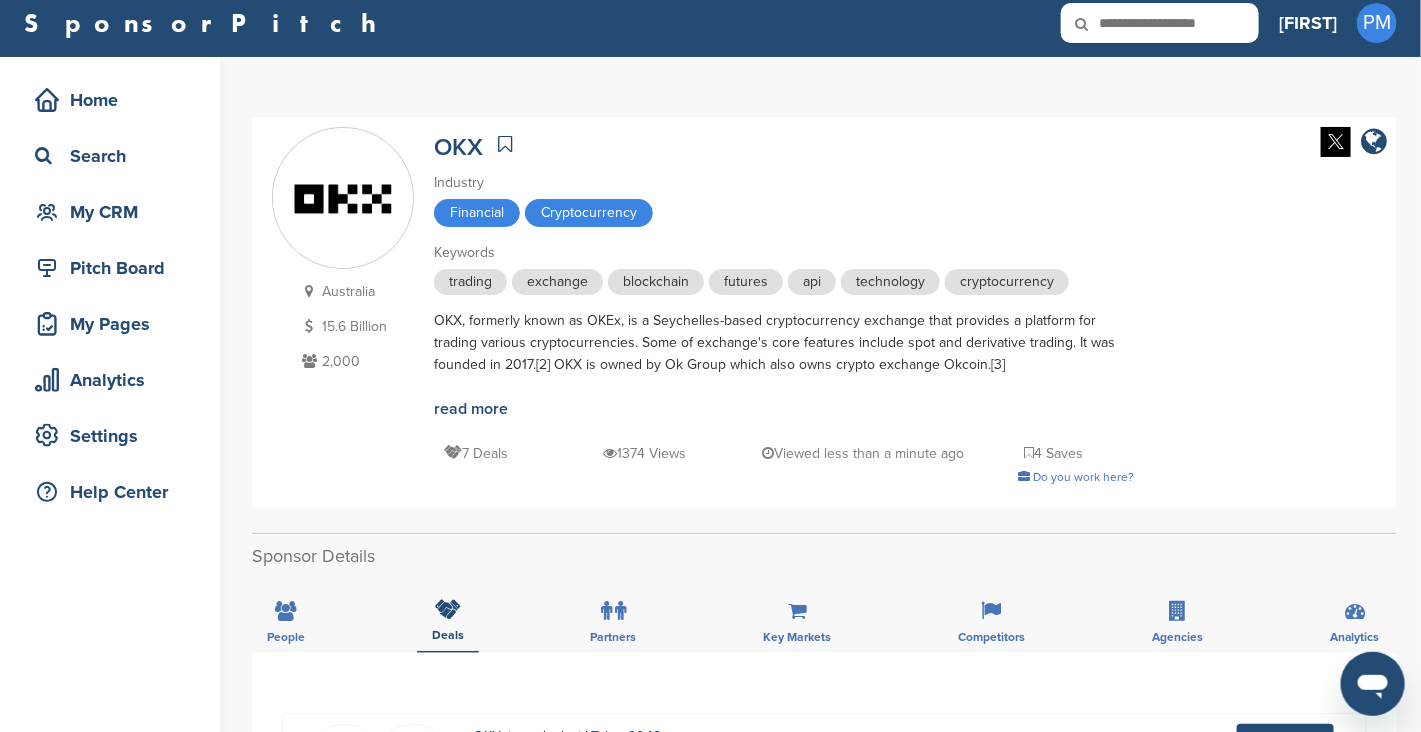 scroll, scrollTop: 0, scrollLeft: 0, axis: both 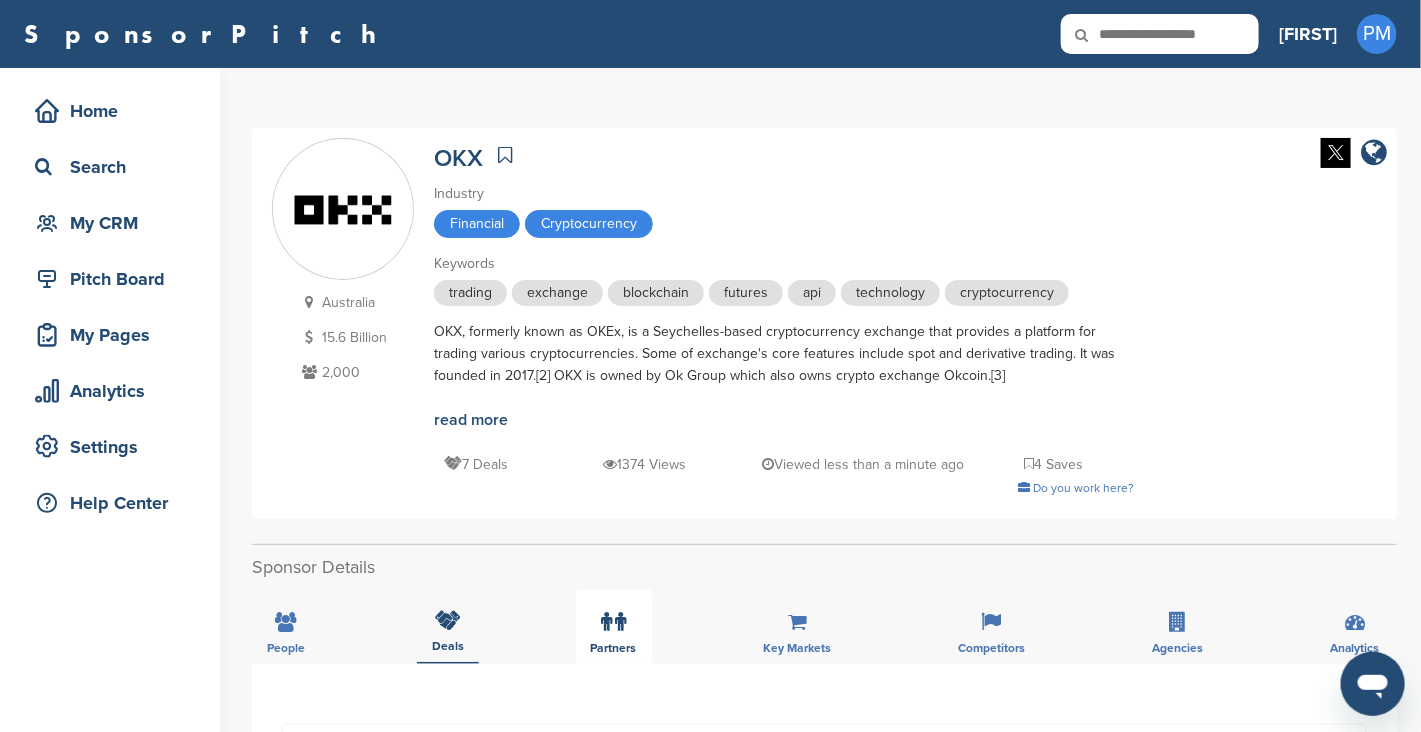 click at bounding box center [620, 622] 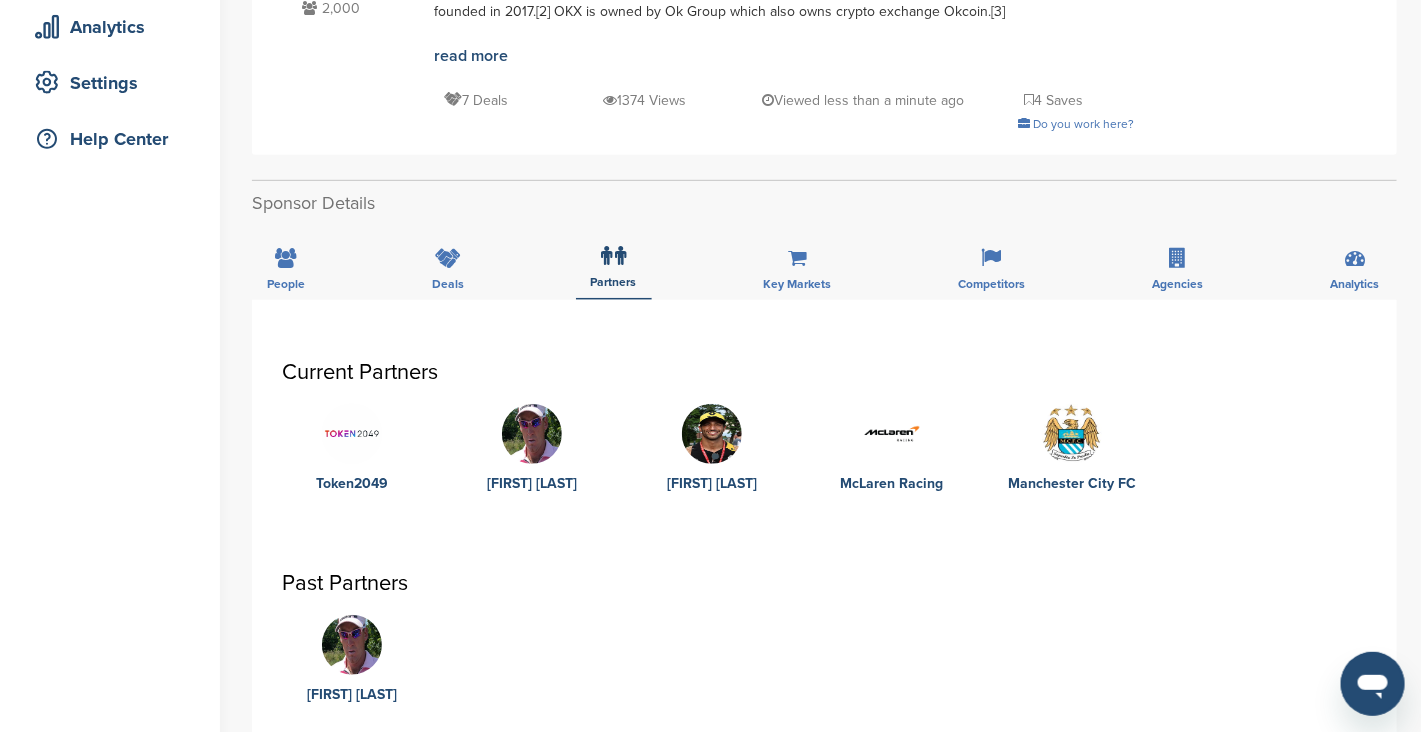 scroll, scrollTop: 399, scrollLeft: 0, axis: vertical 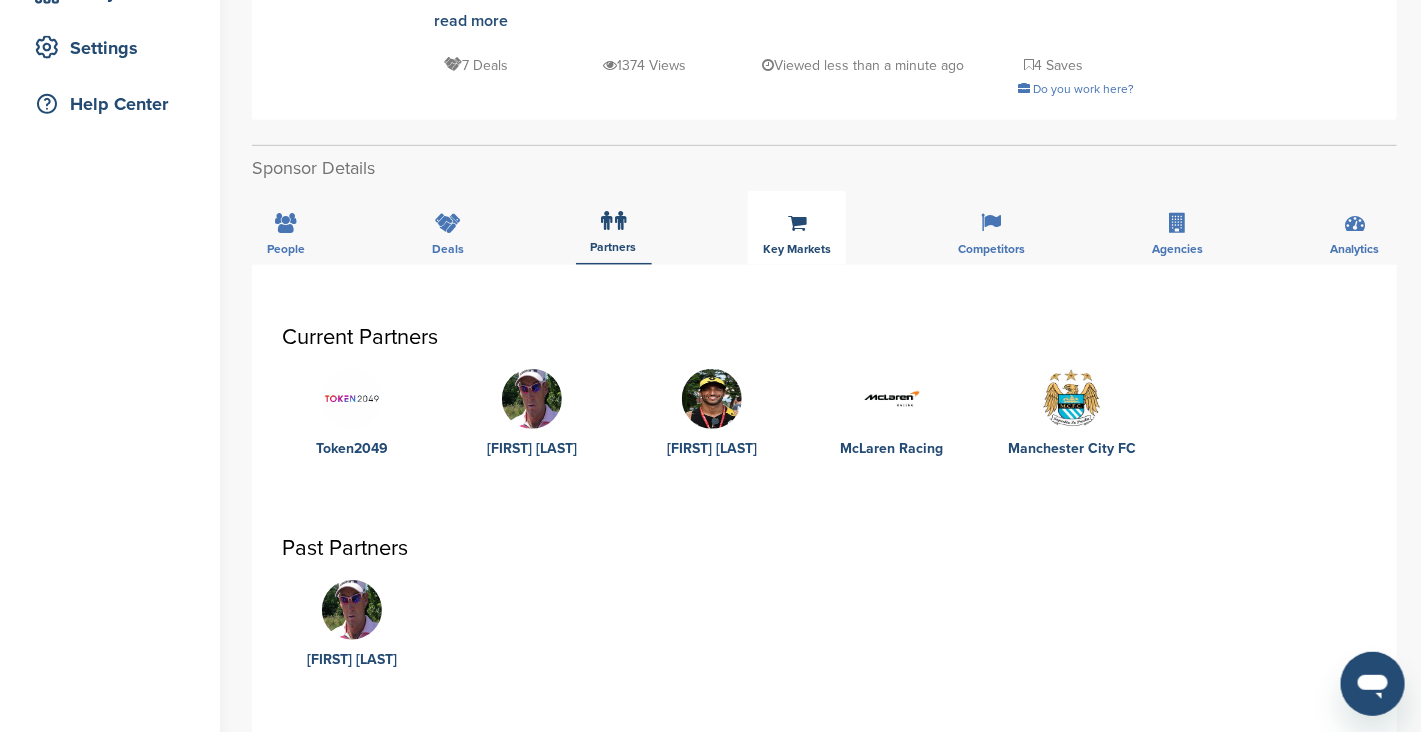 click on "Key Markets" at bounding box center [797, 228] 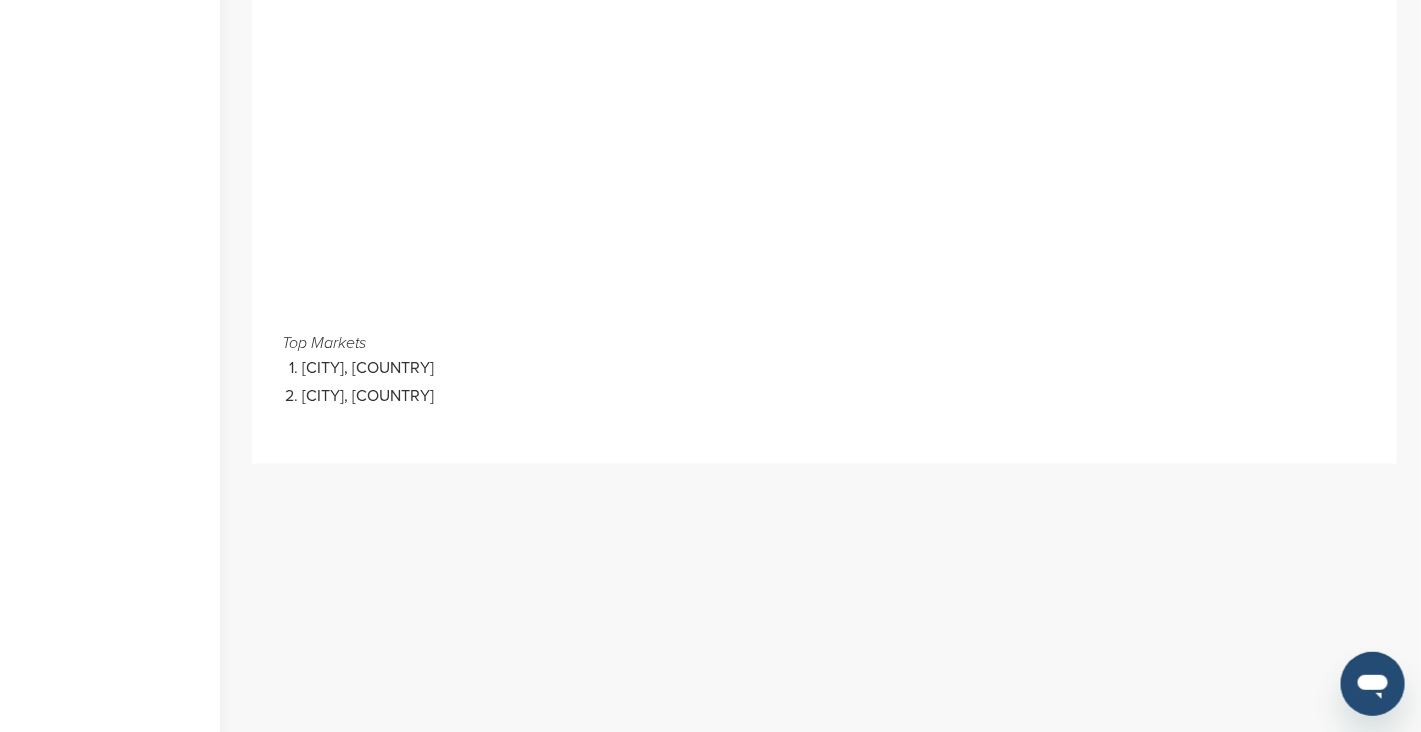 scroll, scrollTop: 399, scrollLeft: 0, axis: vertical 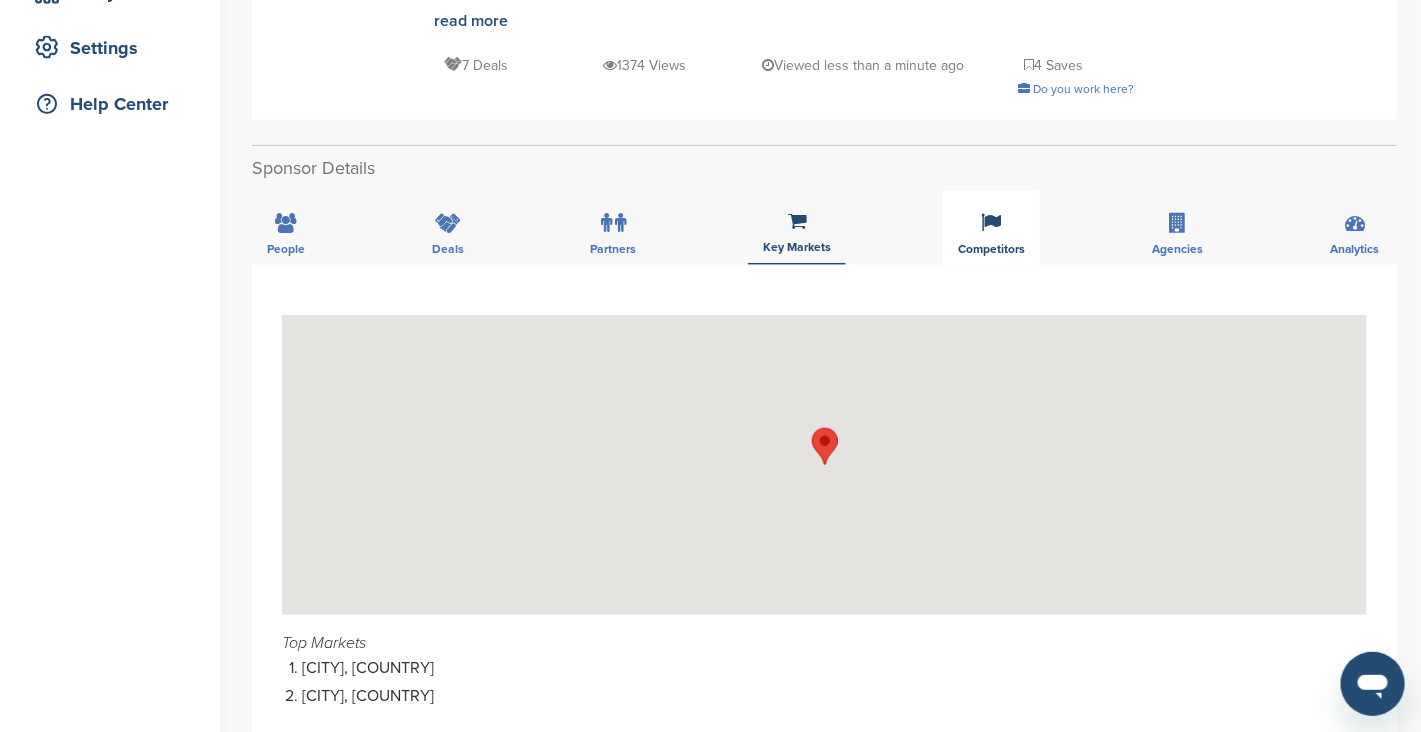 click on "Competitors" at bounding box center (286, 249) 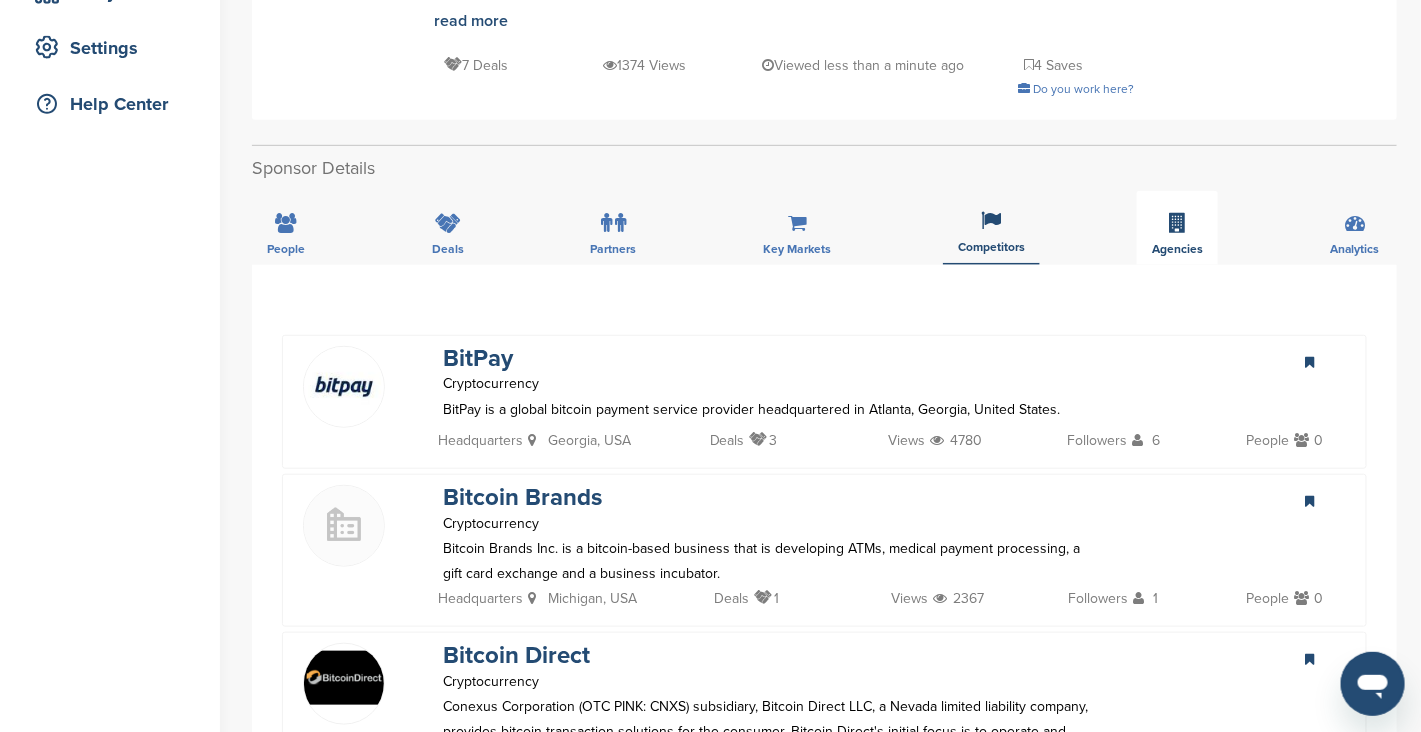 click on "Agencies" at bounding box center (1177, 228) 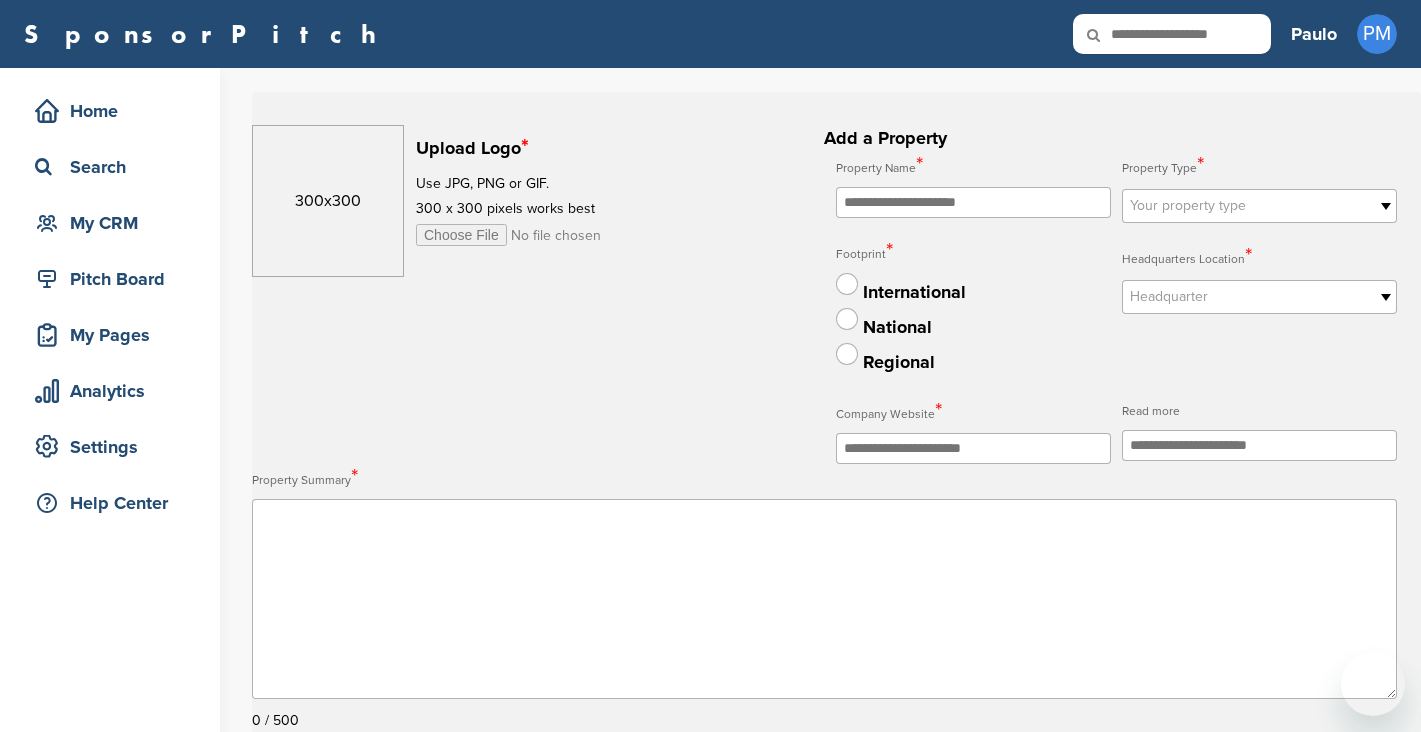 scroll, scrollTop: 0, scrollLeft: 0, axis: both 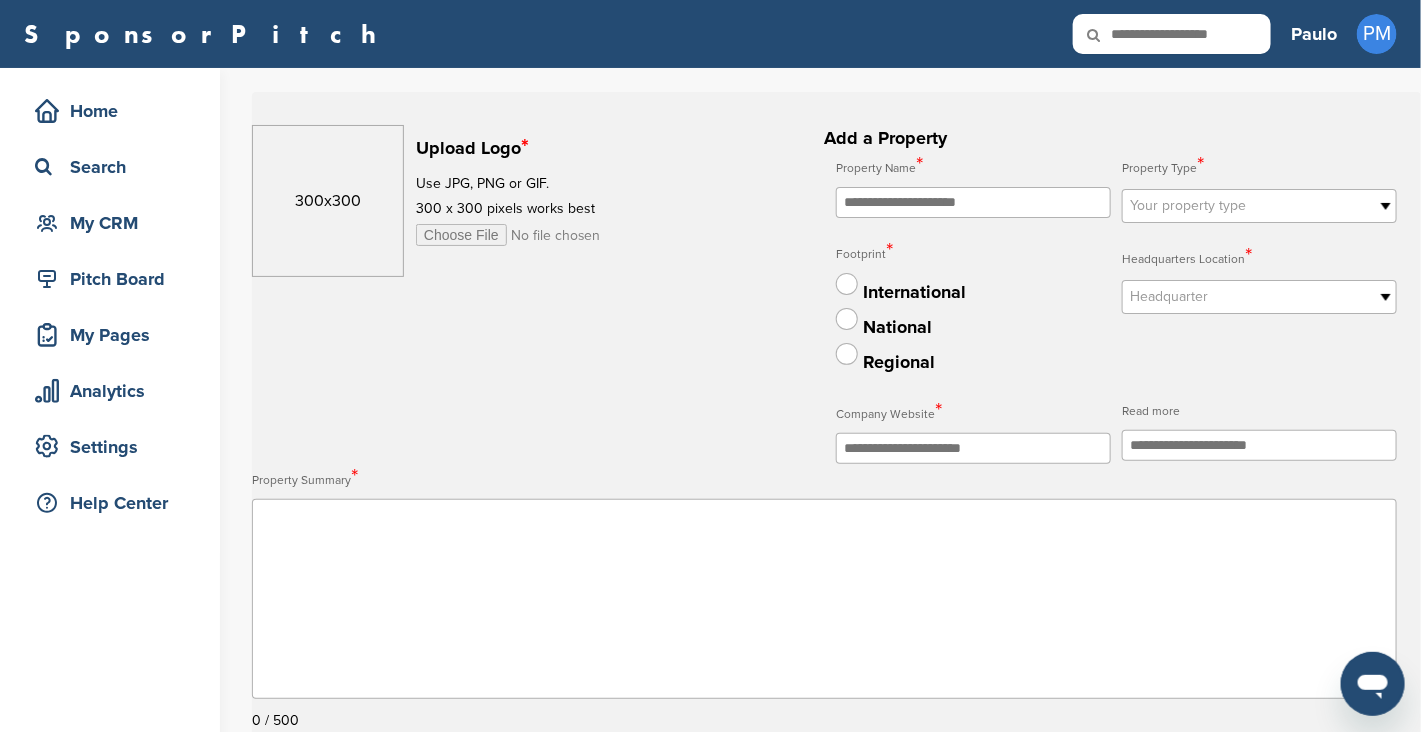 click at bounding box center (569, 235) 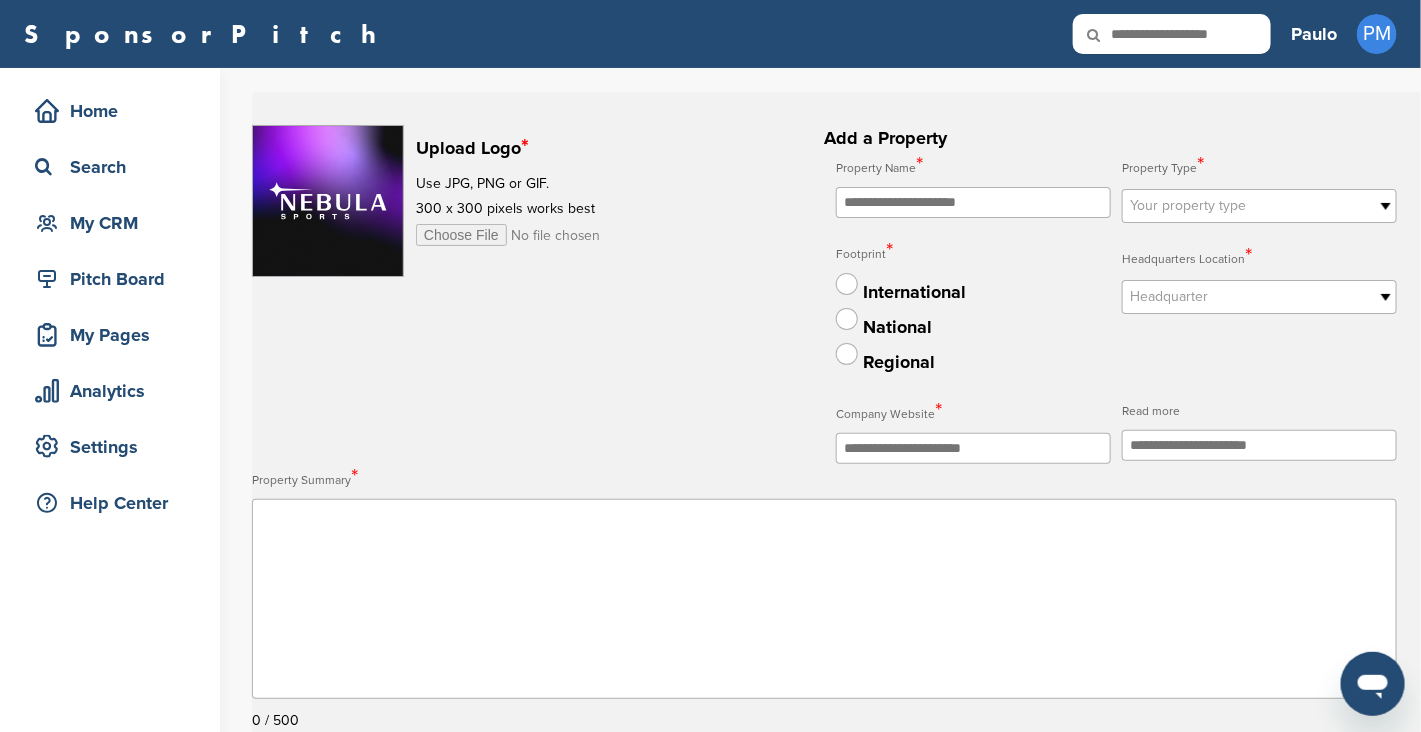 click at bounding box center [973, 202] 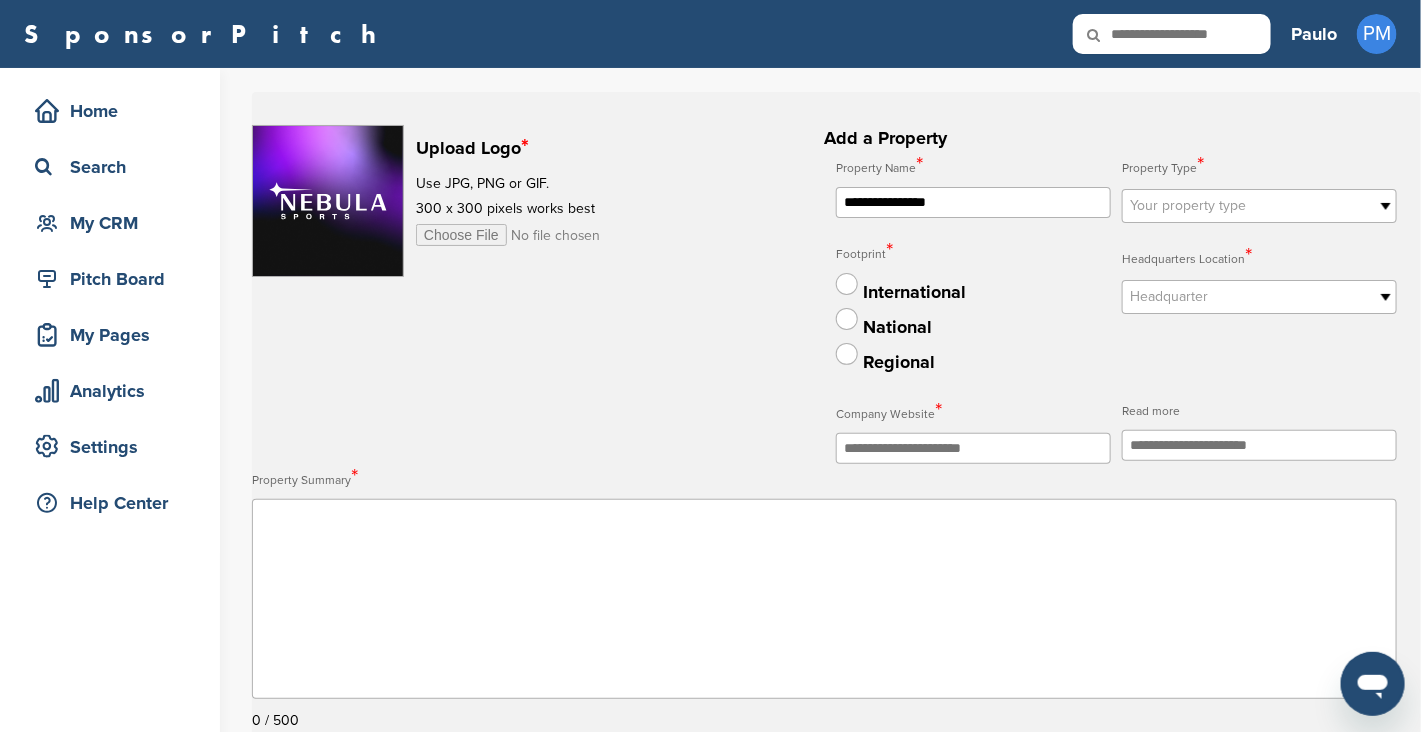 type on "**********" 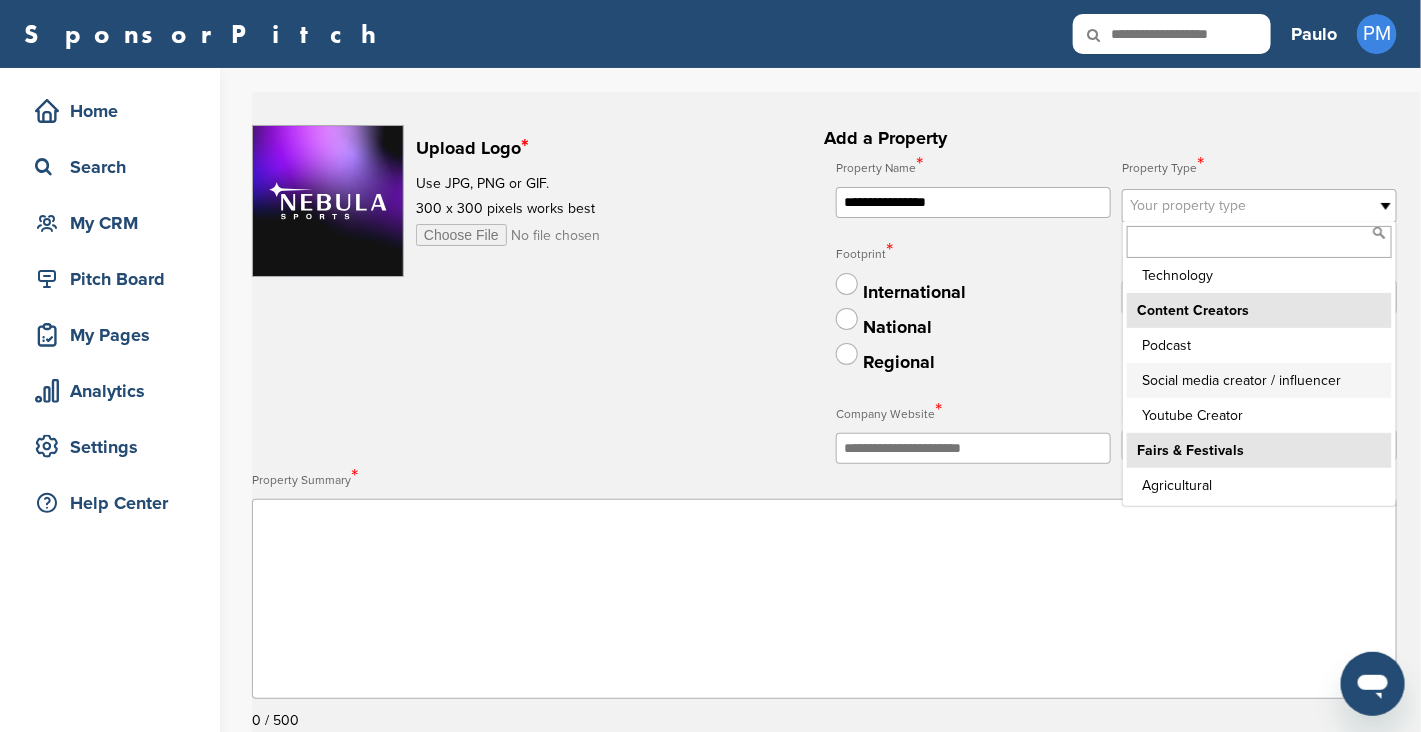 scroll, scrollTop: 2893, scrollLeft: 0, axis: vertical 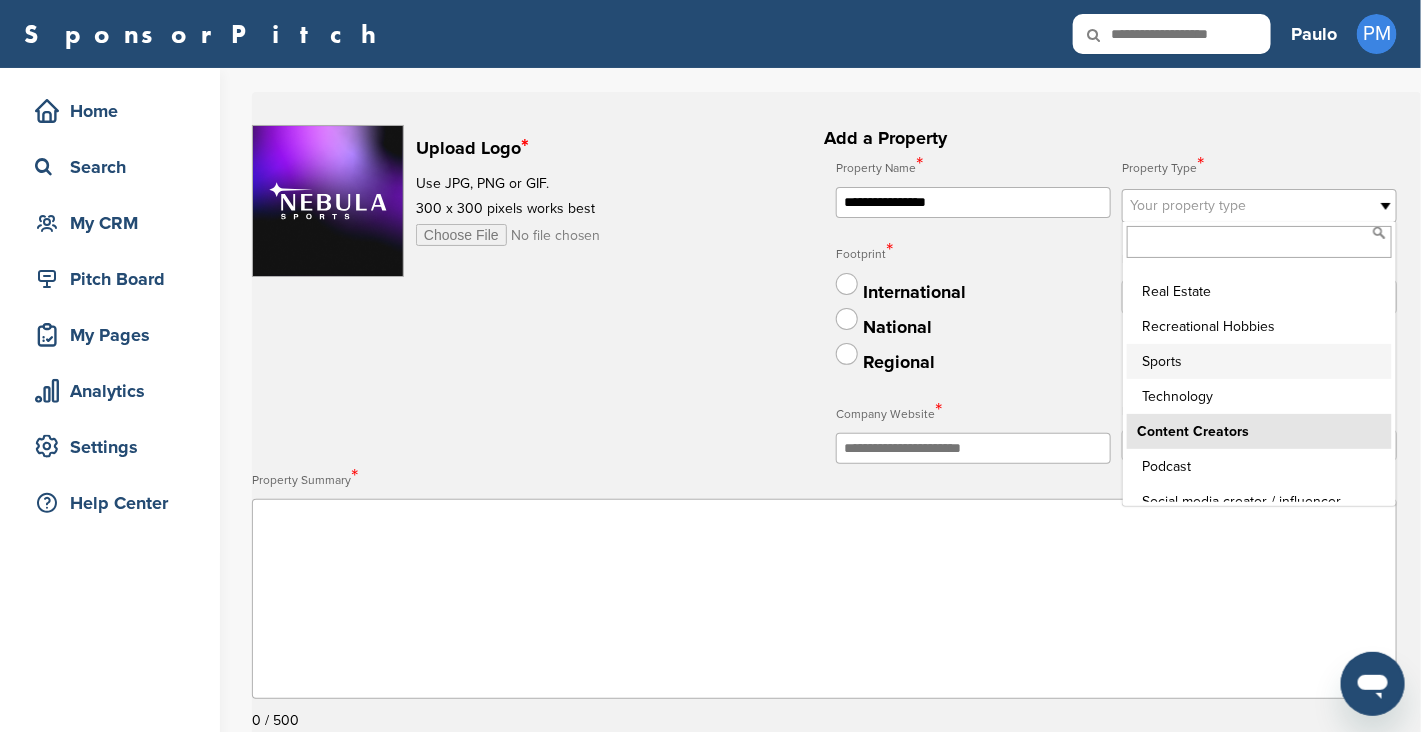 click on "Sports" at bounding box center (1259, 361) 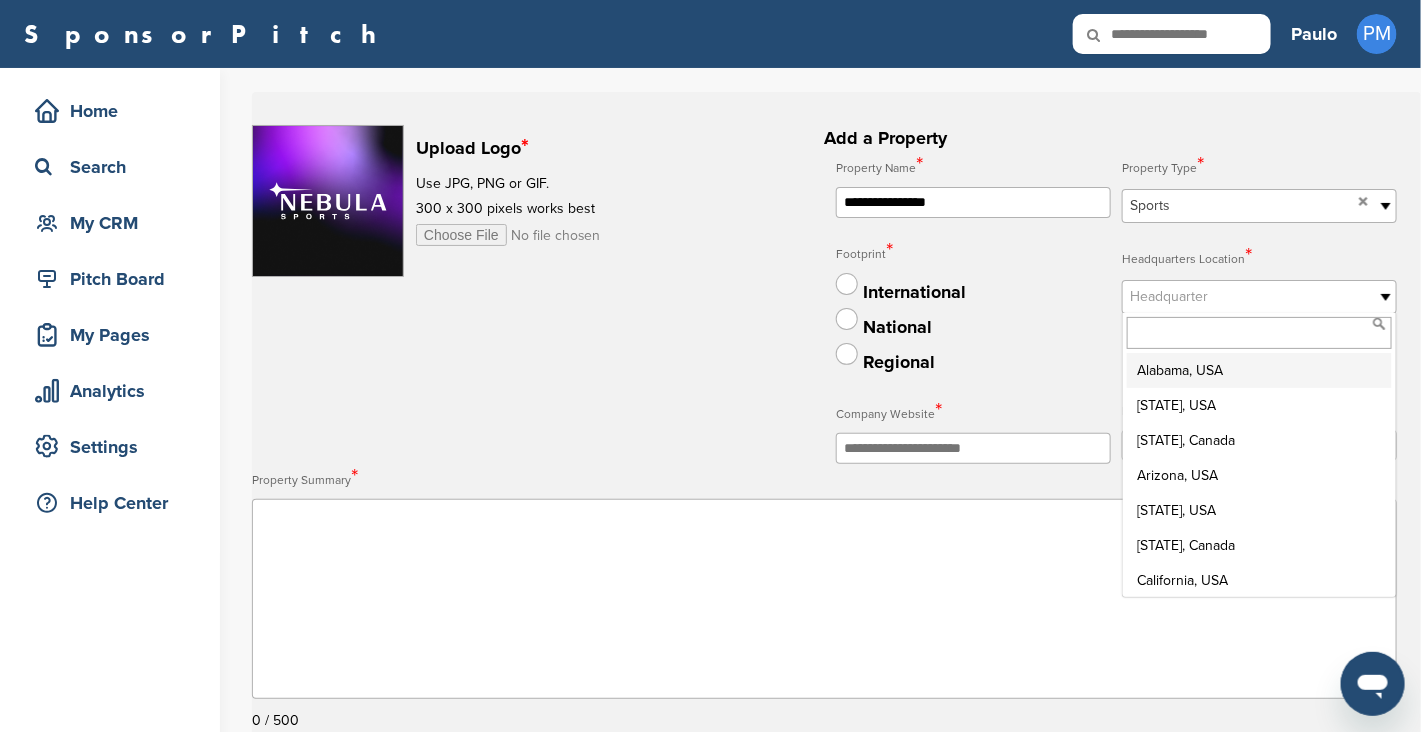 click on "Headquarter" at bounding box center [1246, 297] 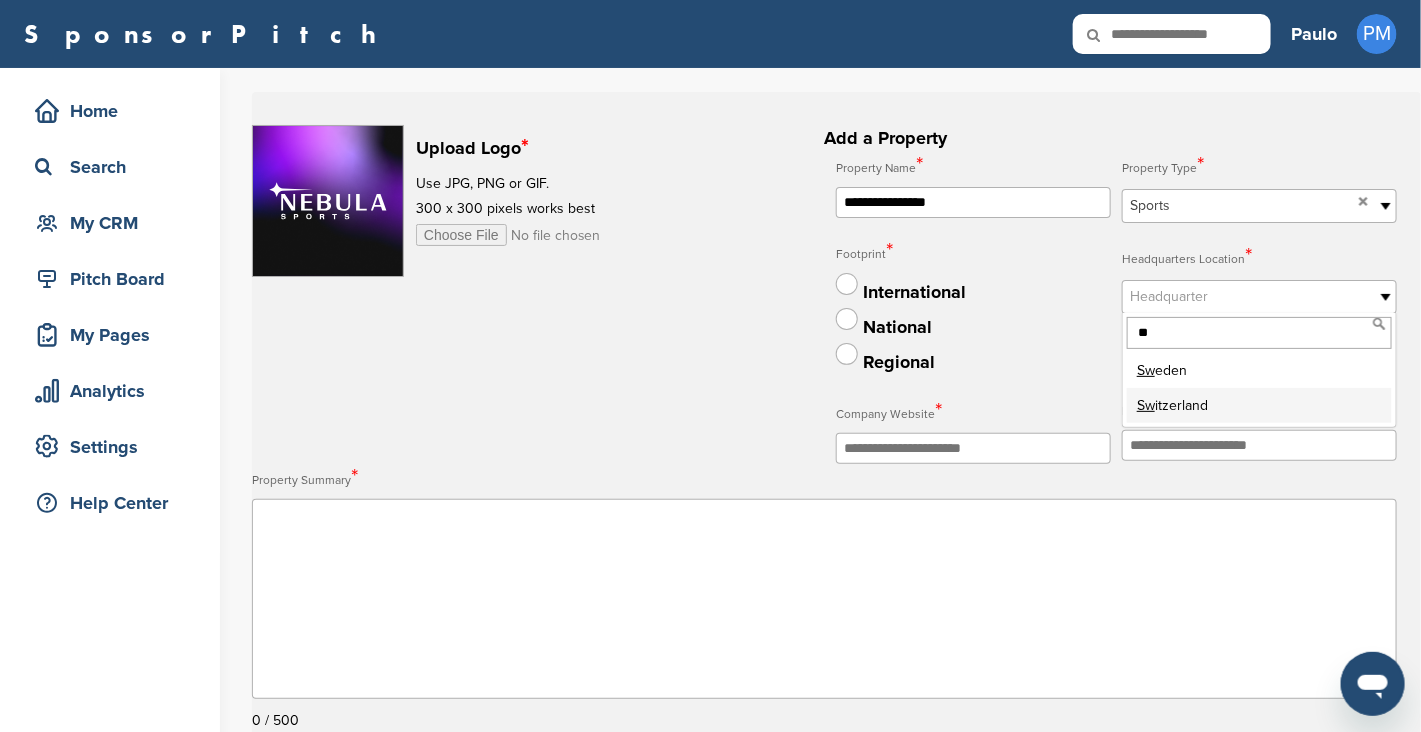 type on "**" 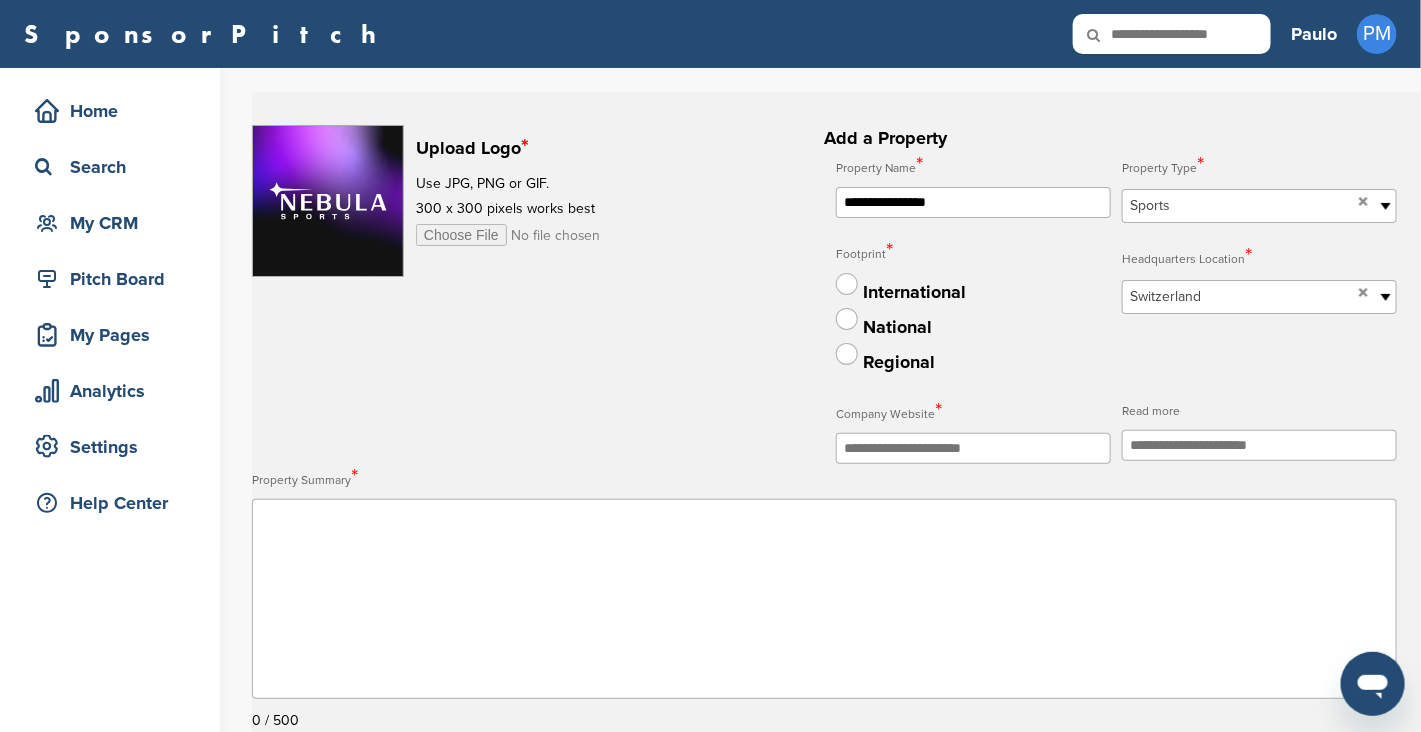 click on "International" at bounding box center [914, 292] 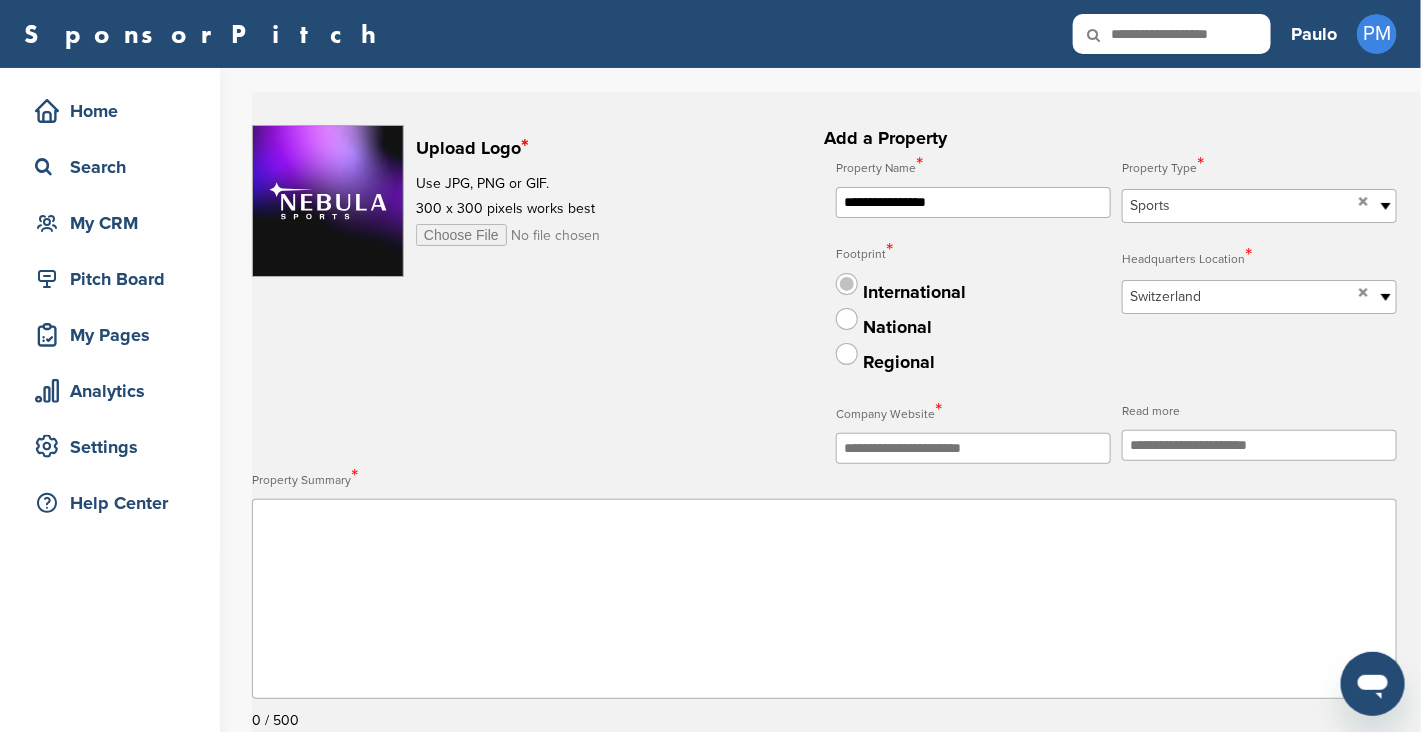 click at bounding box center (847, 284) 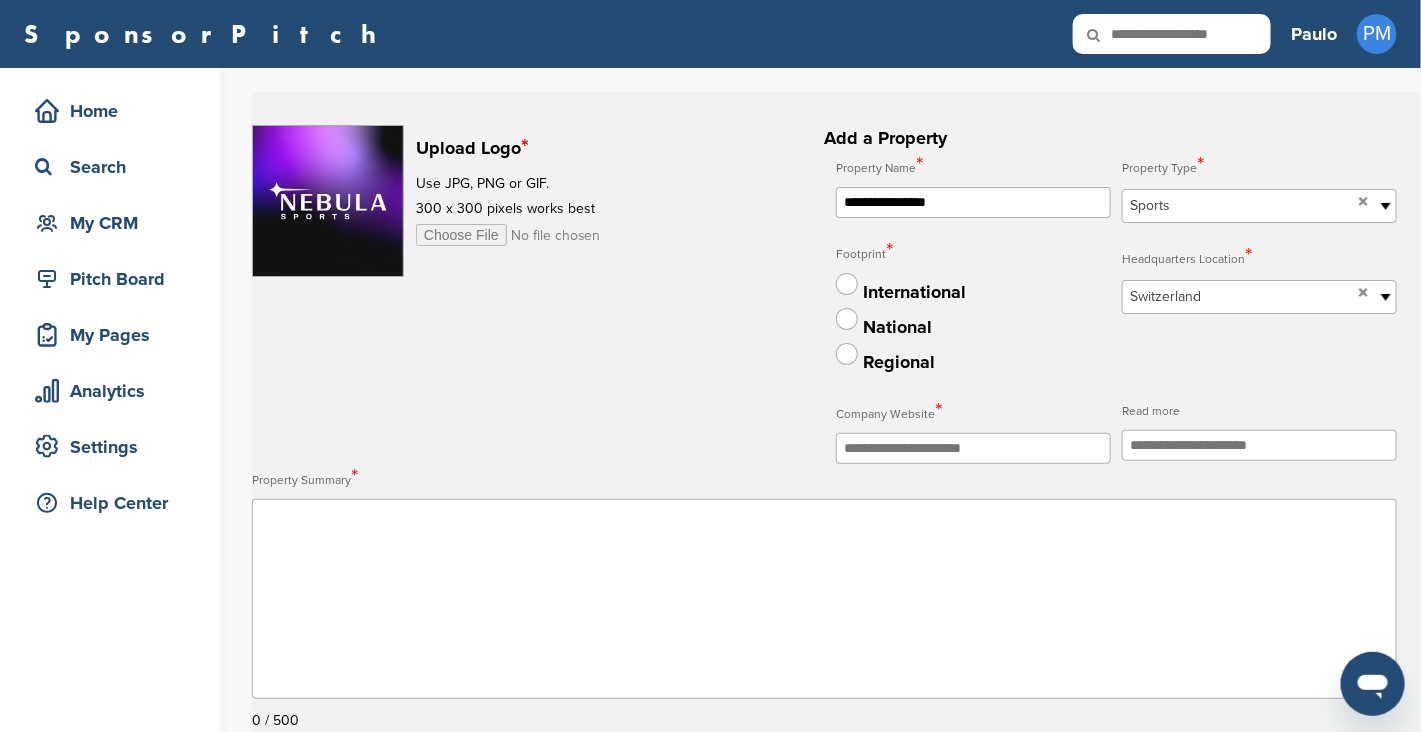 click at bounding box center (973, 448) 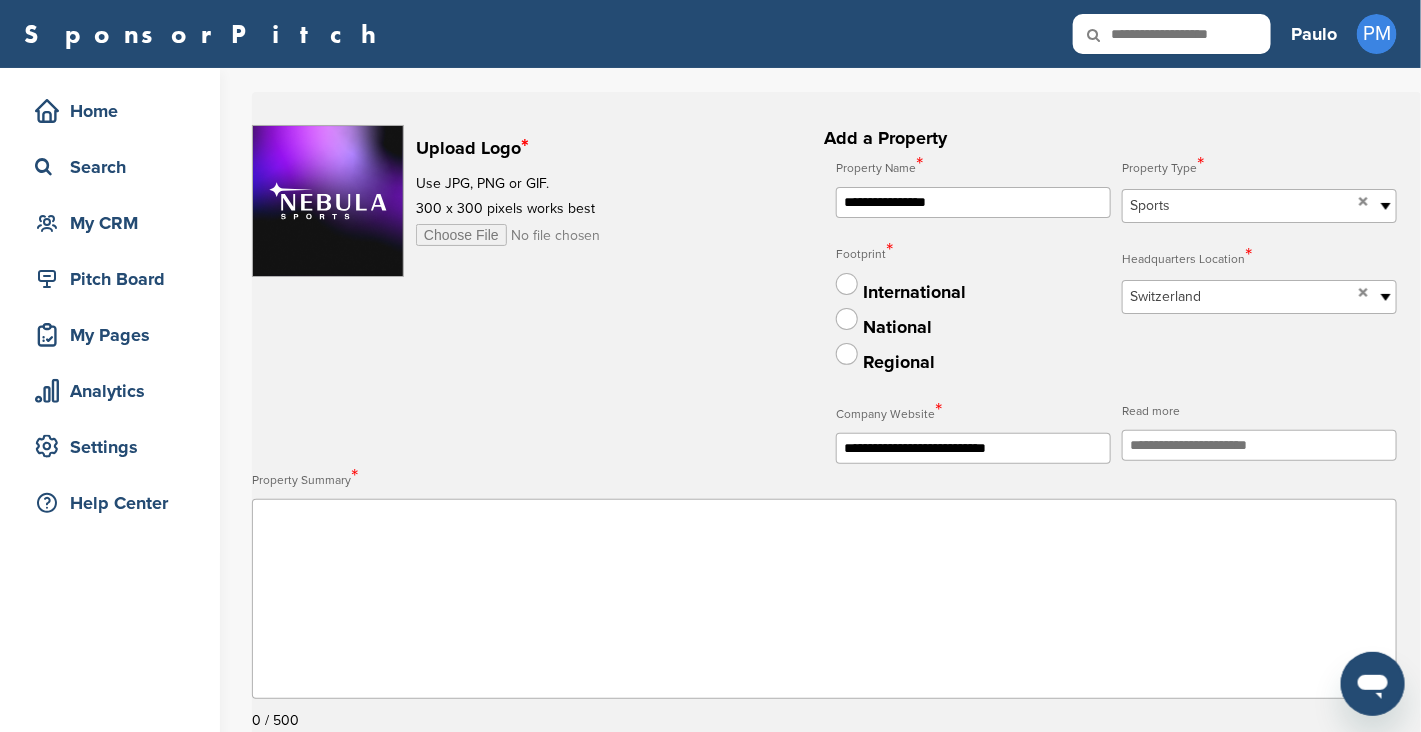 type on "**********" 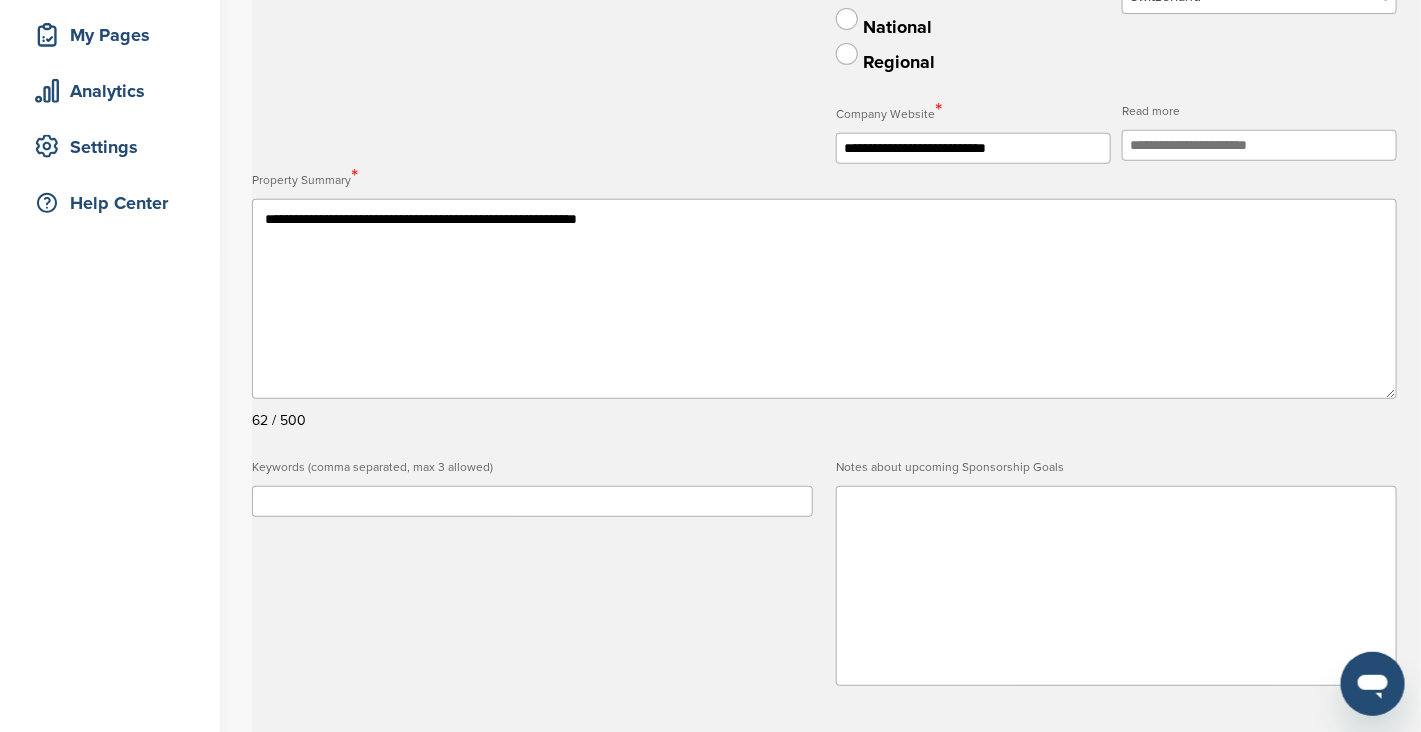 scroll, scrollTop: 499, scrollLeft: 0, axis: vertical 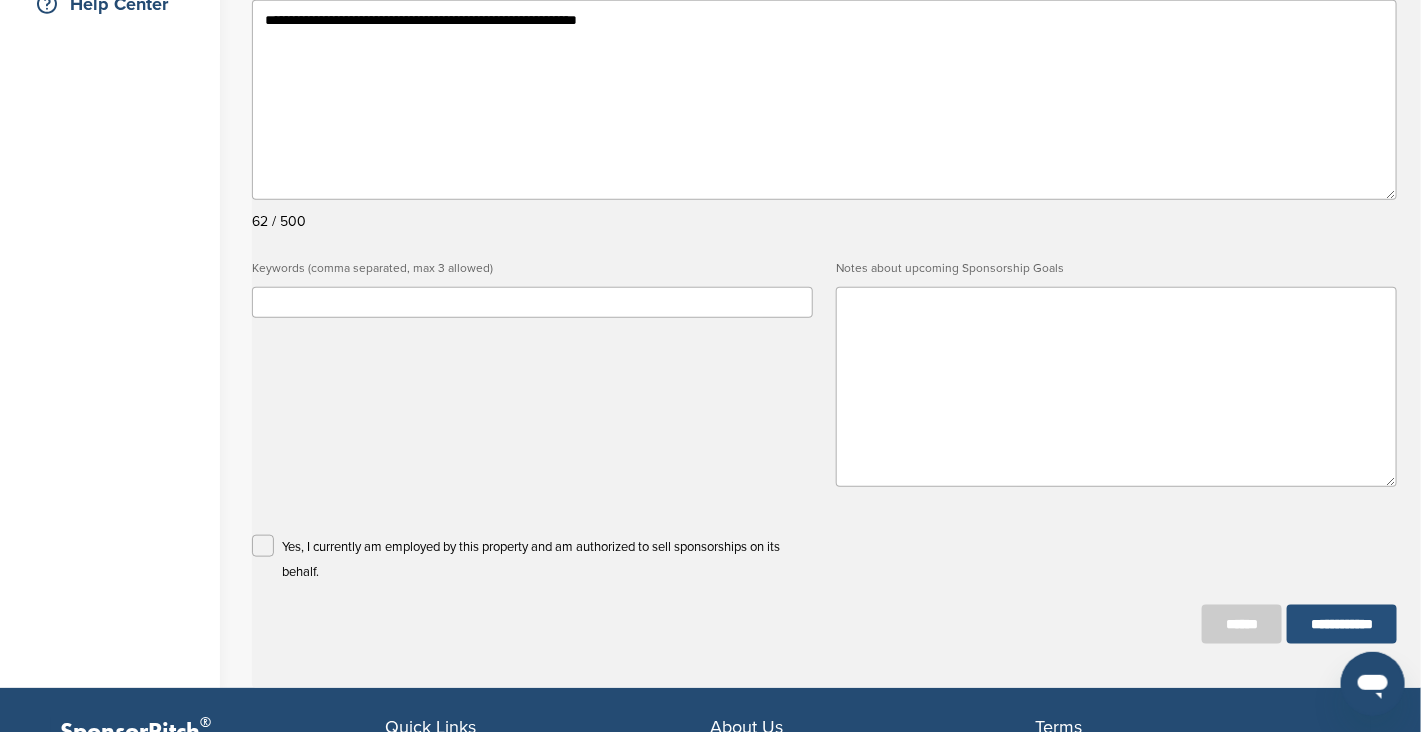 type on "**********" 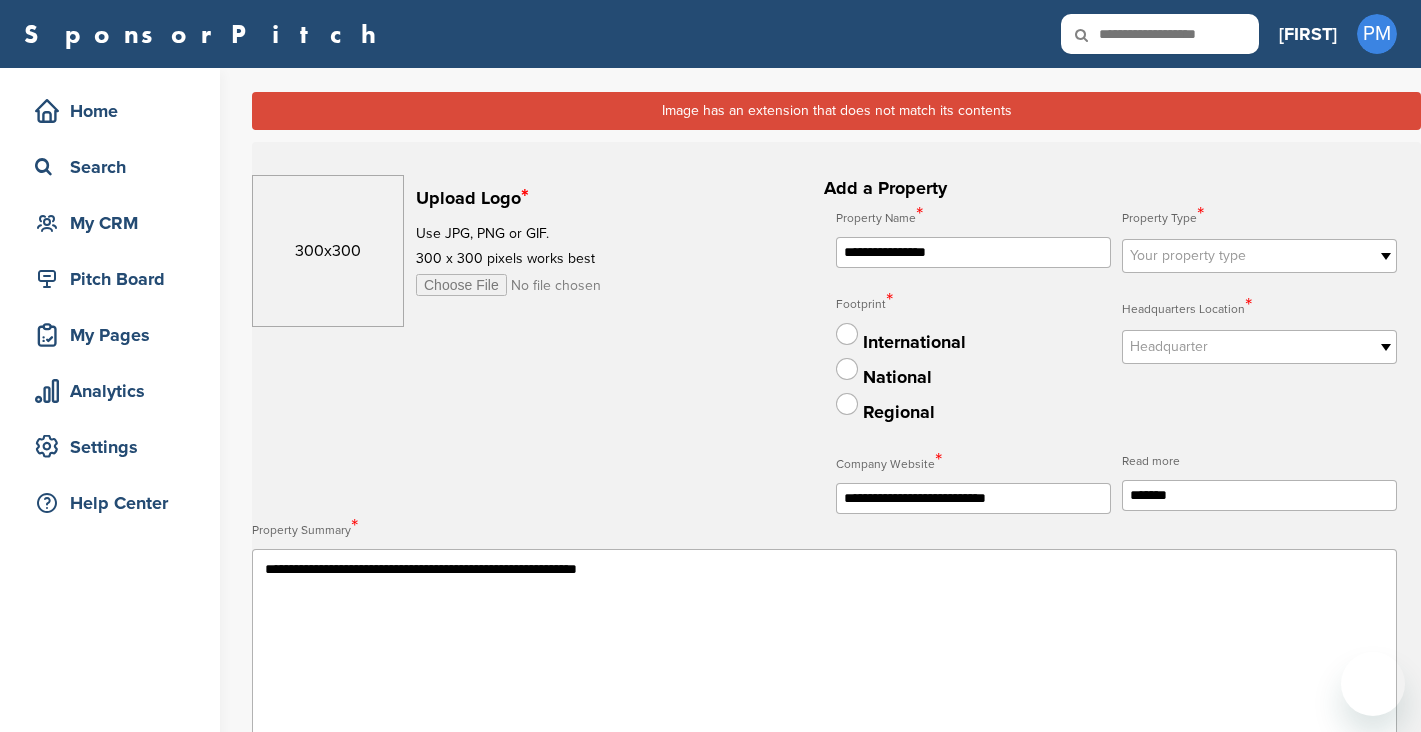 scroll, scrollTop: 0, scrollLeft: 0, axis: both 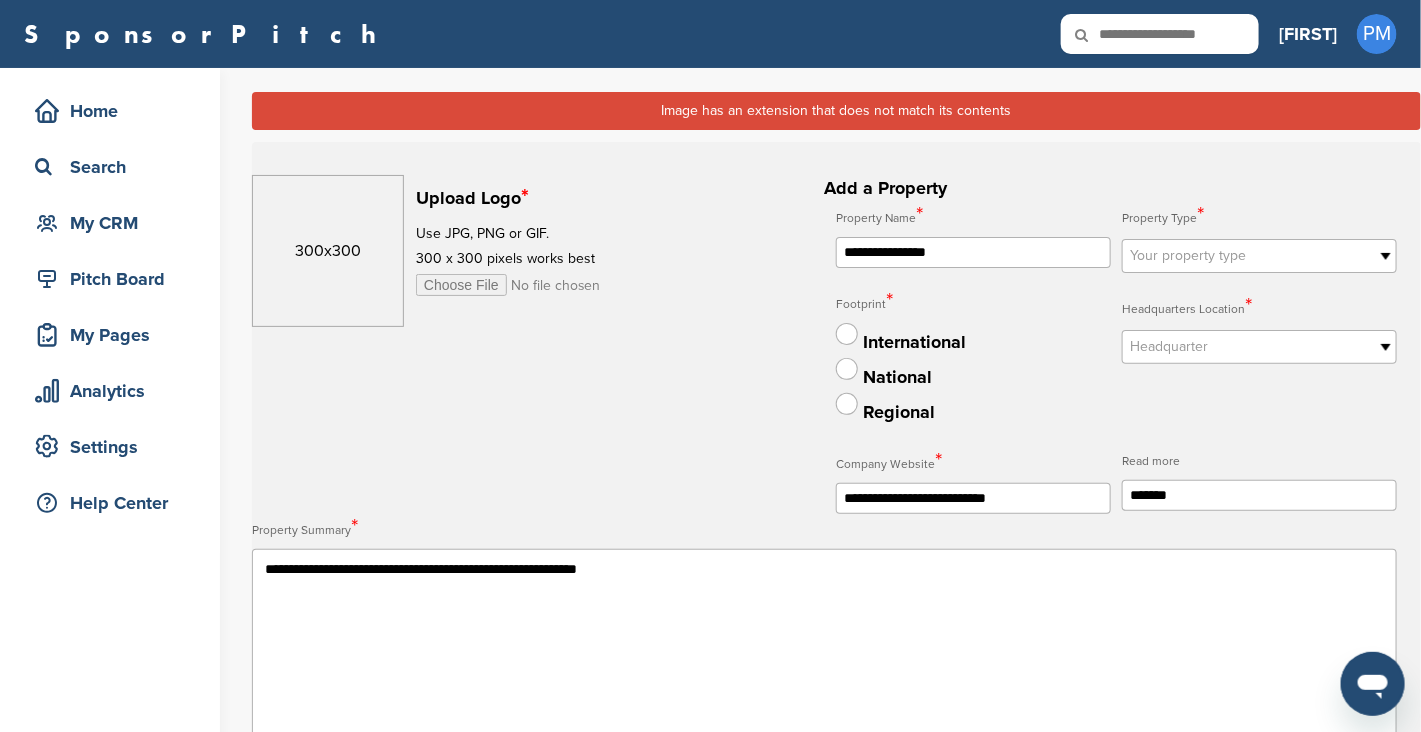click at bounding box center [569, 285] 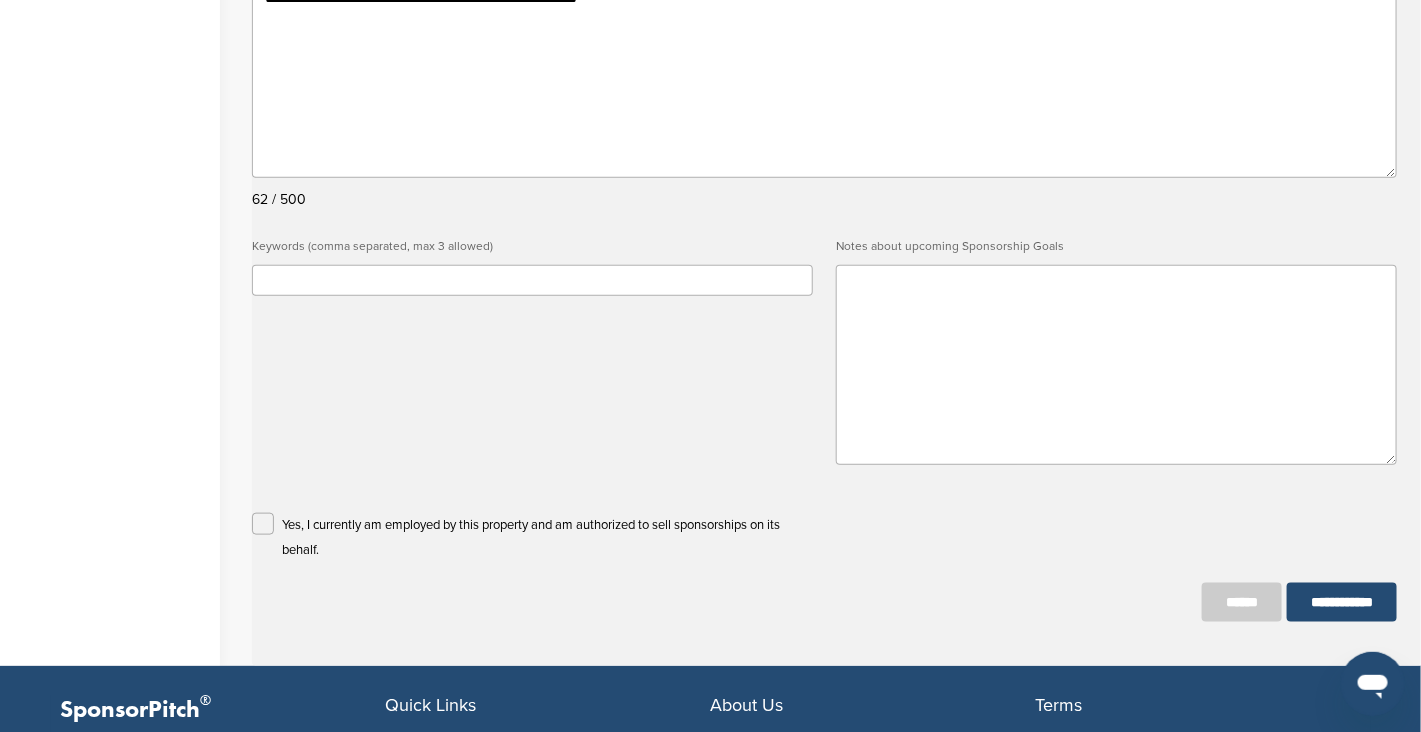 scroll, scrollTop: 699, scrollLeft: 0, axis: vertical 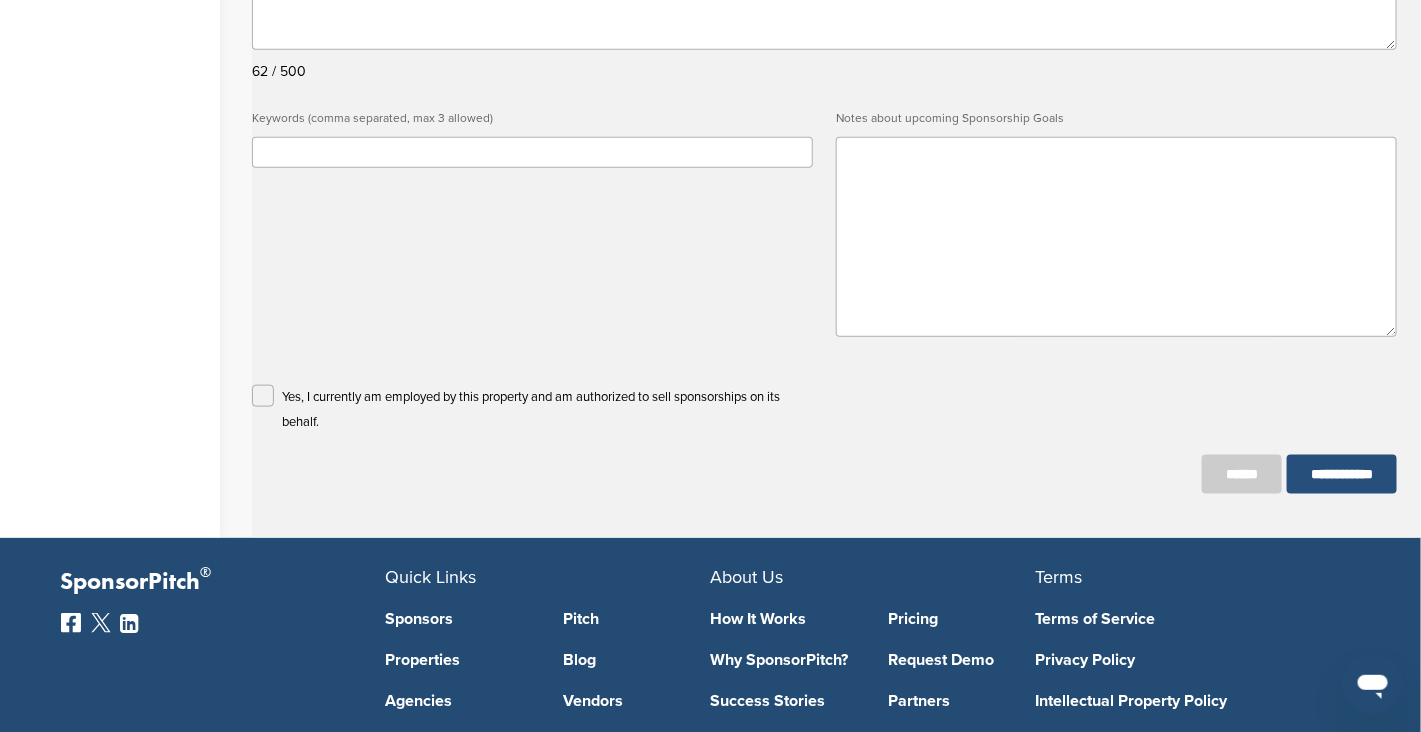 click on "**********" at bounding box center [1342, 474] 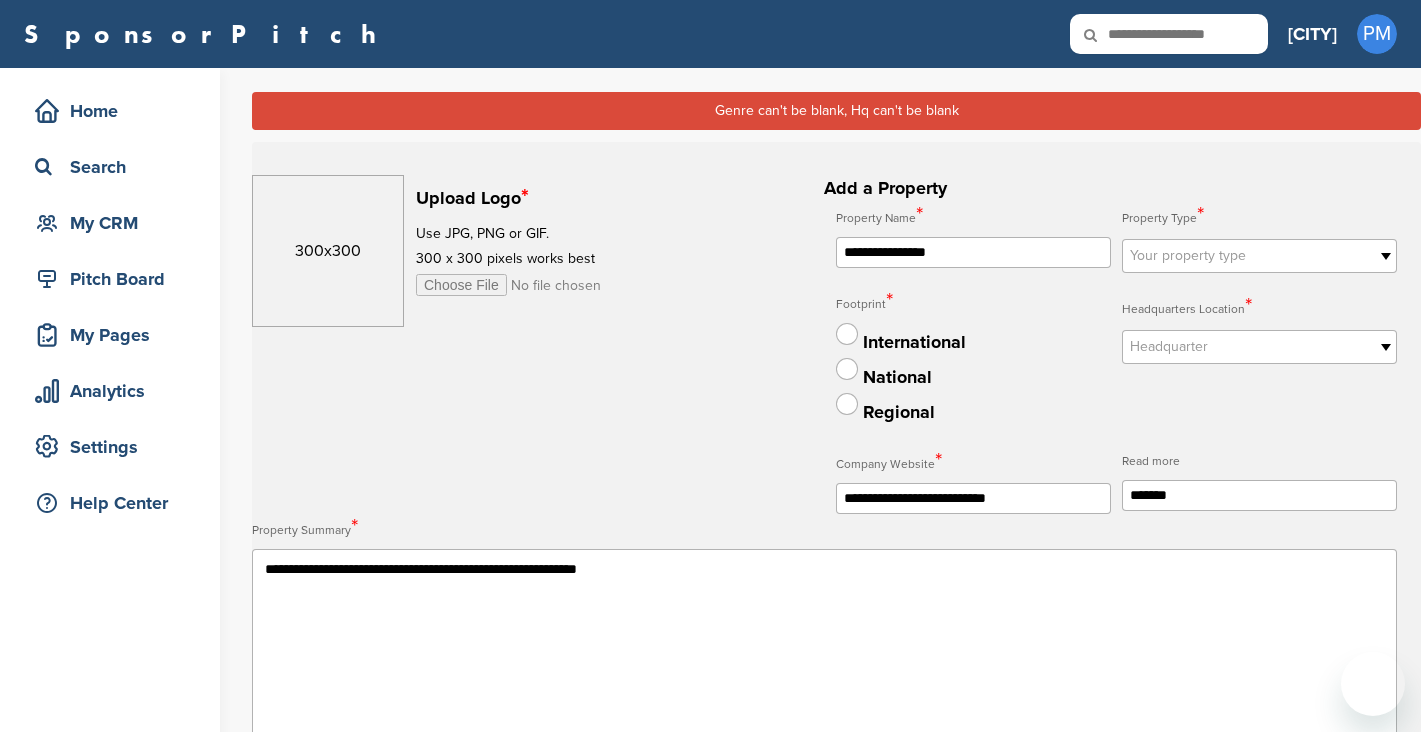 scroll, scrollTop: 0, scrollLeft: 0, axis: both 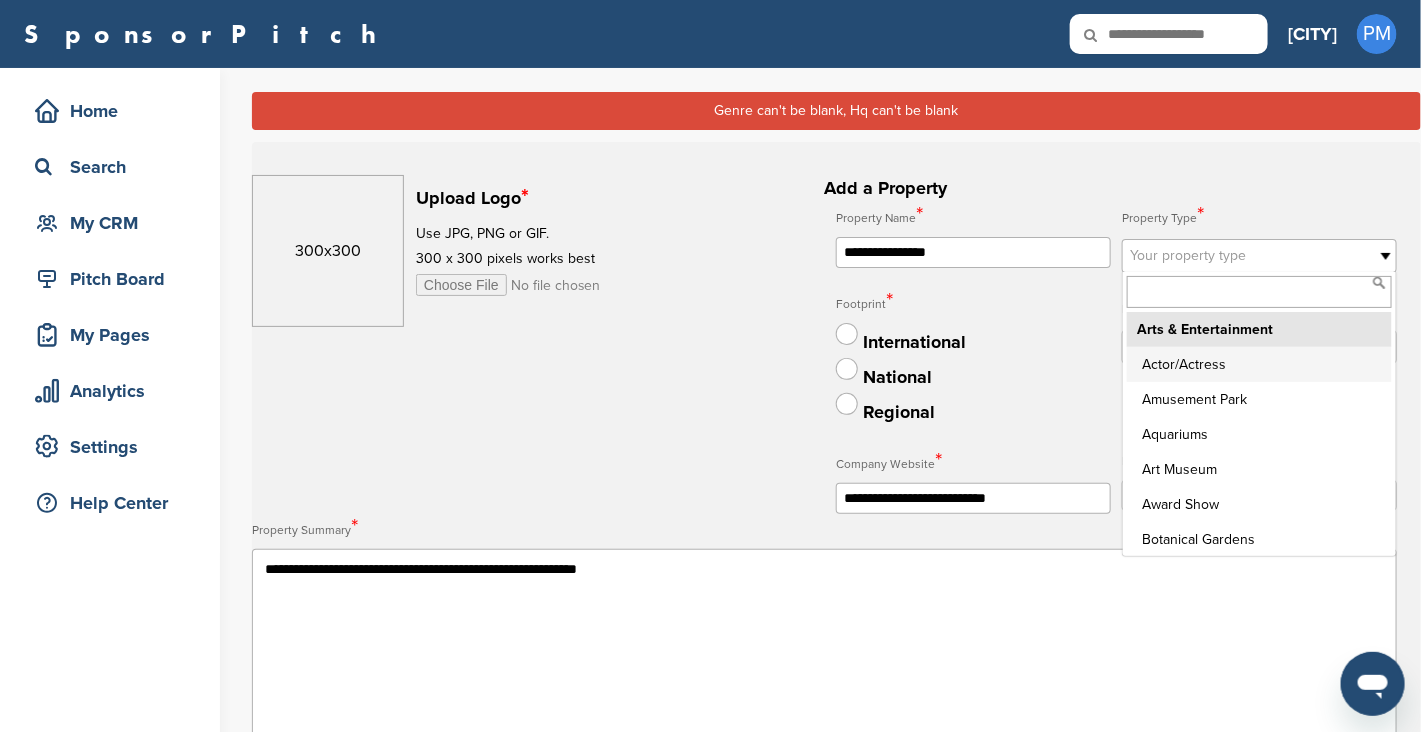 click on "Your property type" at bounding box center [1246, 256] 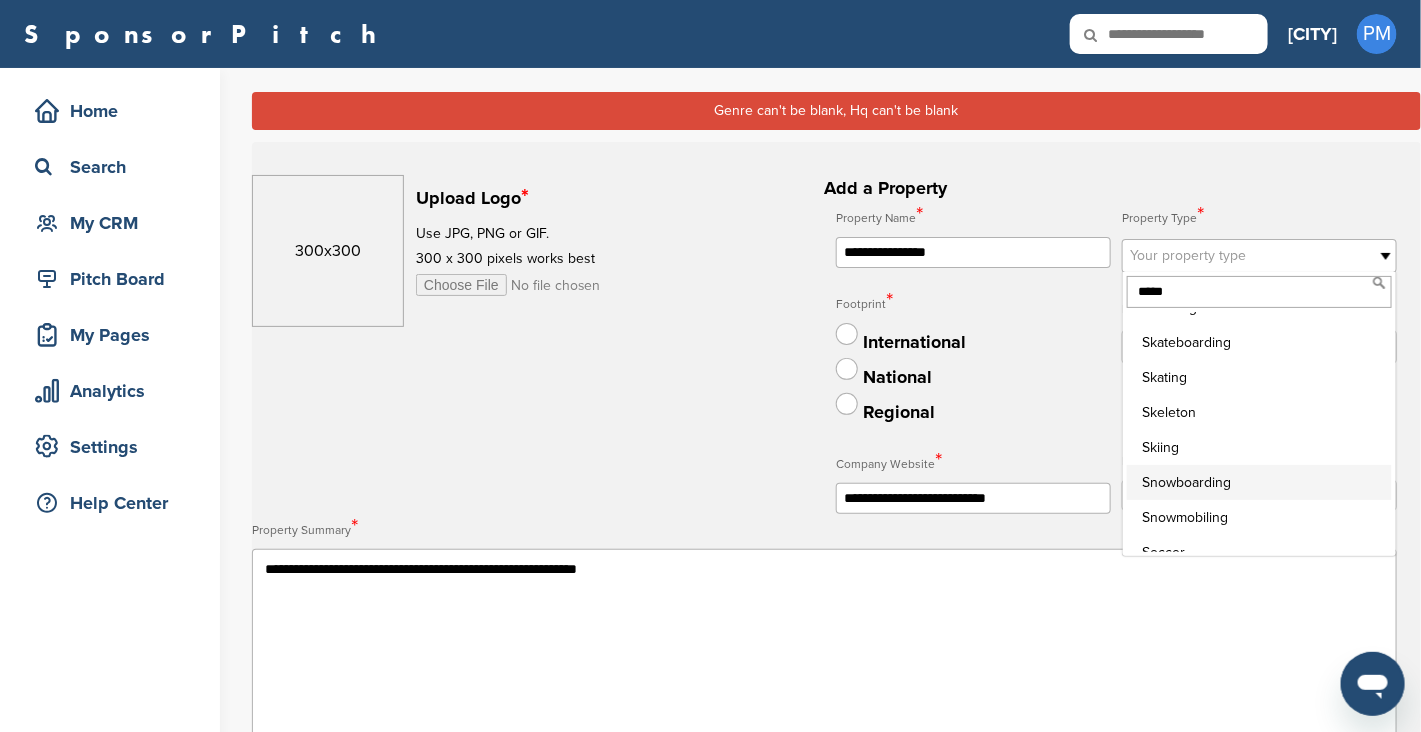scroll, scrollTop: 3362, scrollLeft: 0, axis: vertical 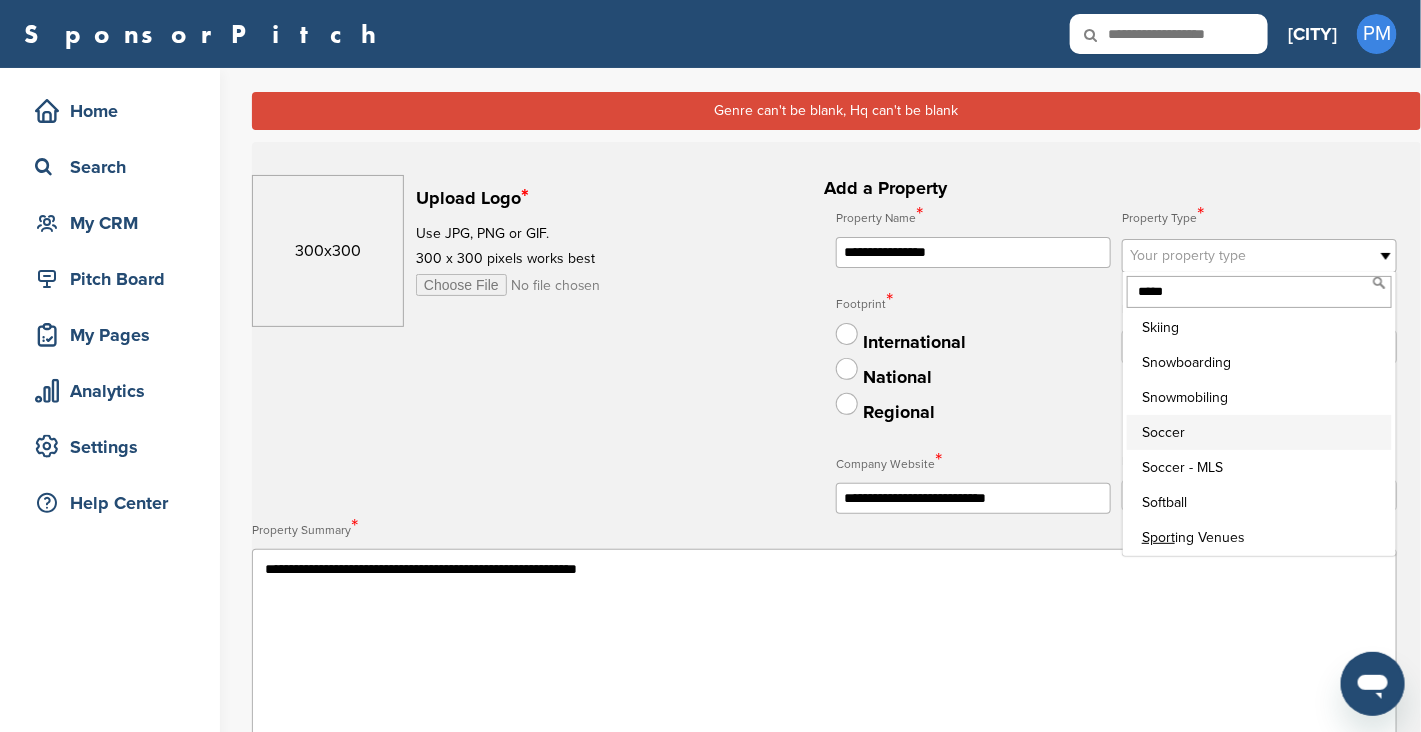 type on "*****" 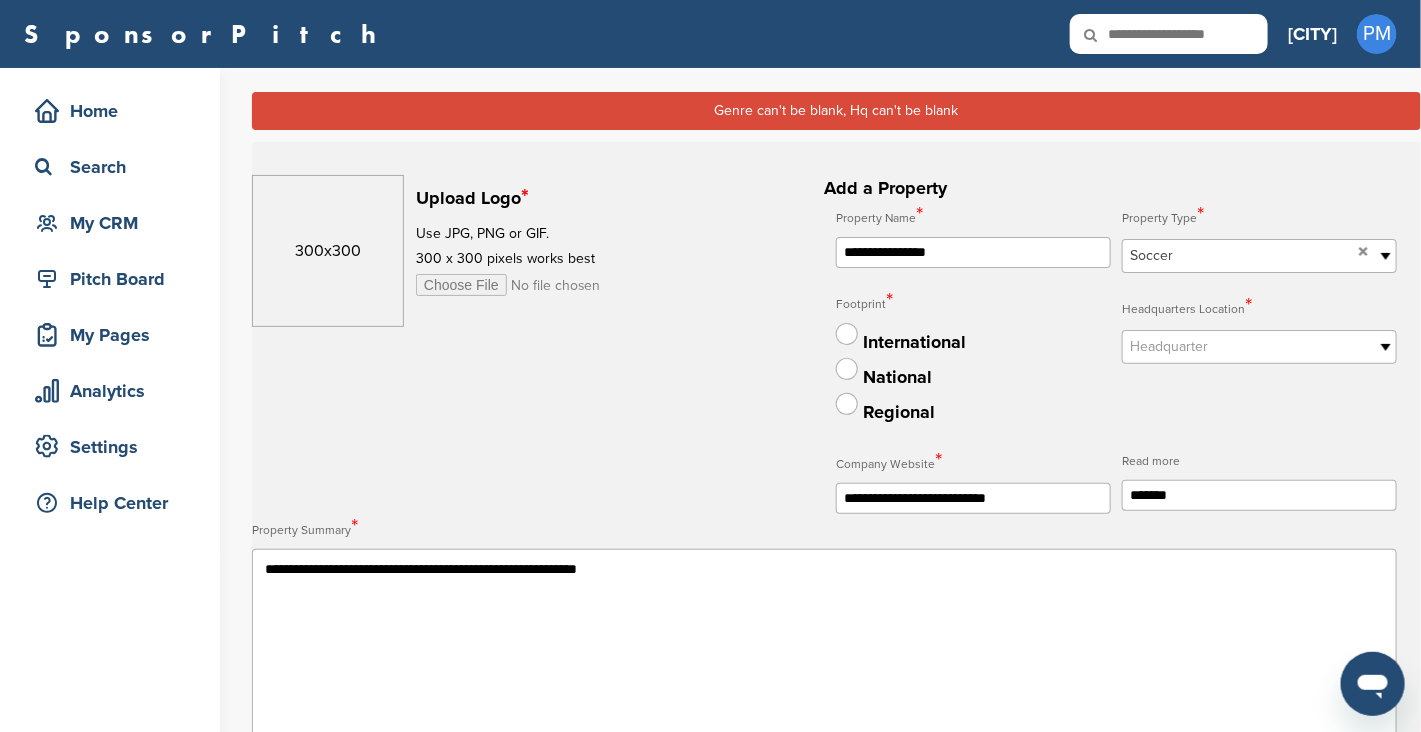 type 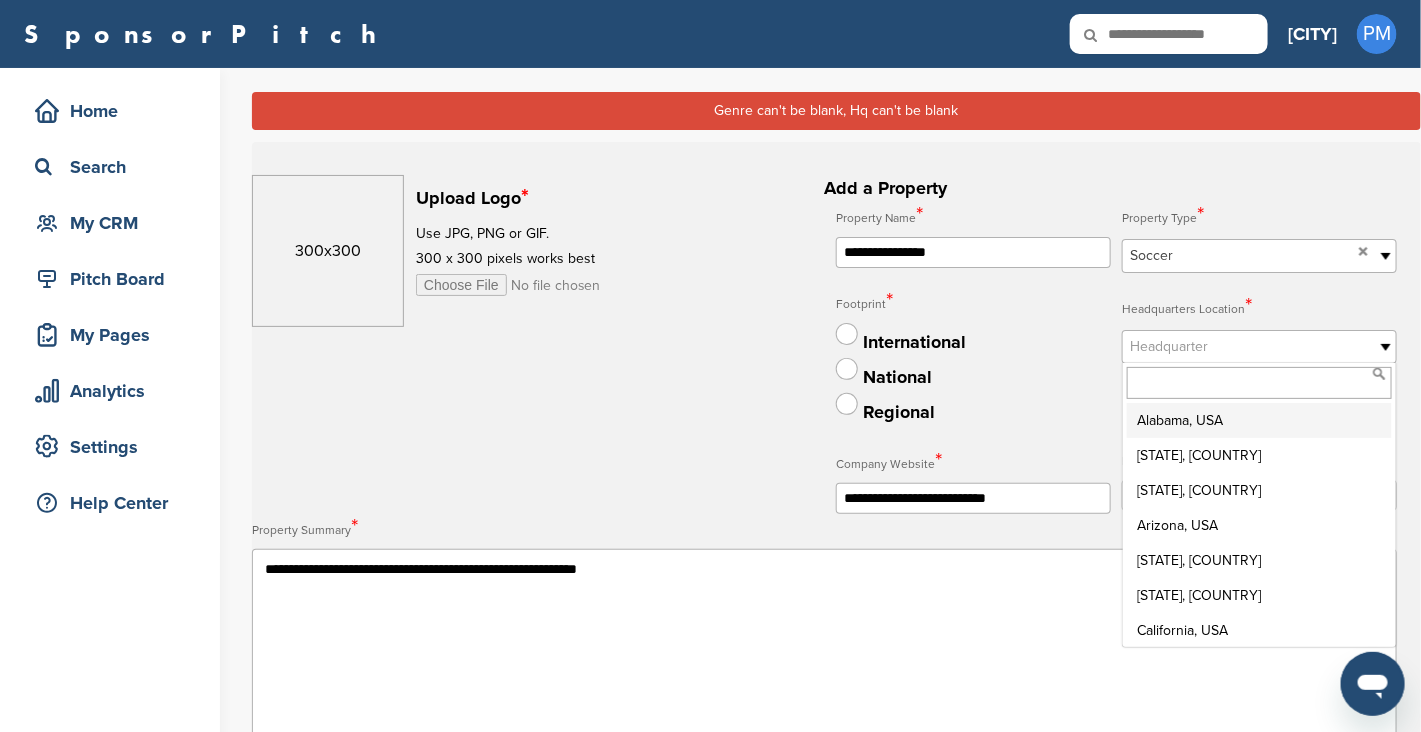 click on "Headquarter" at bounding box center (1246, 347) 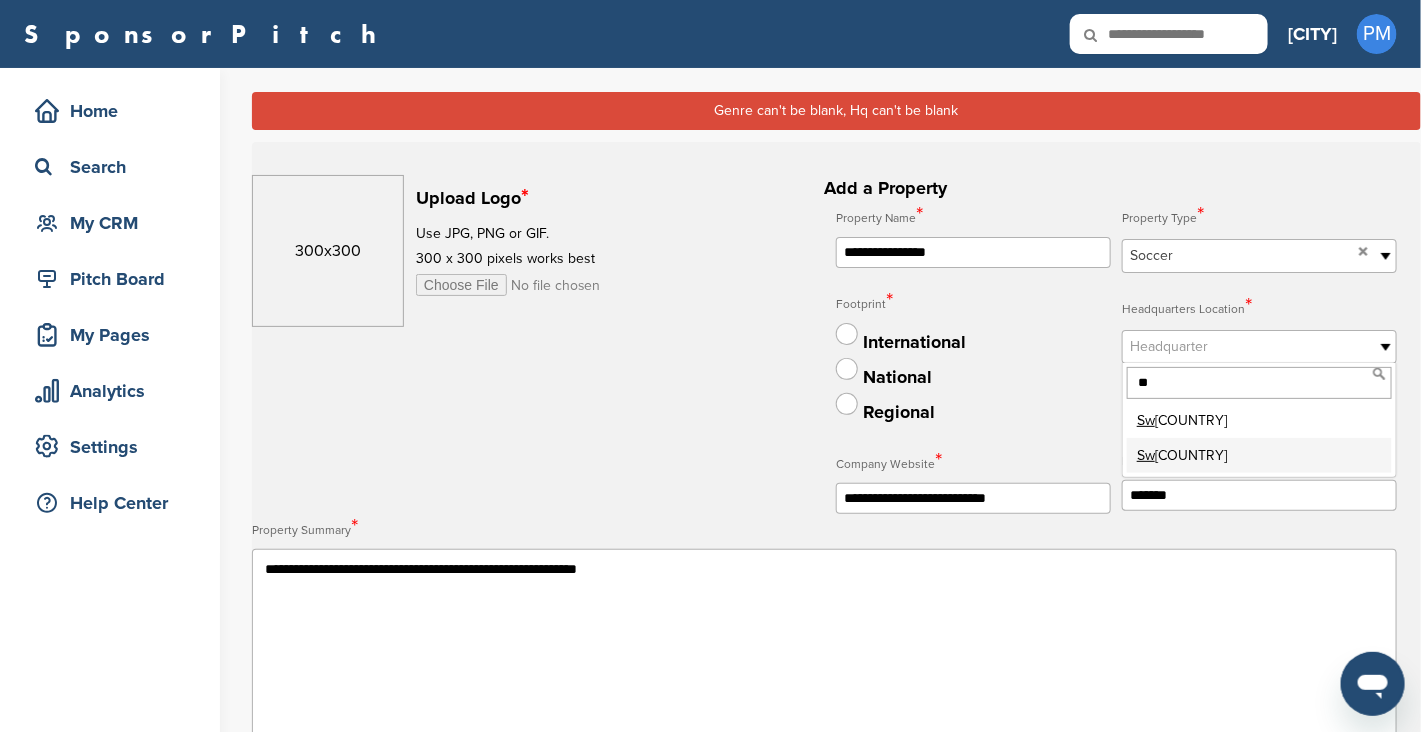 type on "**" 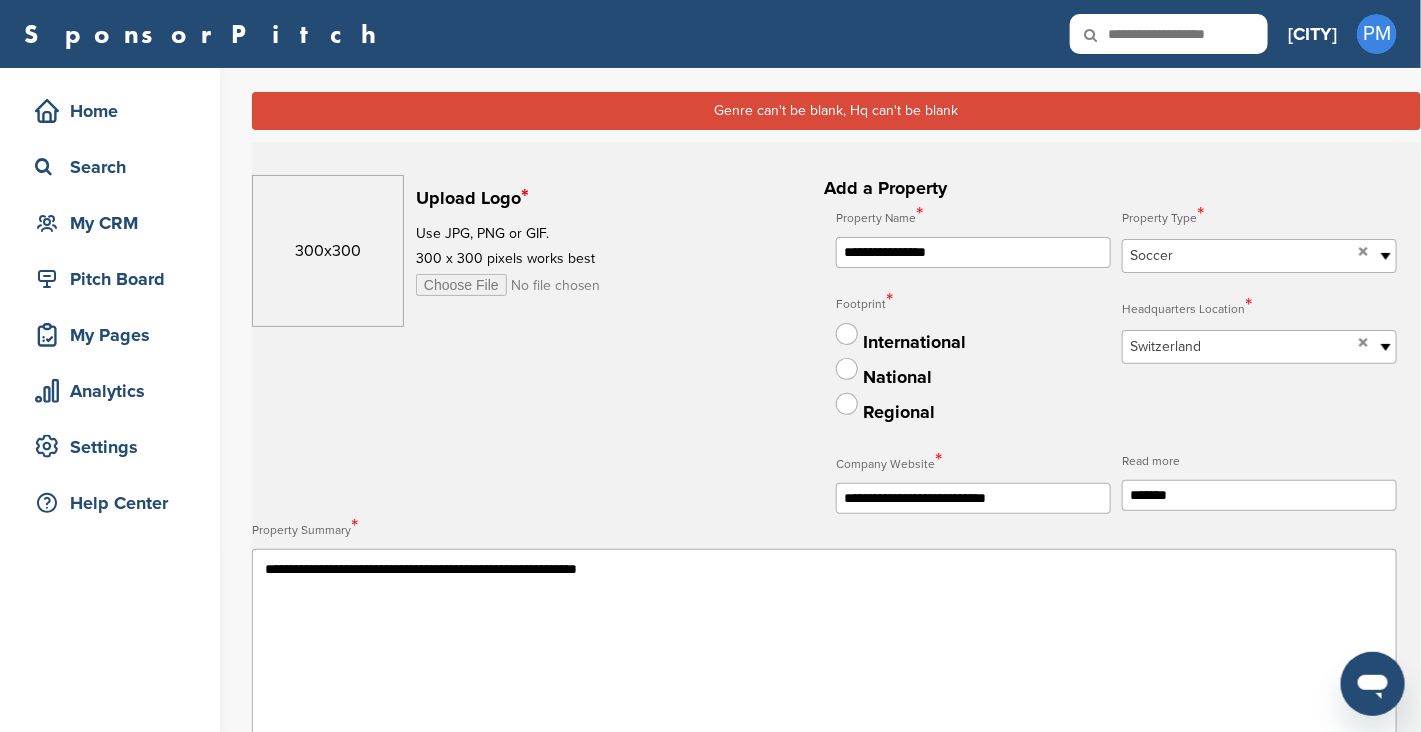 click on "International" at bounding box center [914, 342] 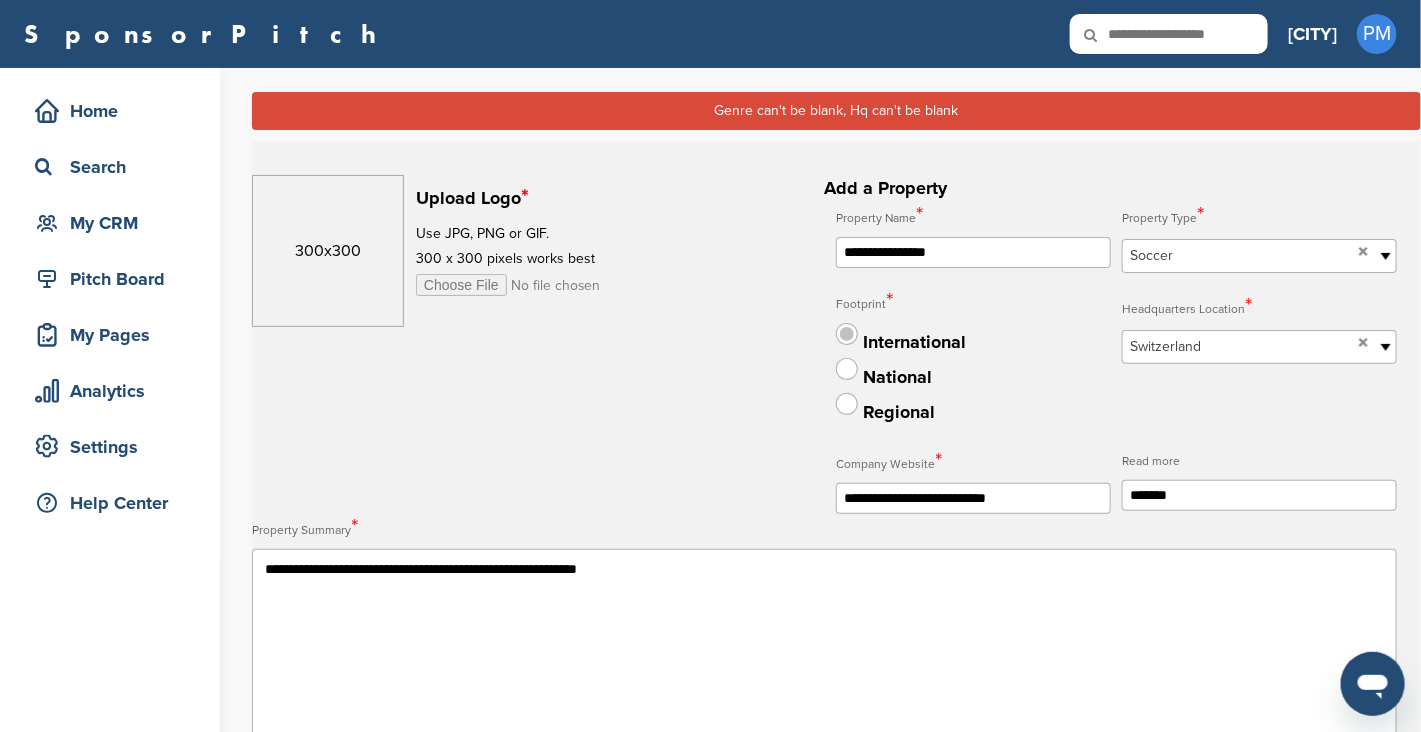 click at bounding box center [847, 334] 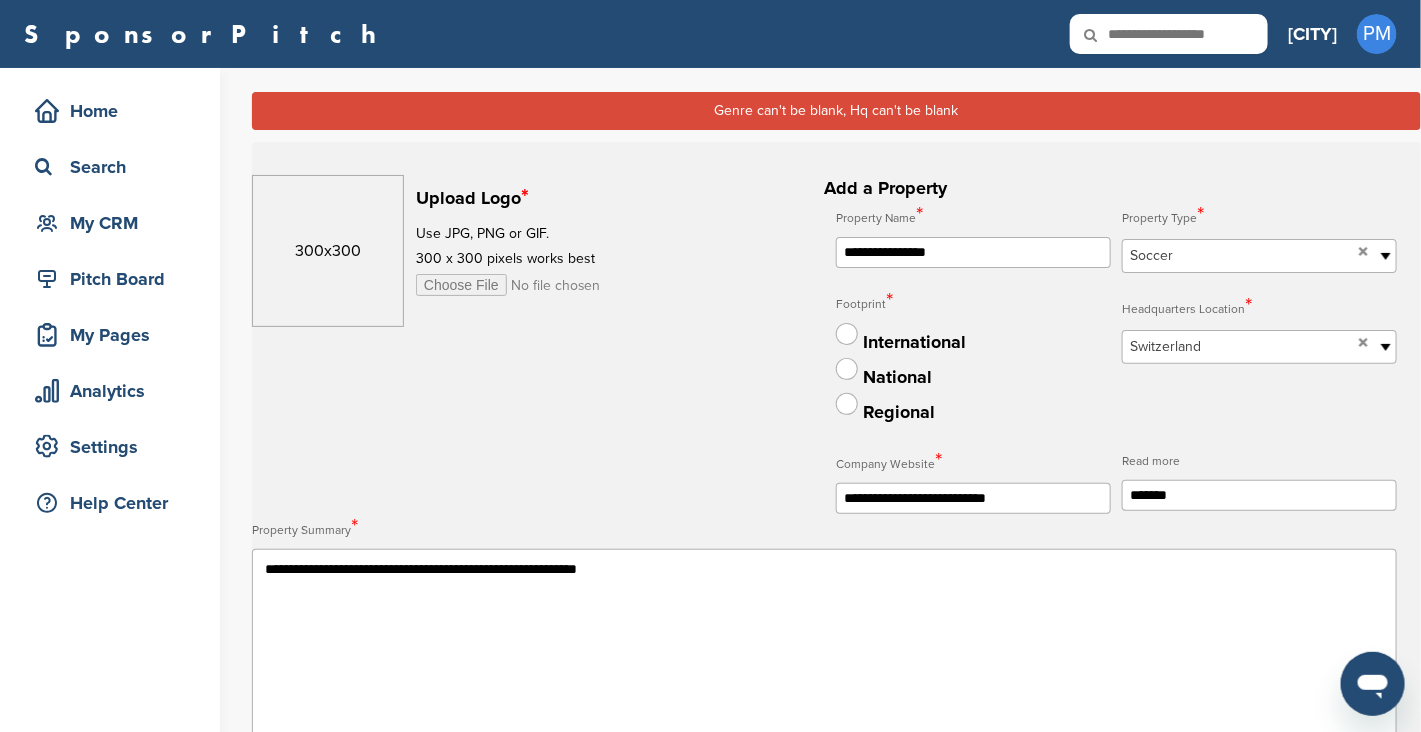 click at bounding box center (569, 285) 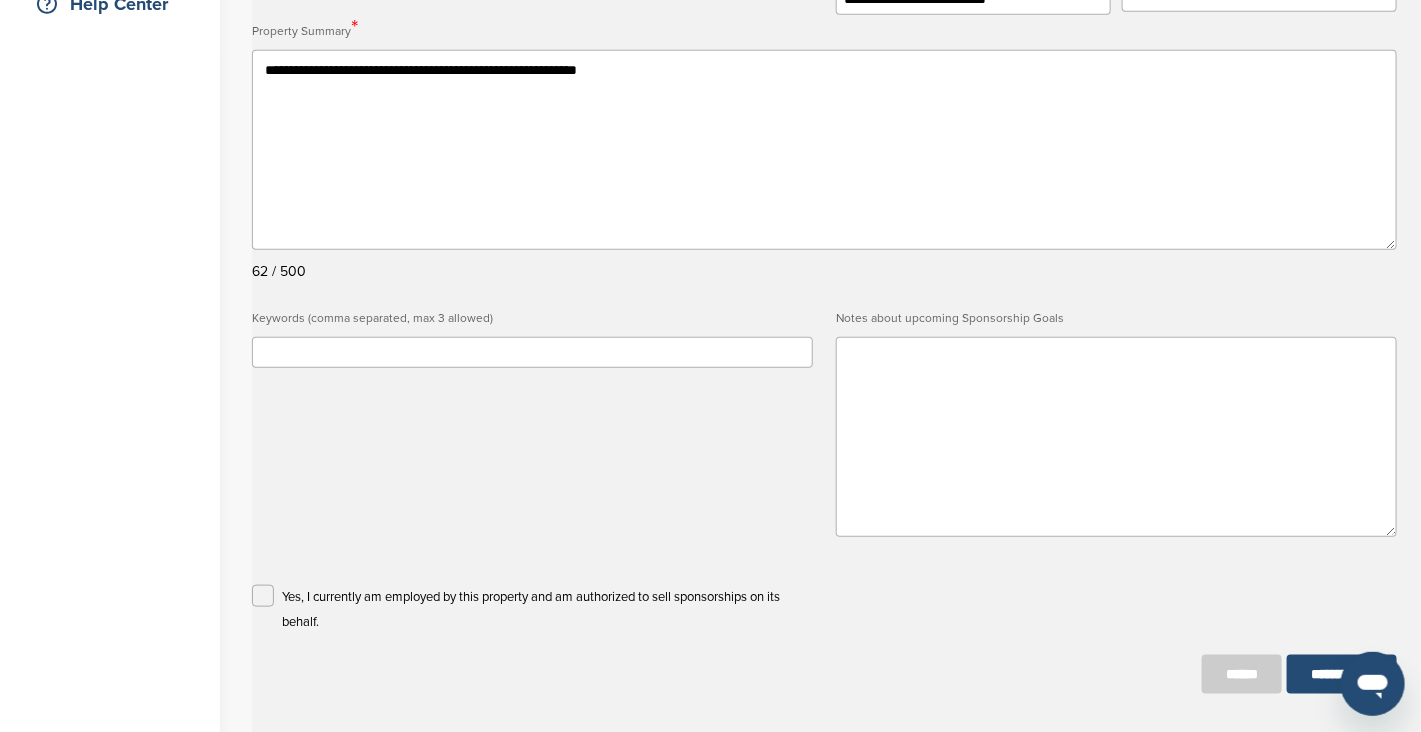 scroll, scrollTop: 799, scrollLeft: 0, axis: vertical 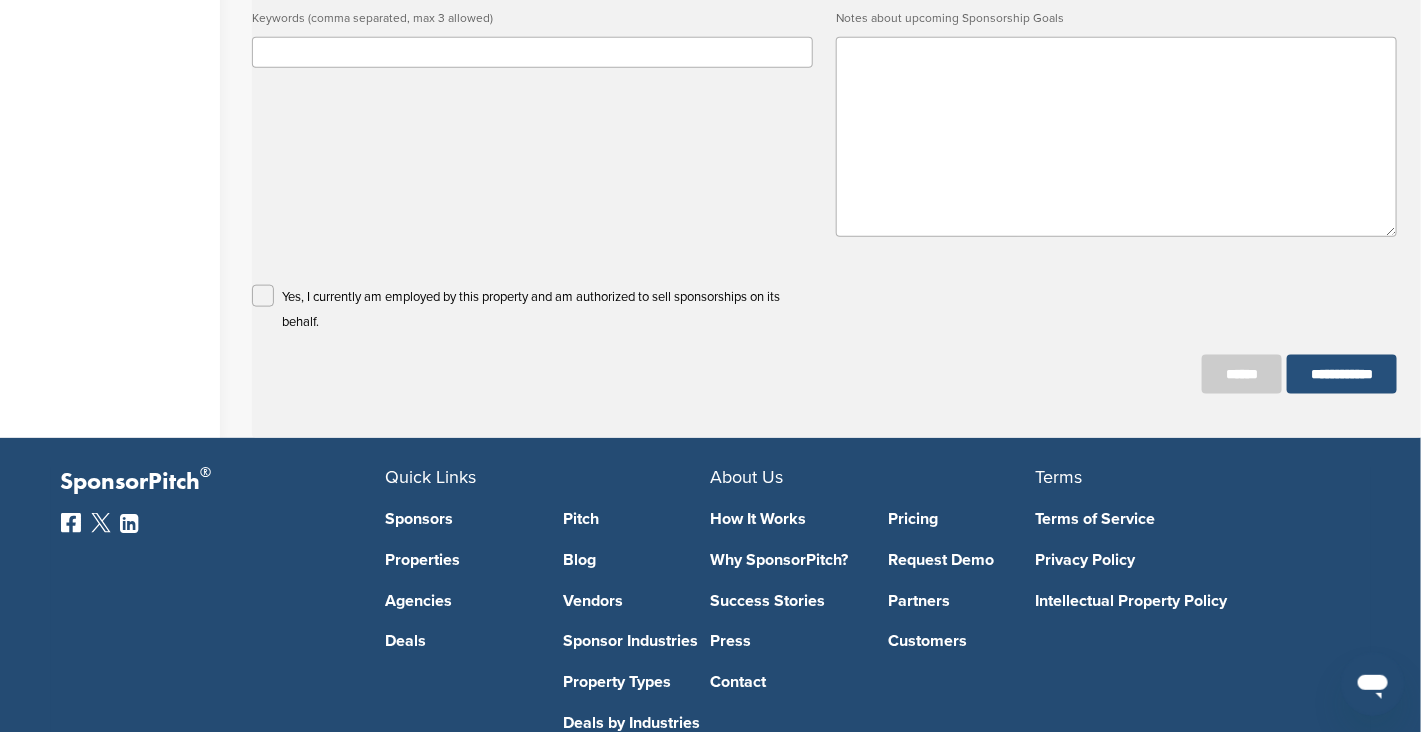 click on "**********" at bounding box center (1342, 374) 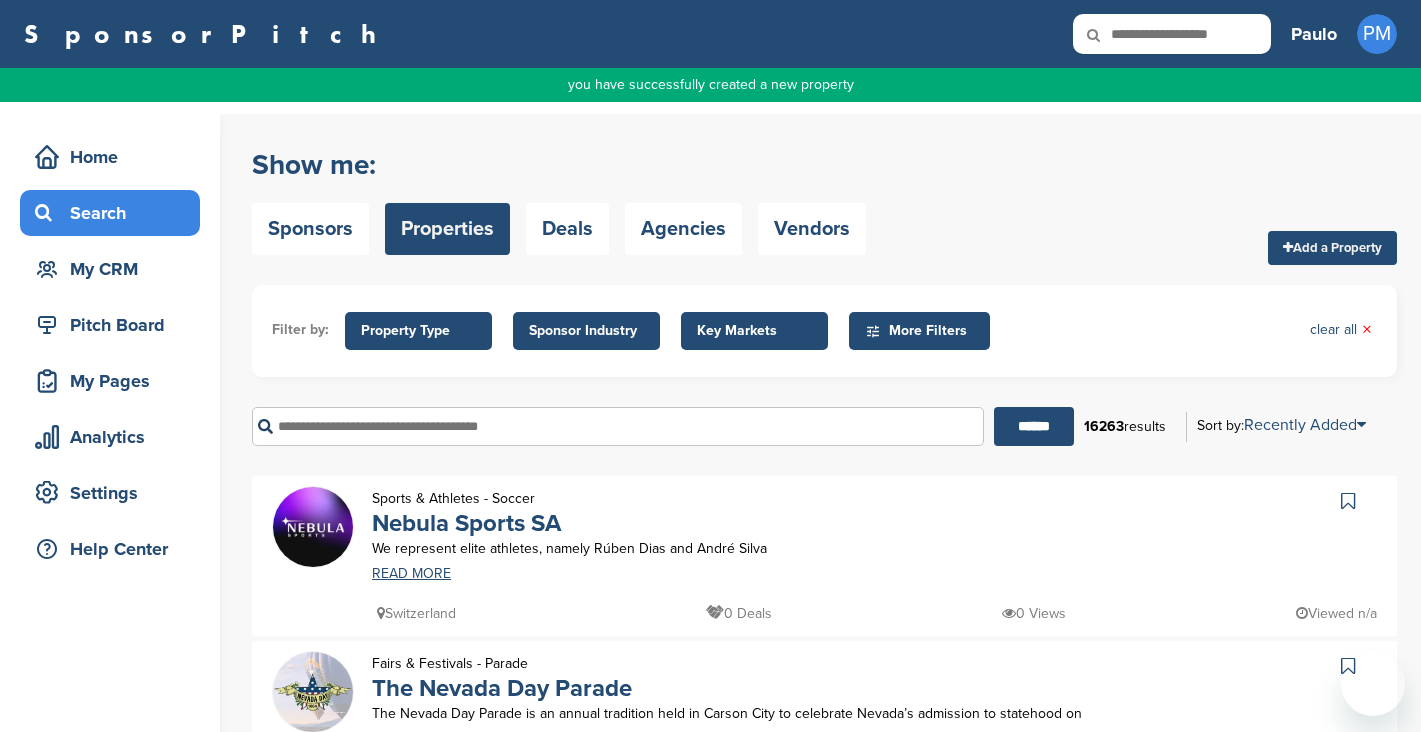 scroll, scrollTop: 0, scrollLeft: 0, axis: both 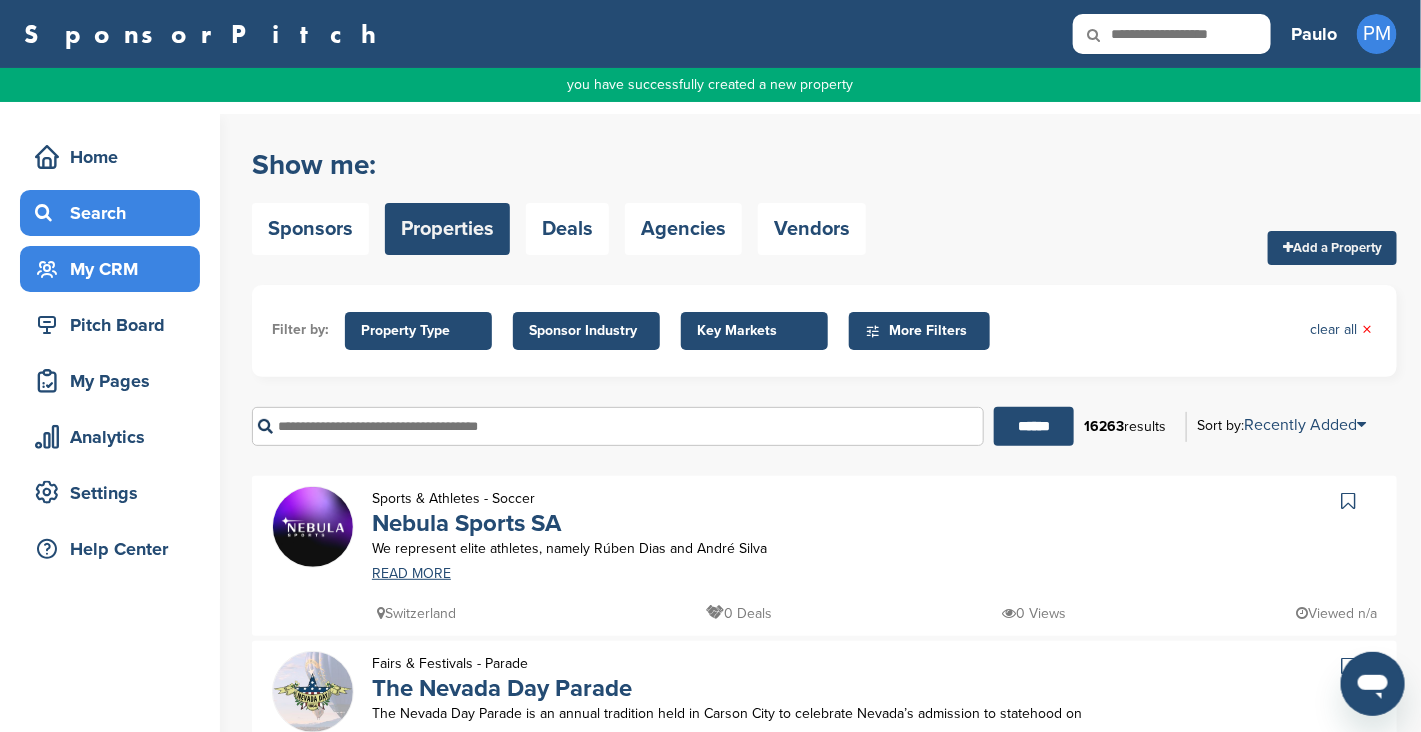 click on "My CRM" at bounding box center (115, 269) 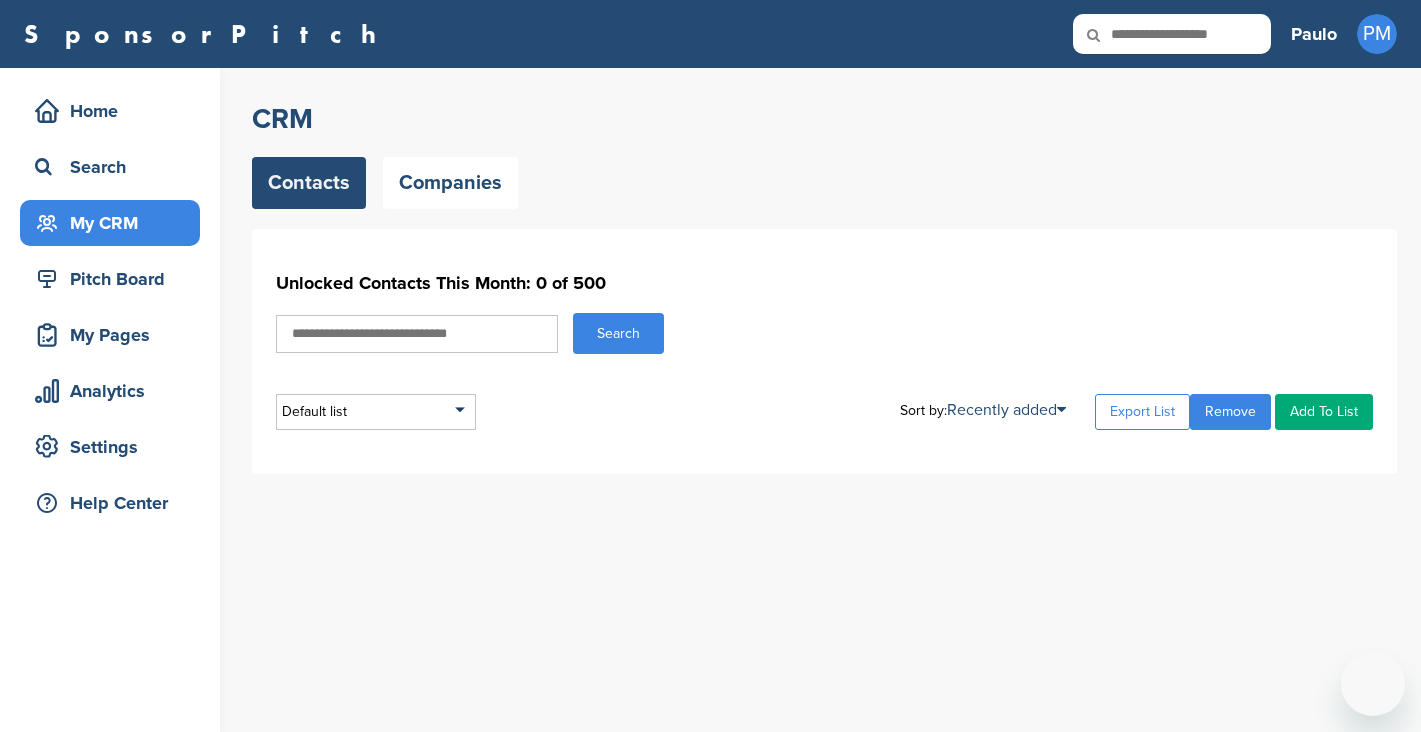 scroll, scrollTop: 0, scrollLeft: 0, axis: both 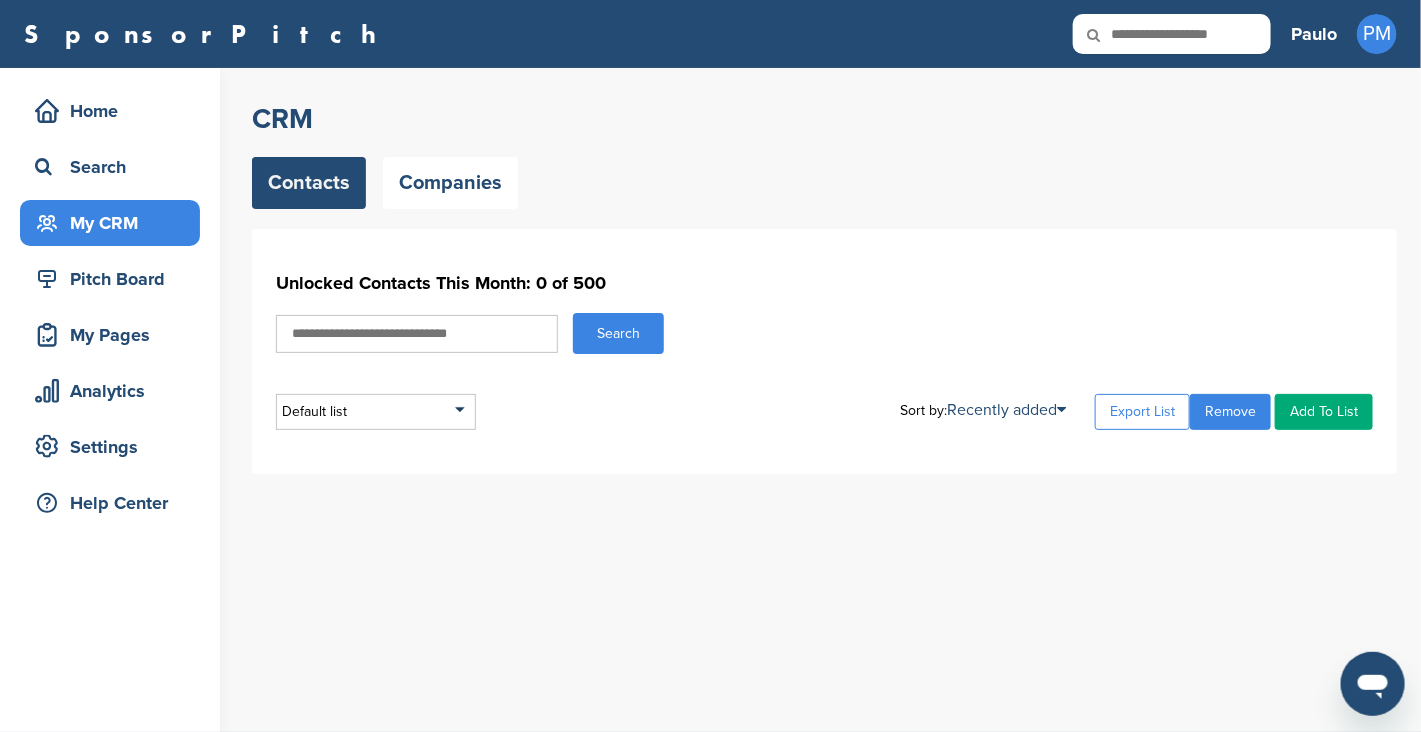 click on "Home
Search
My CRM
Pitch Board
My Pages
Analytics
Settings
Help Center" at bounding box center (110, 312) 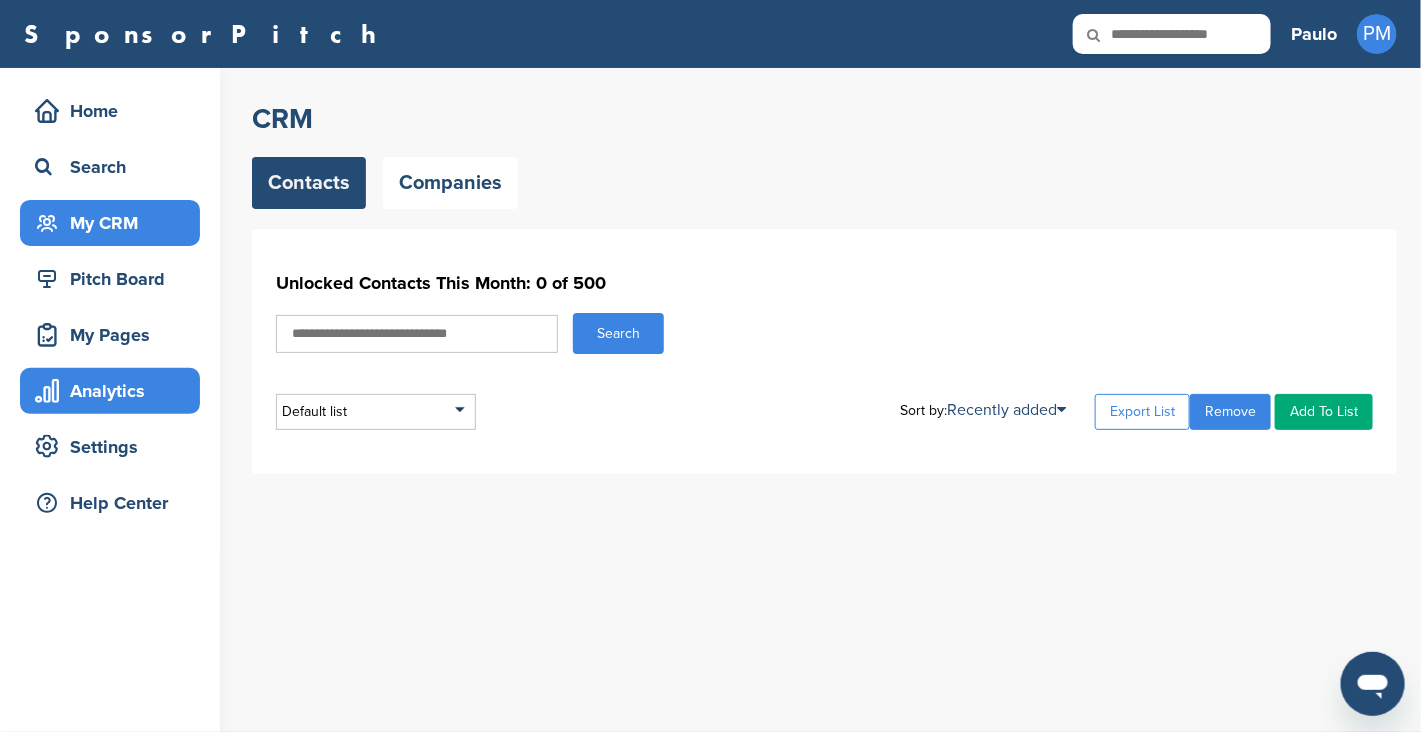 click on "Analytics" at bounding box center [115, 391] 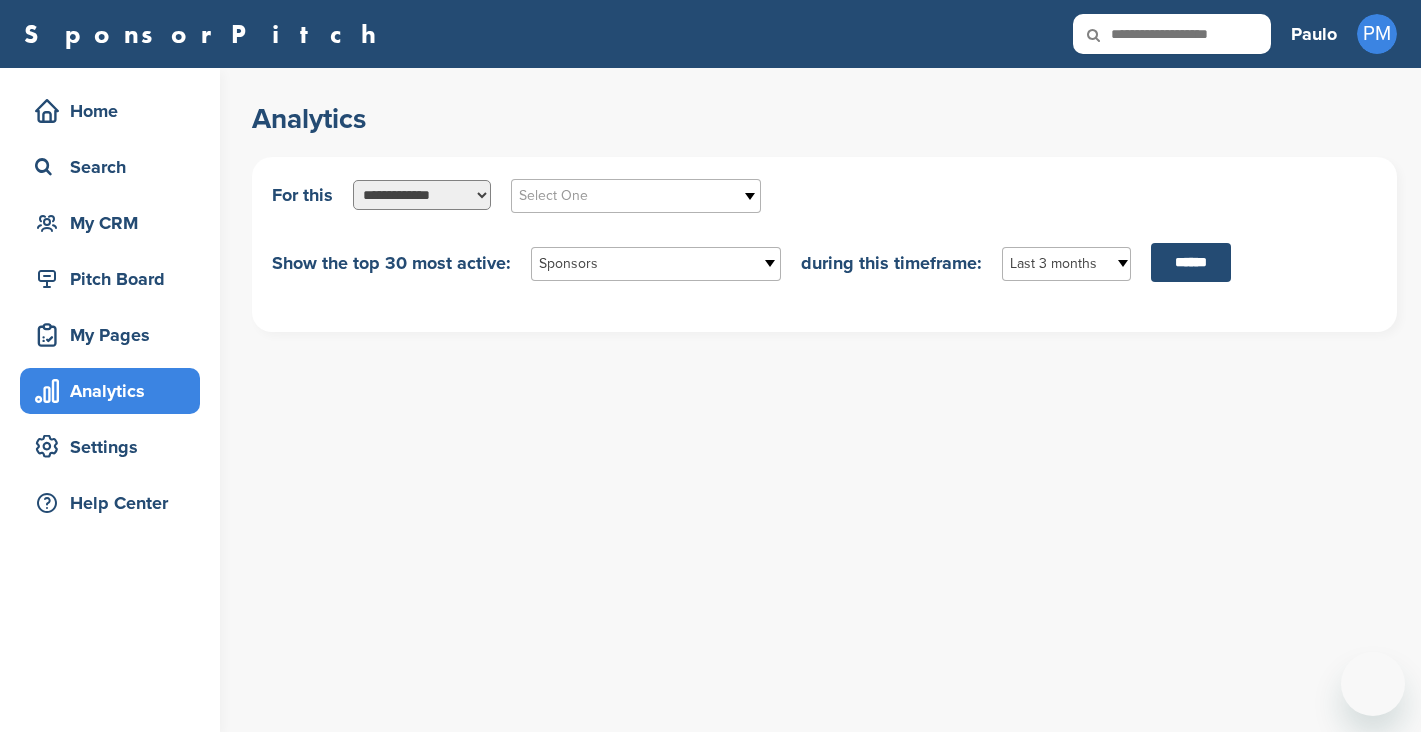 scroll, scrollTop: 0, scrollLeft: 0, axis: both 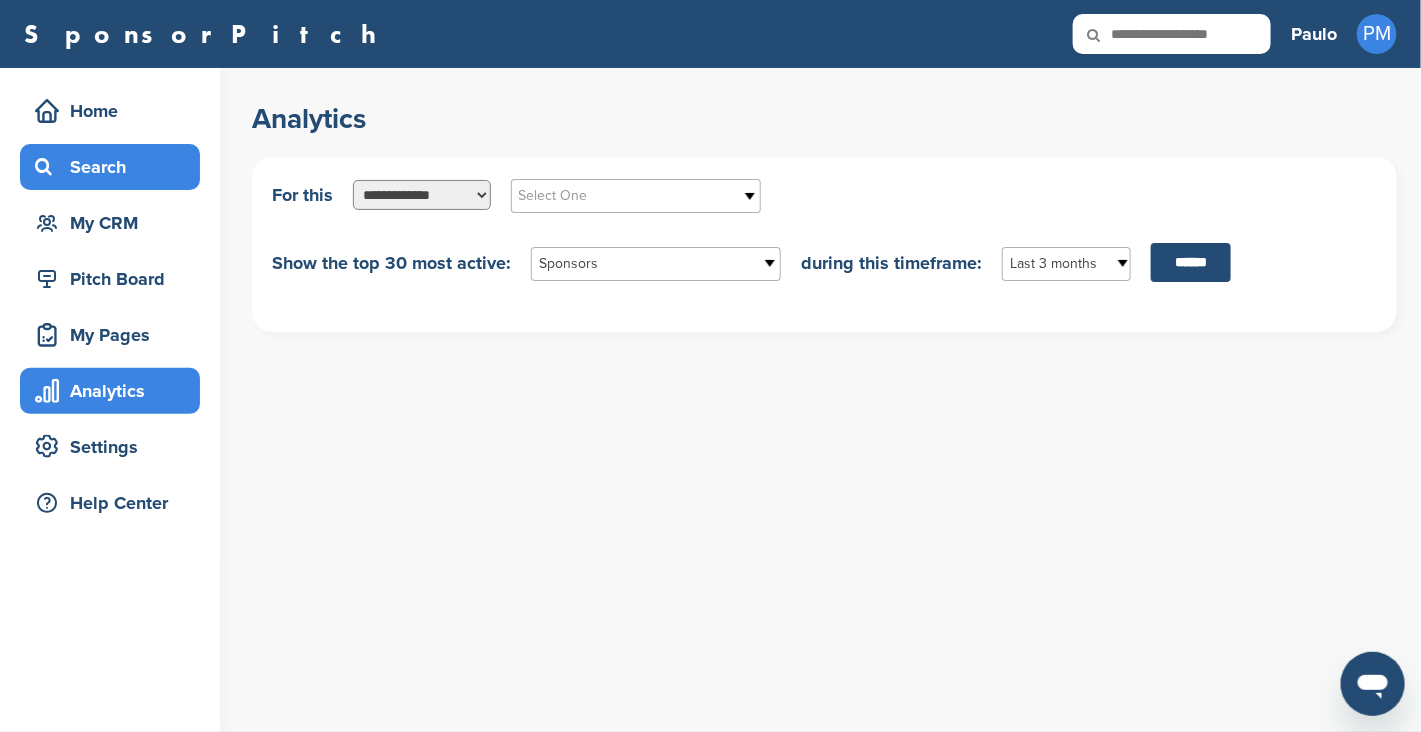 click on "Search" at bounding box center [115, 167] 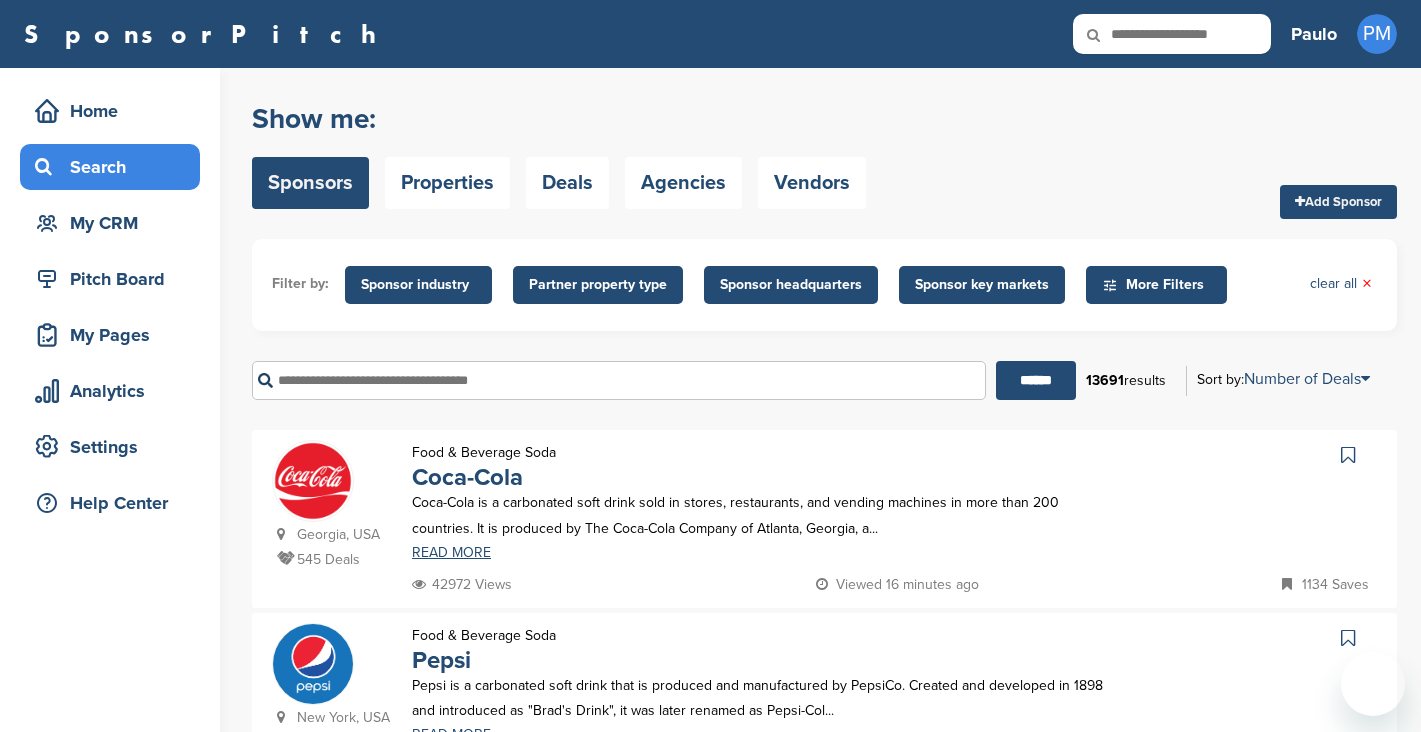 scroll, scrollTop: 0, scrollLeft: 0, axis: both 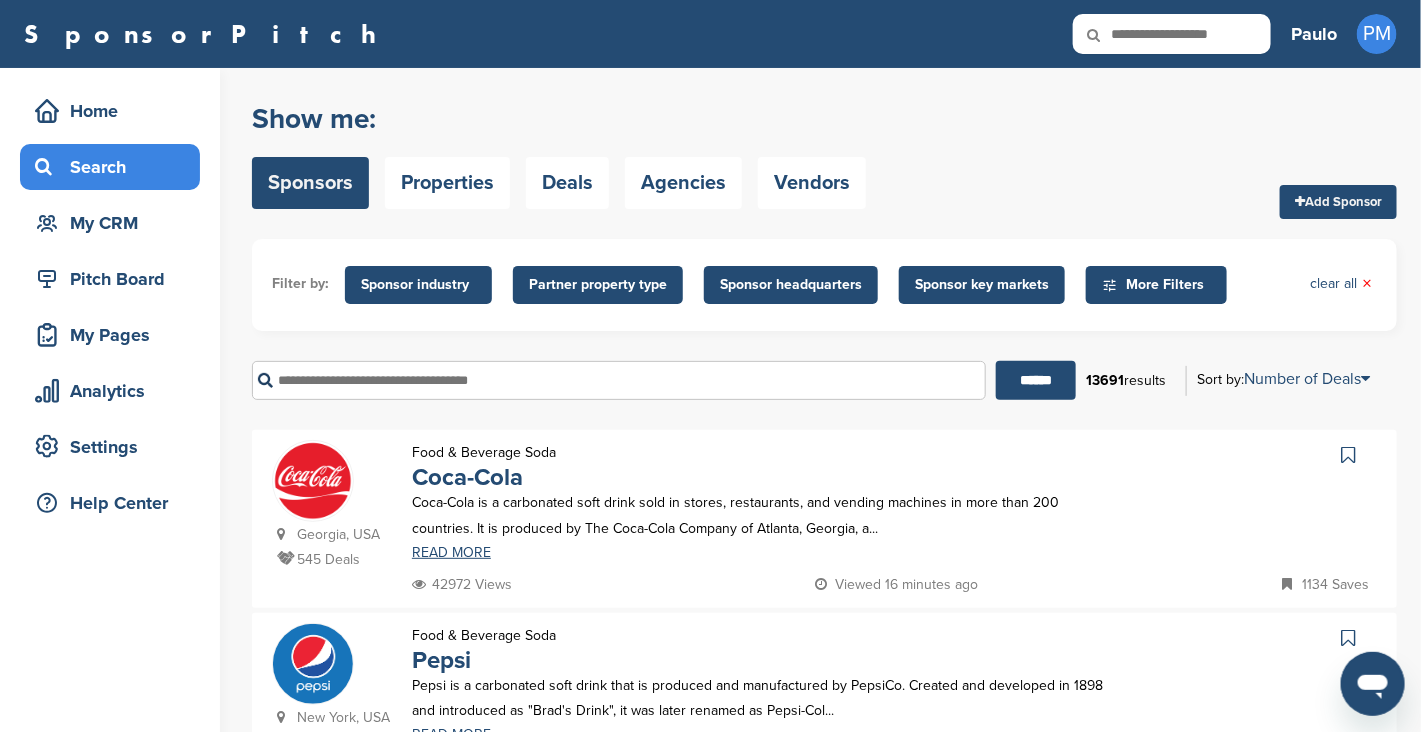 click at bounding box center [1107, 35] 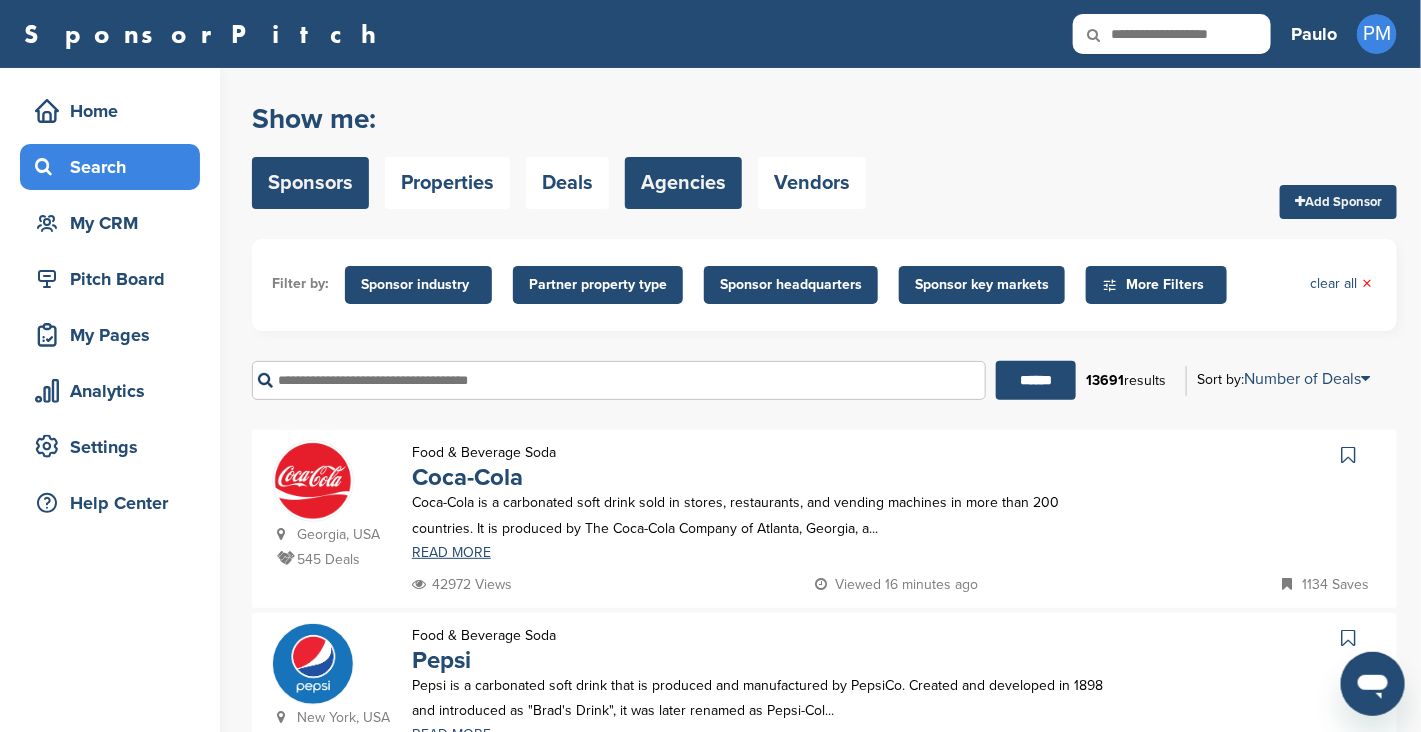 click on "Agencies" at bounding box center (683, 183) 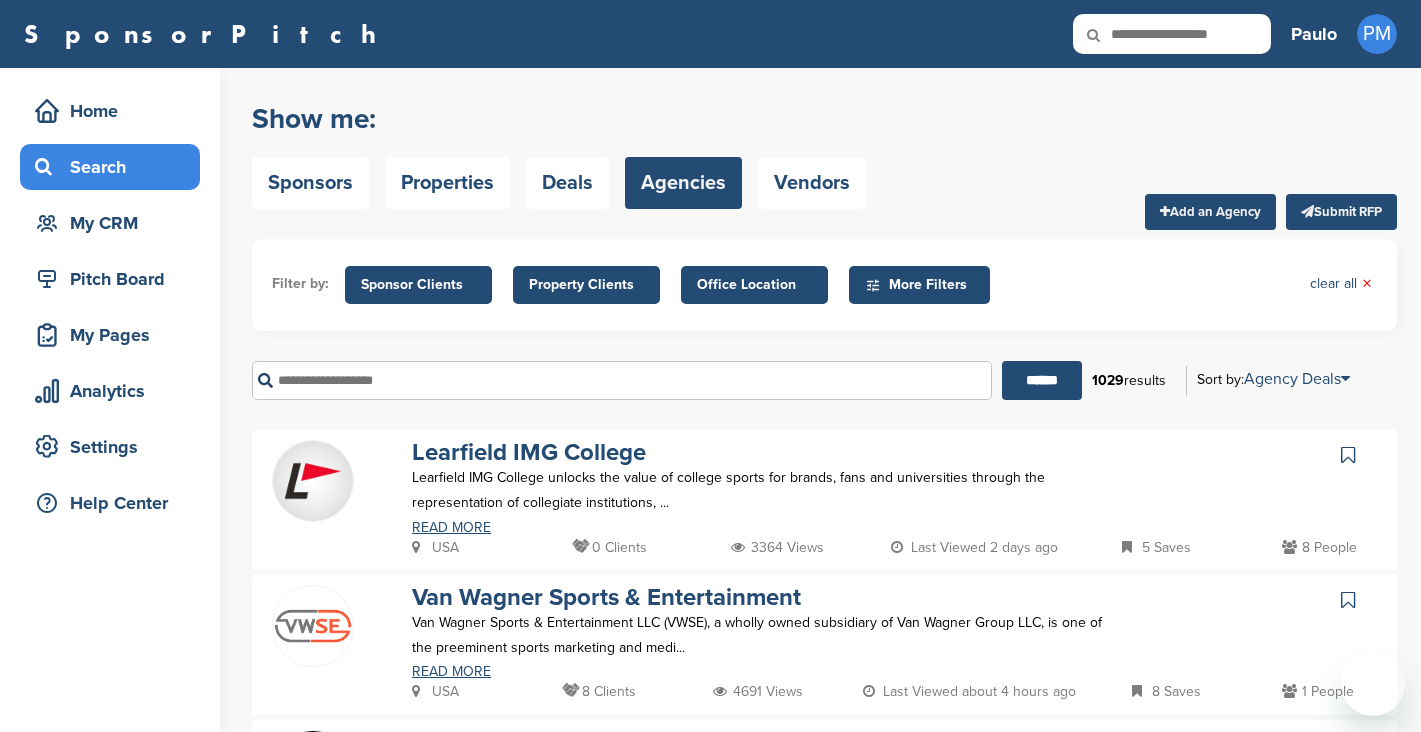 scroll, scrollTop: 0, scrollLeft: 0, axis: both 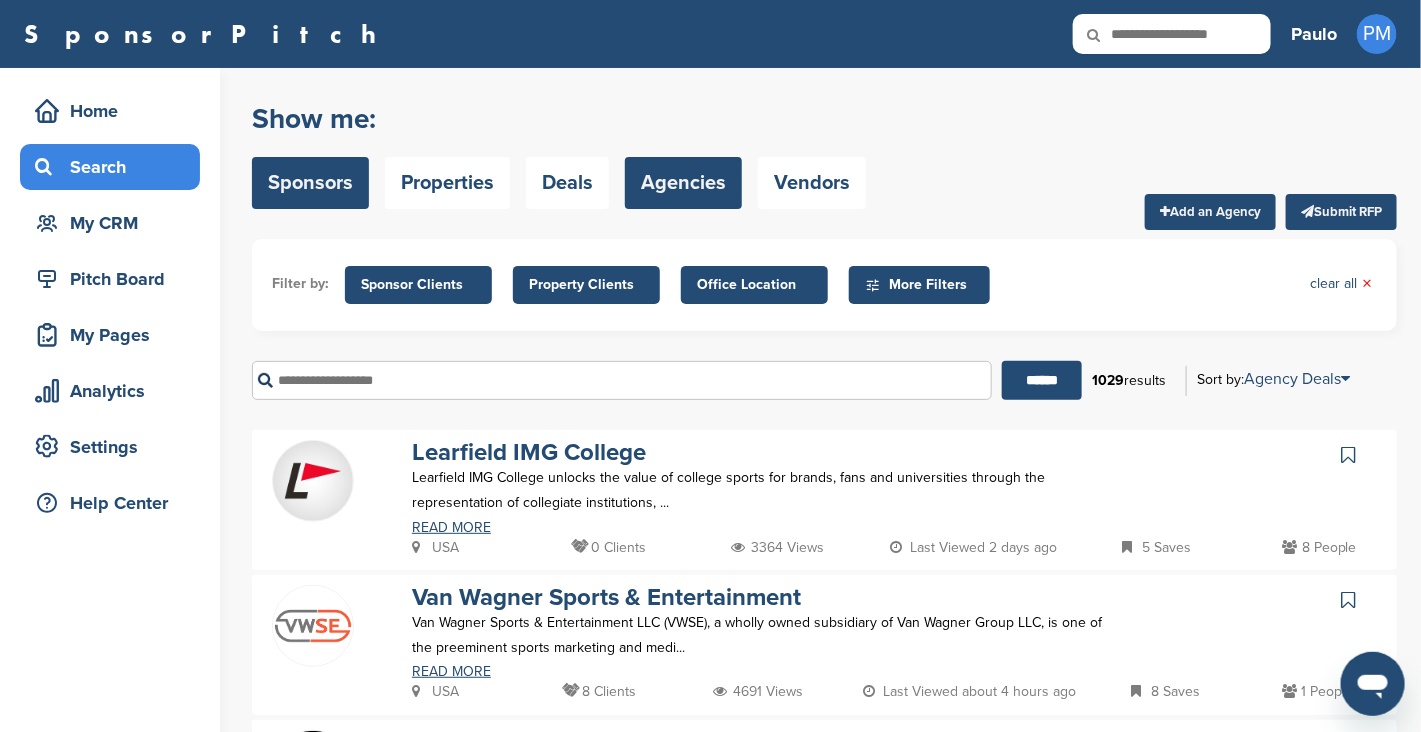 click on "Sponsors" at bounding box center (310, 183) 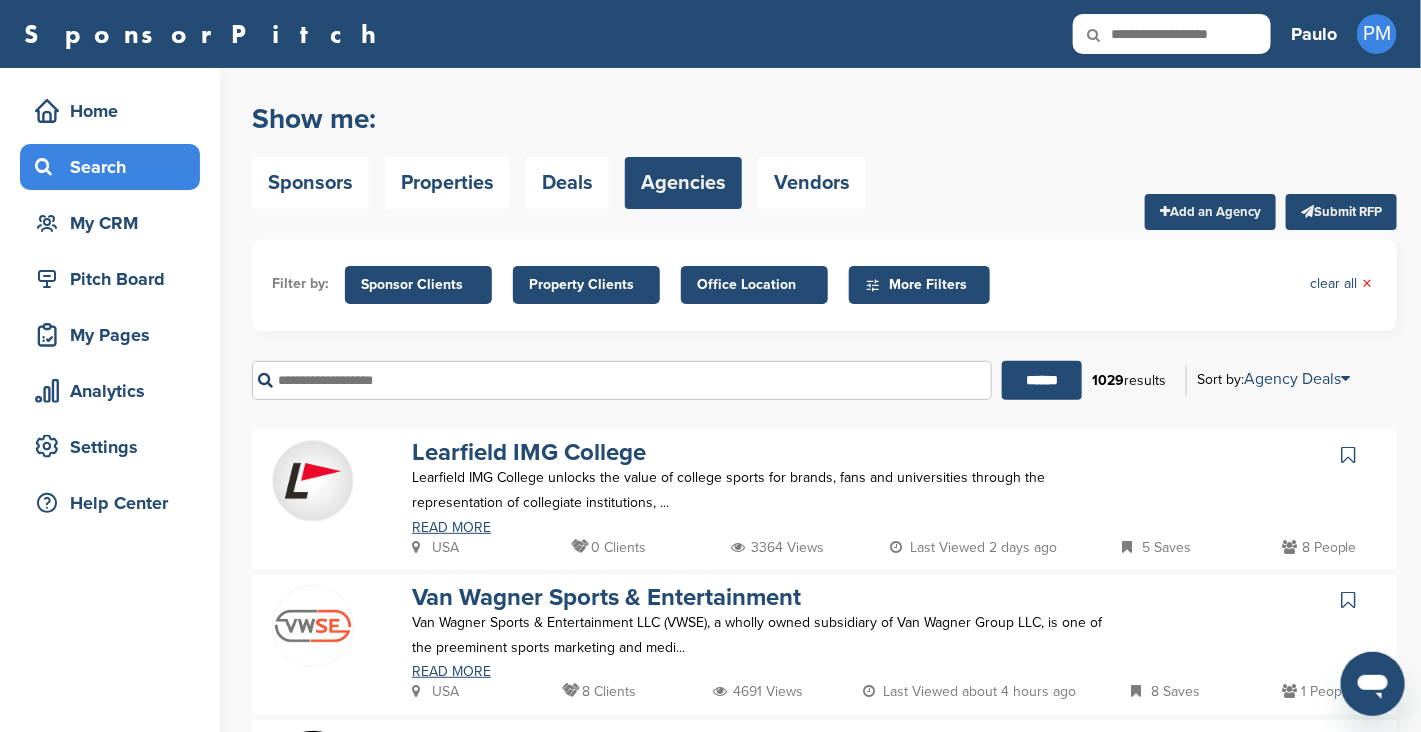 click at bounding box center (1172, 34) 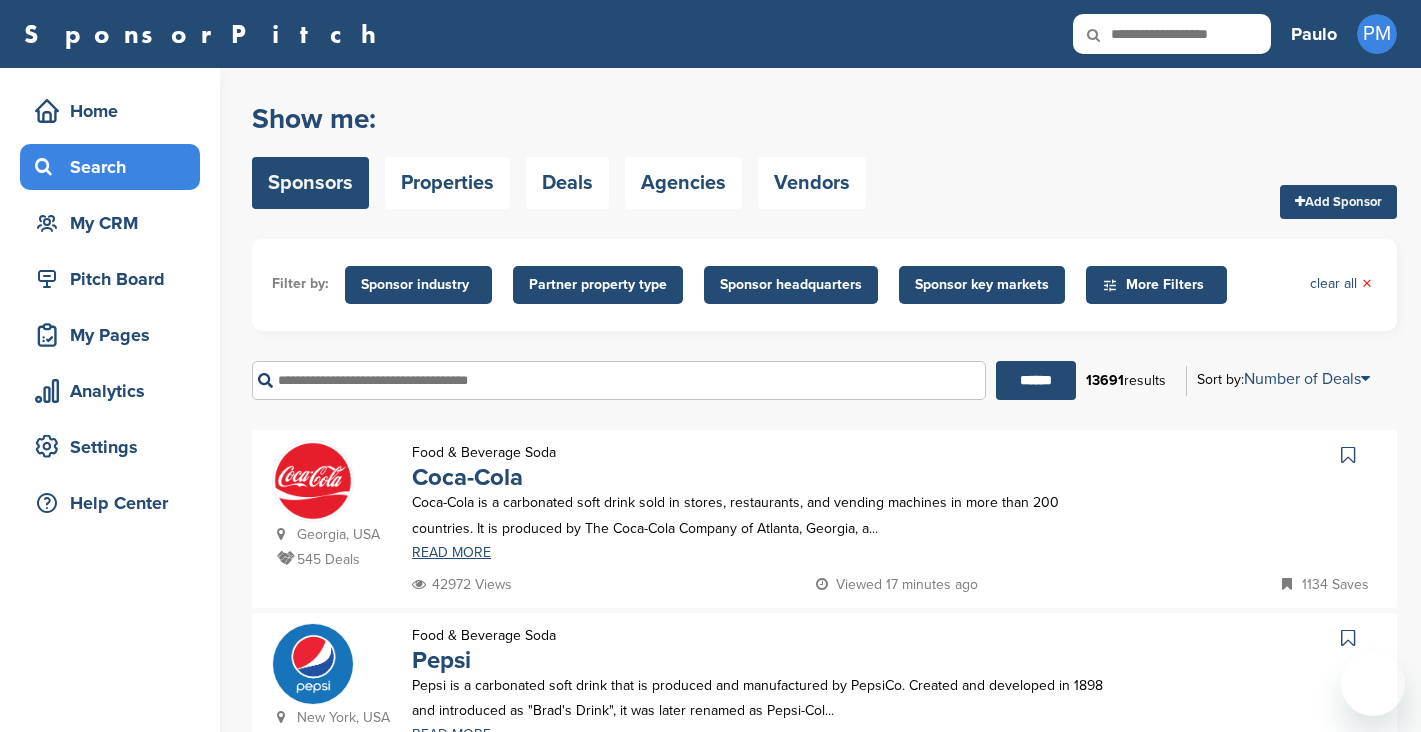 scroll, scrollTop: 0, scrollLeft: 0, axis: both 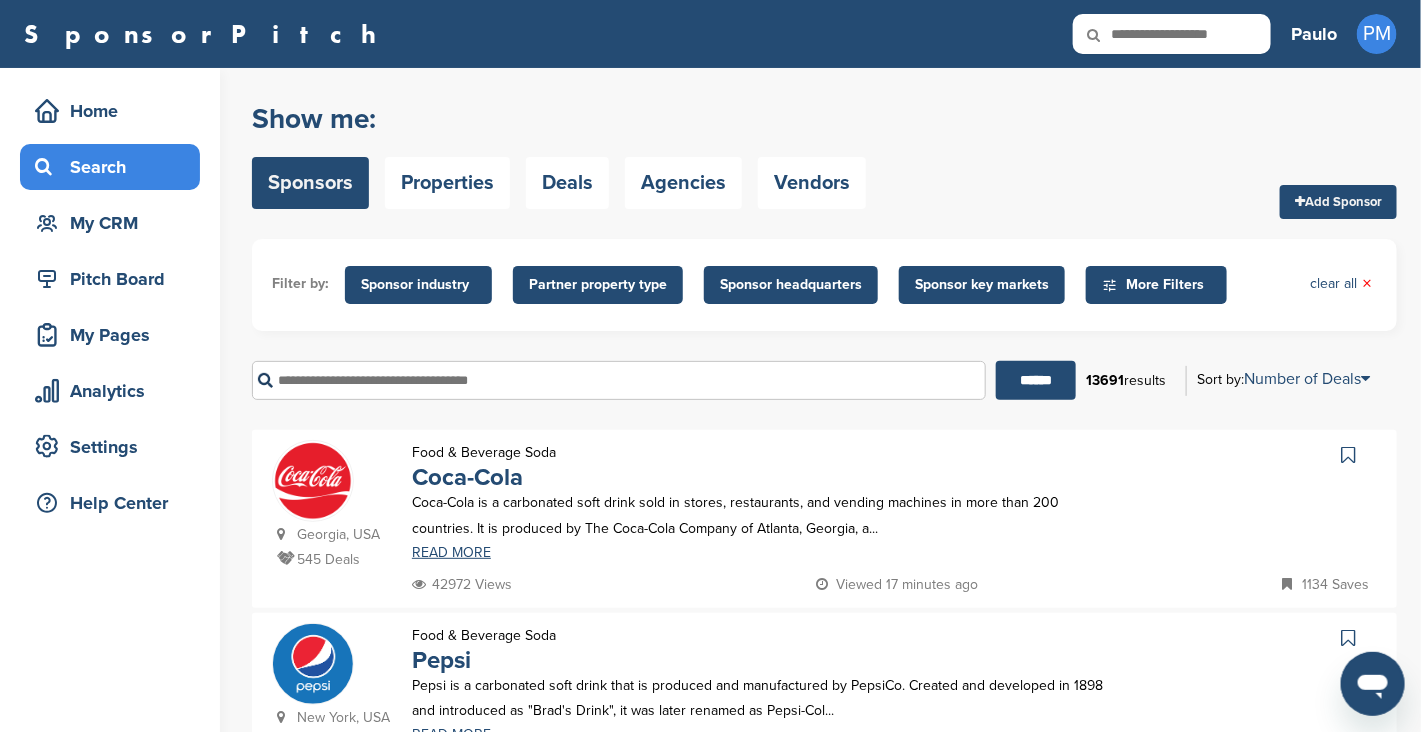click at bounding box center (1172, 34) 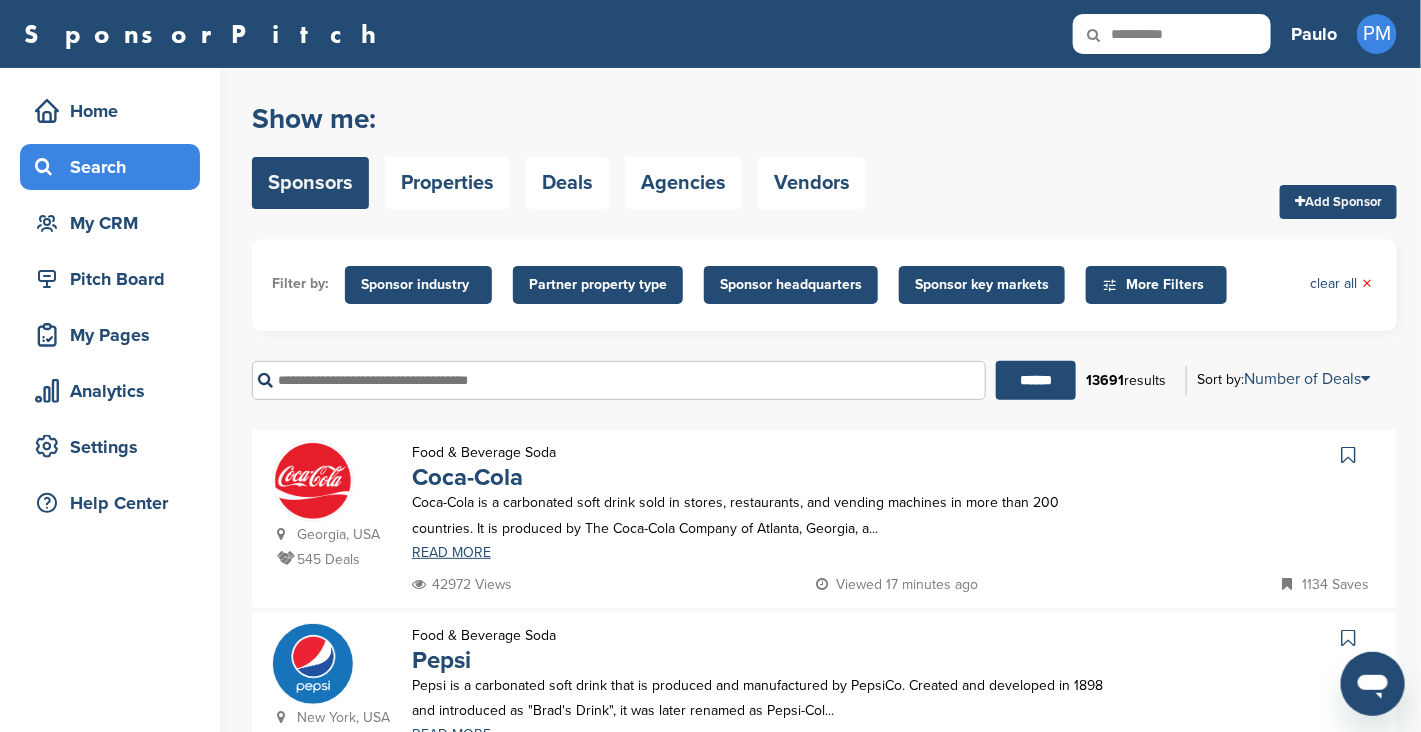 type on "**********" 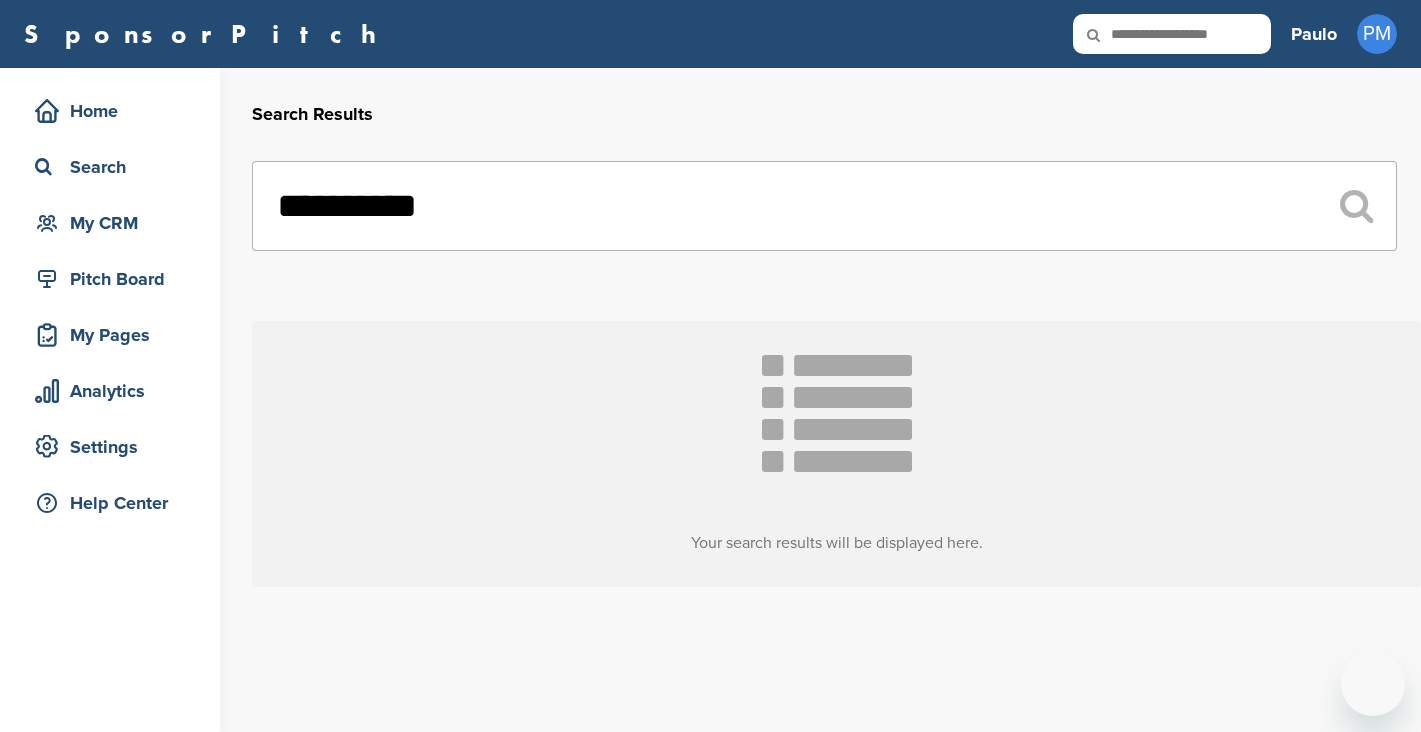 scroll, scrollTop: 0, scrollLeft: 0, axis: both 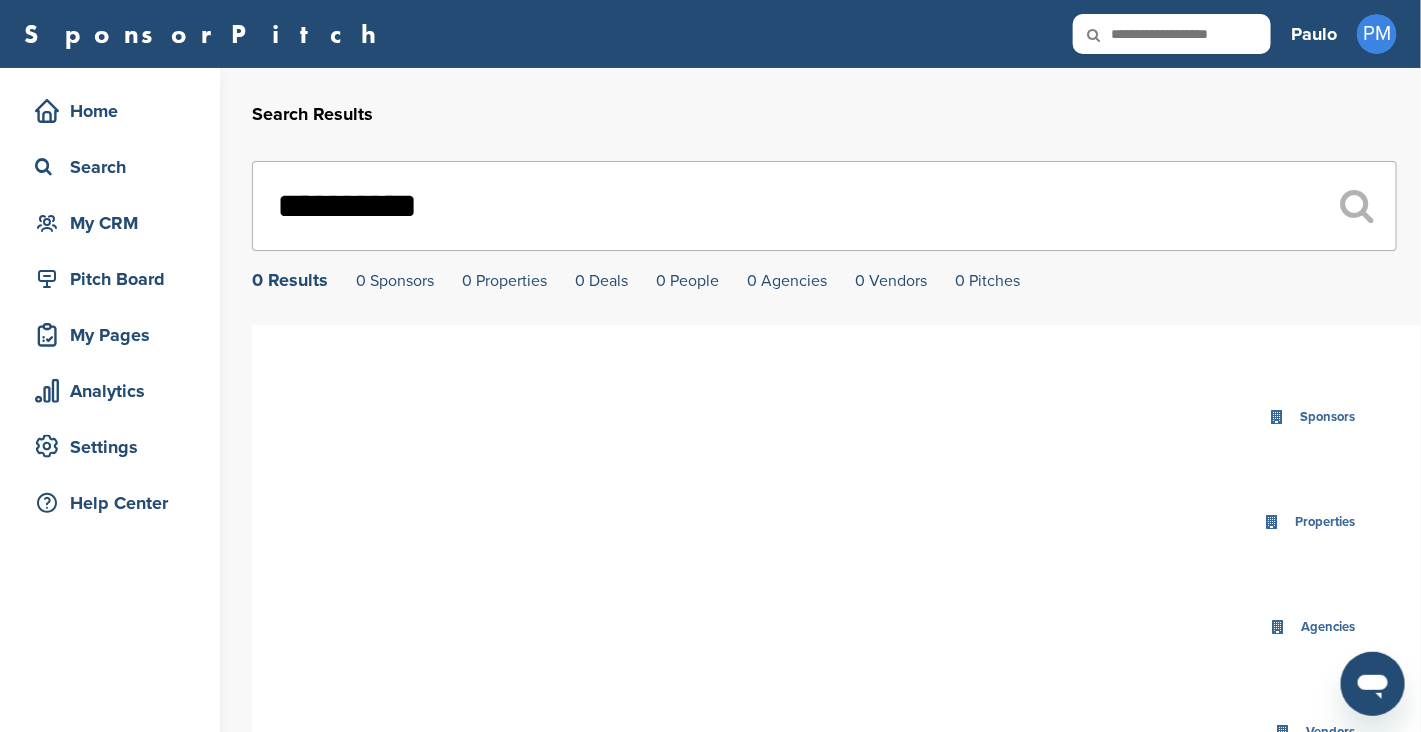 click on "**********" at bounding box center (824, 206) 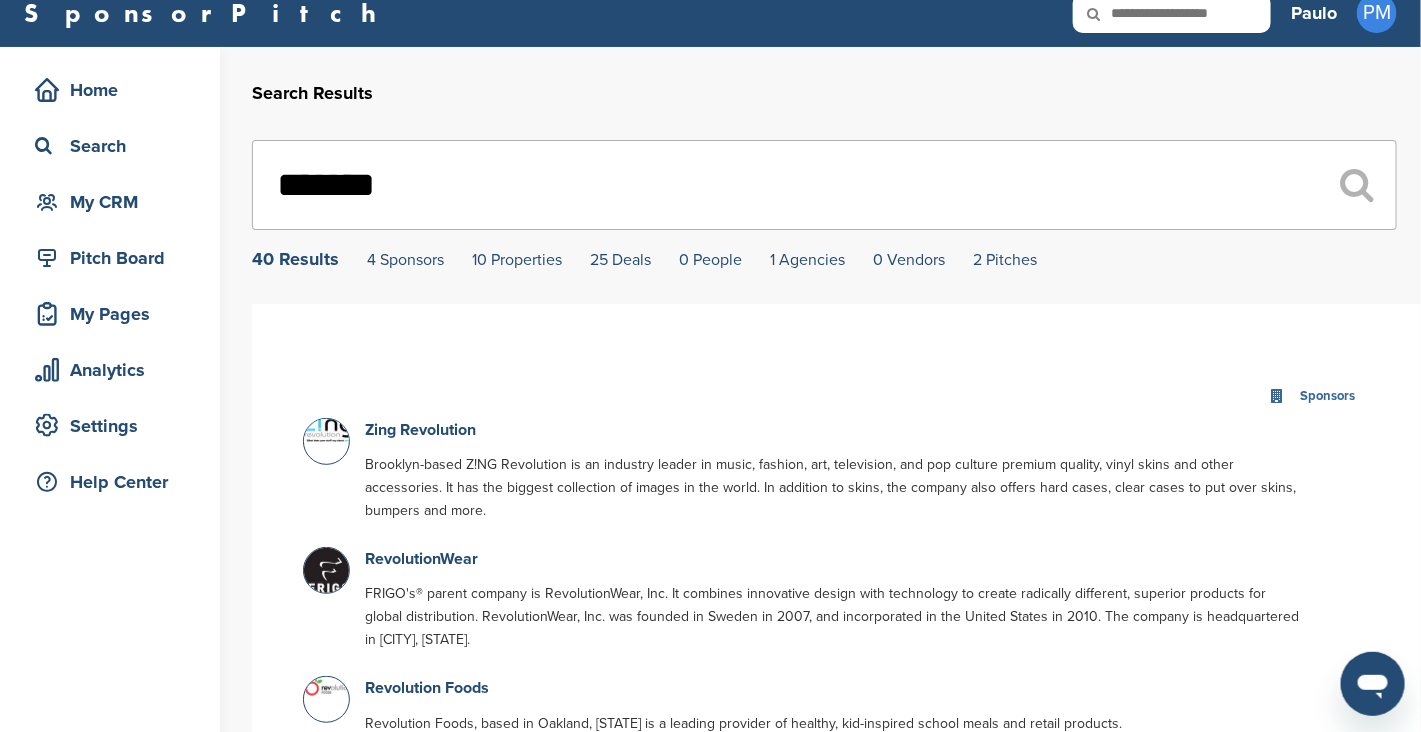 scroll, scrollTop: 0, scrollLeft: 0, axis: both 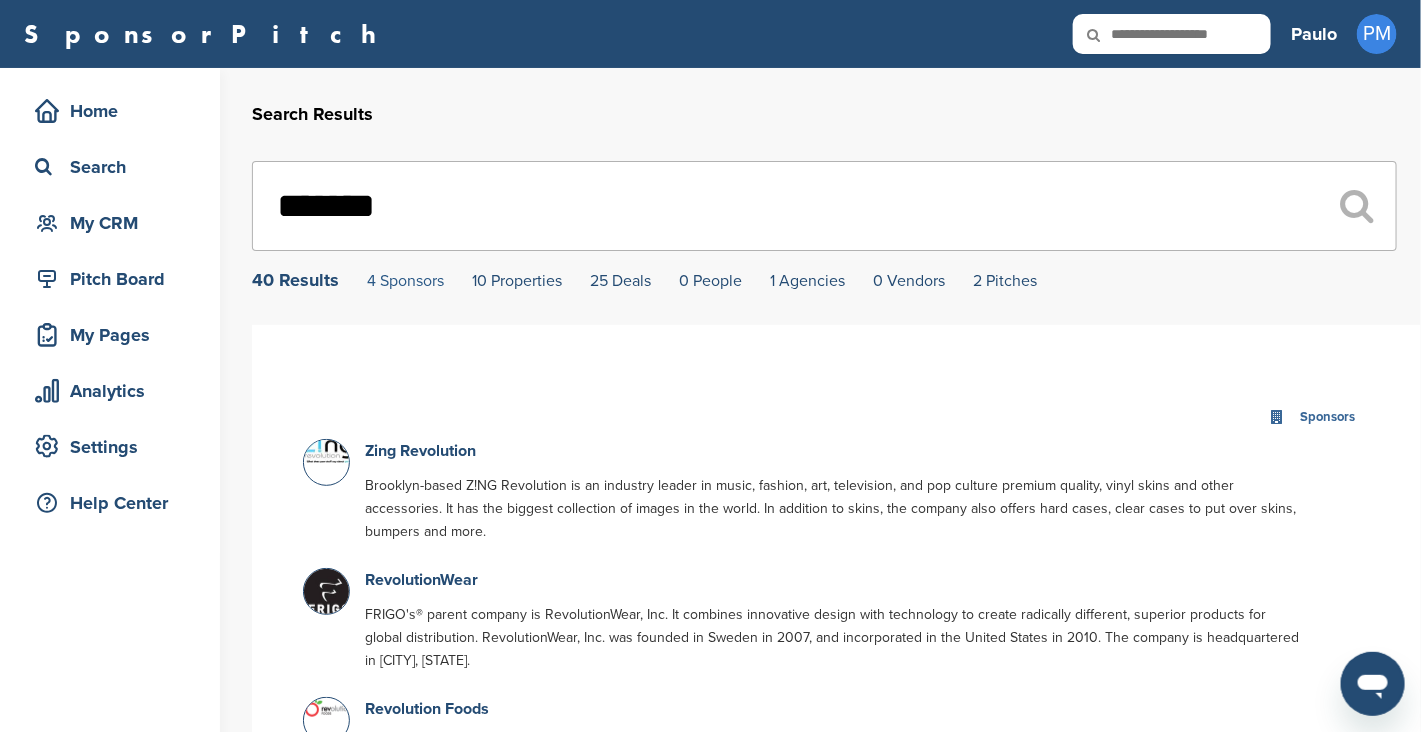 click on "4 Sponsors" at bounding box center (405, 281) 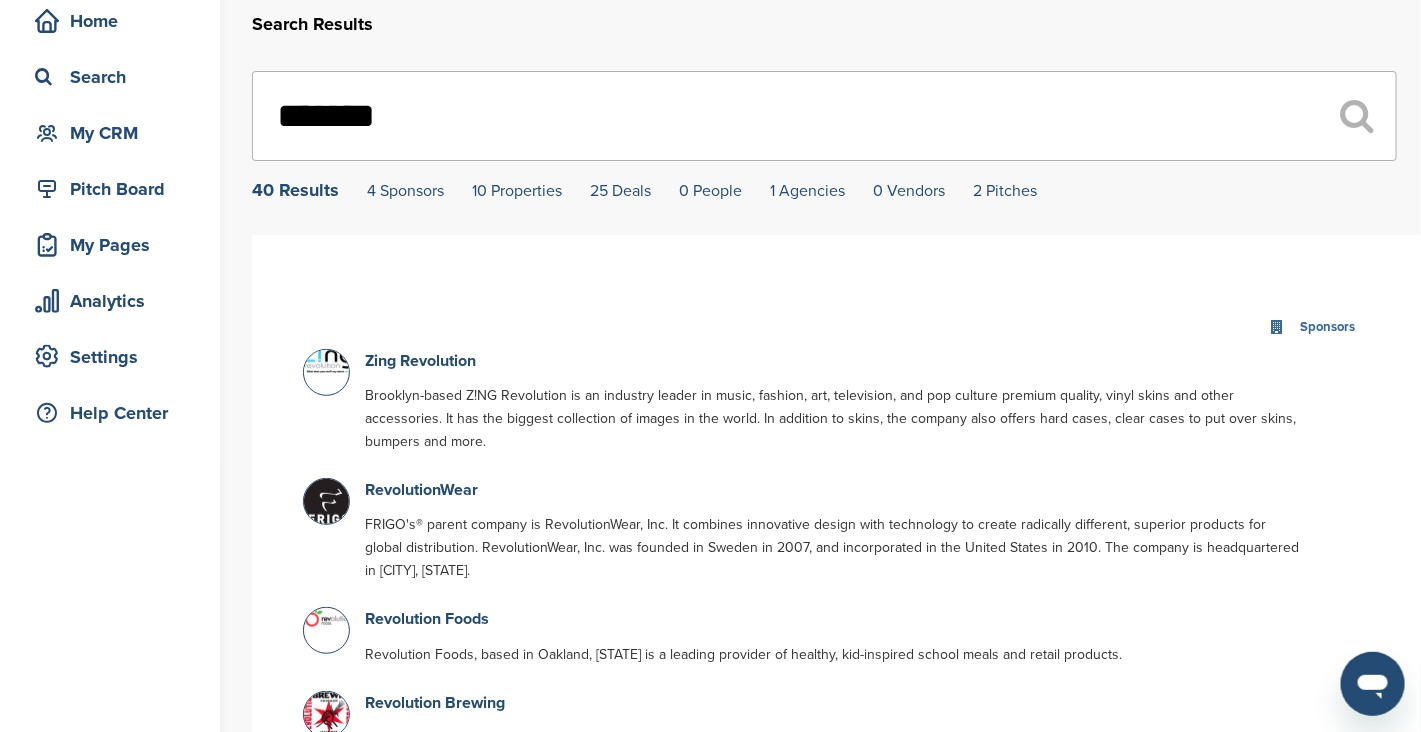 scroll, scrollTop: 0, scrollLeft: 0, axis: both 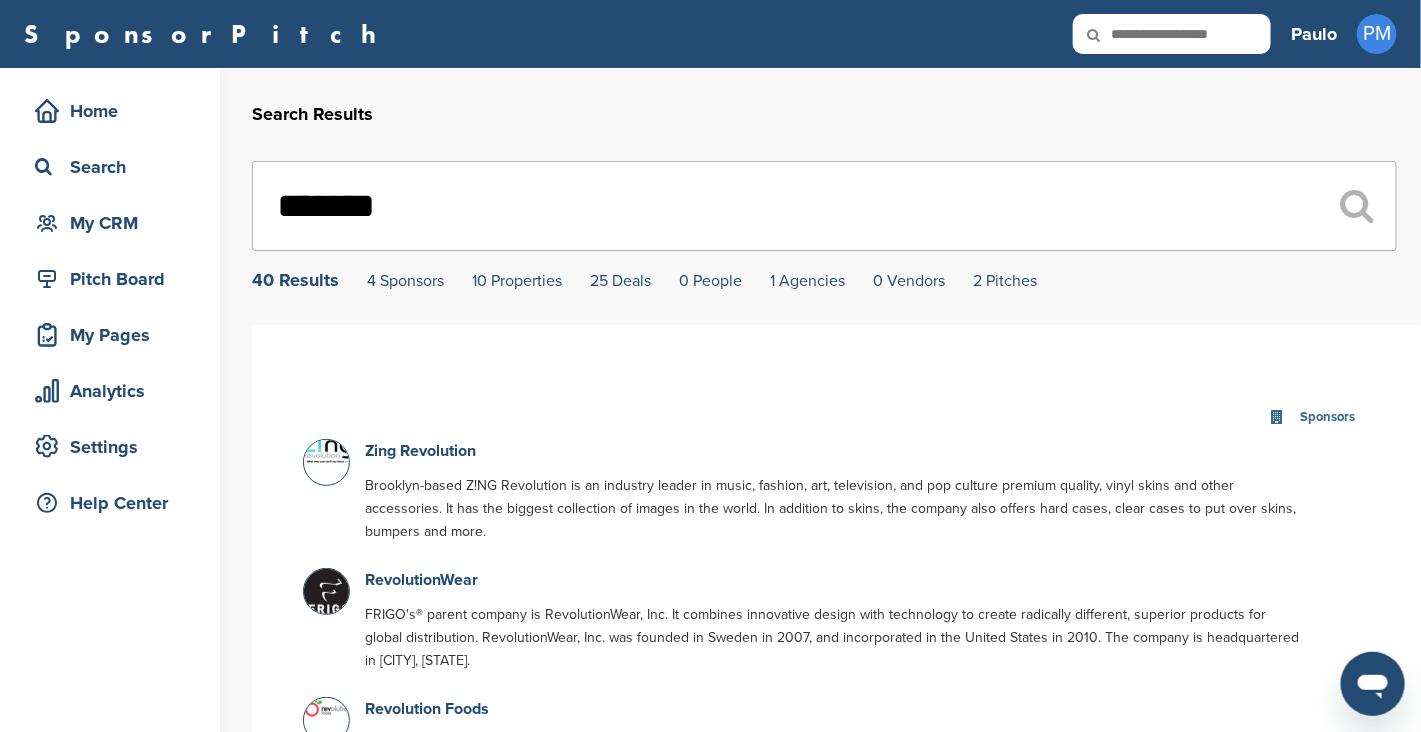 click on "*******" at bounding box center [824, 206] 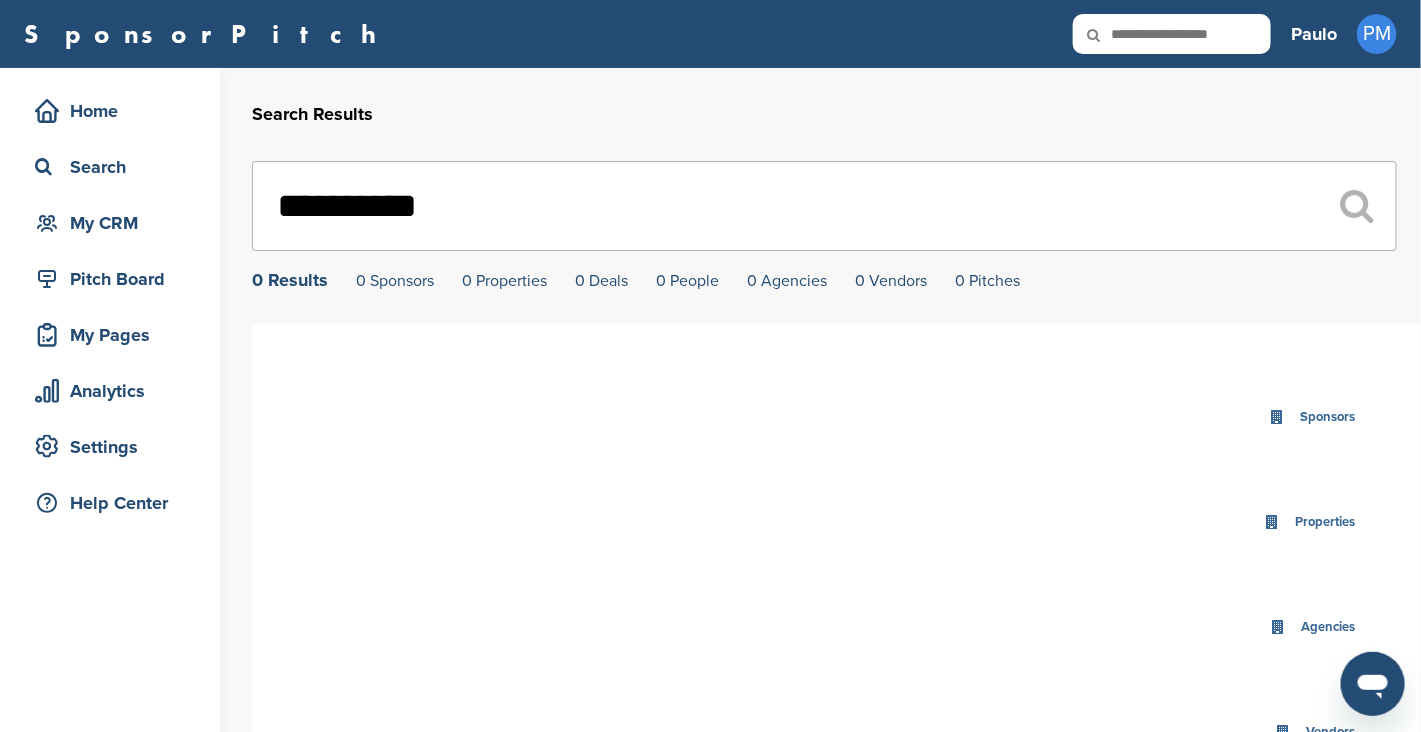 click on "**********" at bounding box center [824, 206] 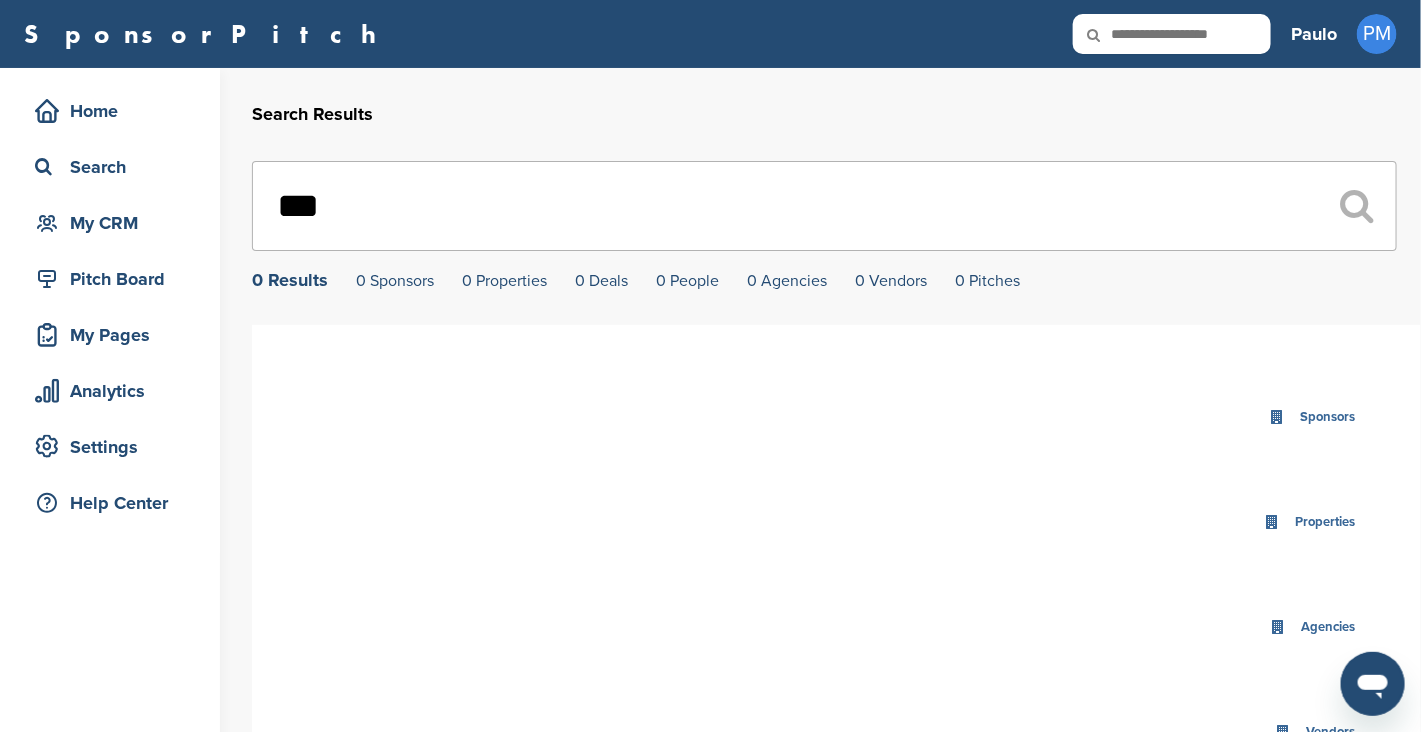click on "***" at bounding box center [824, 206] 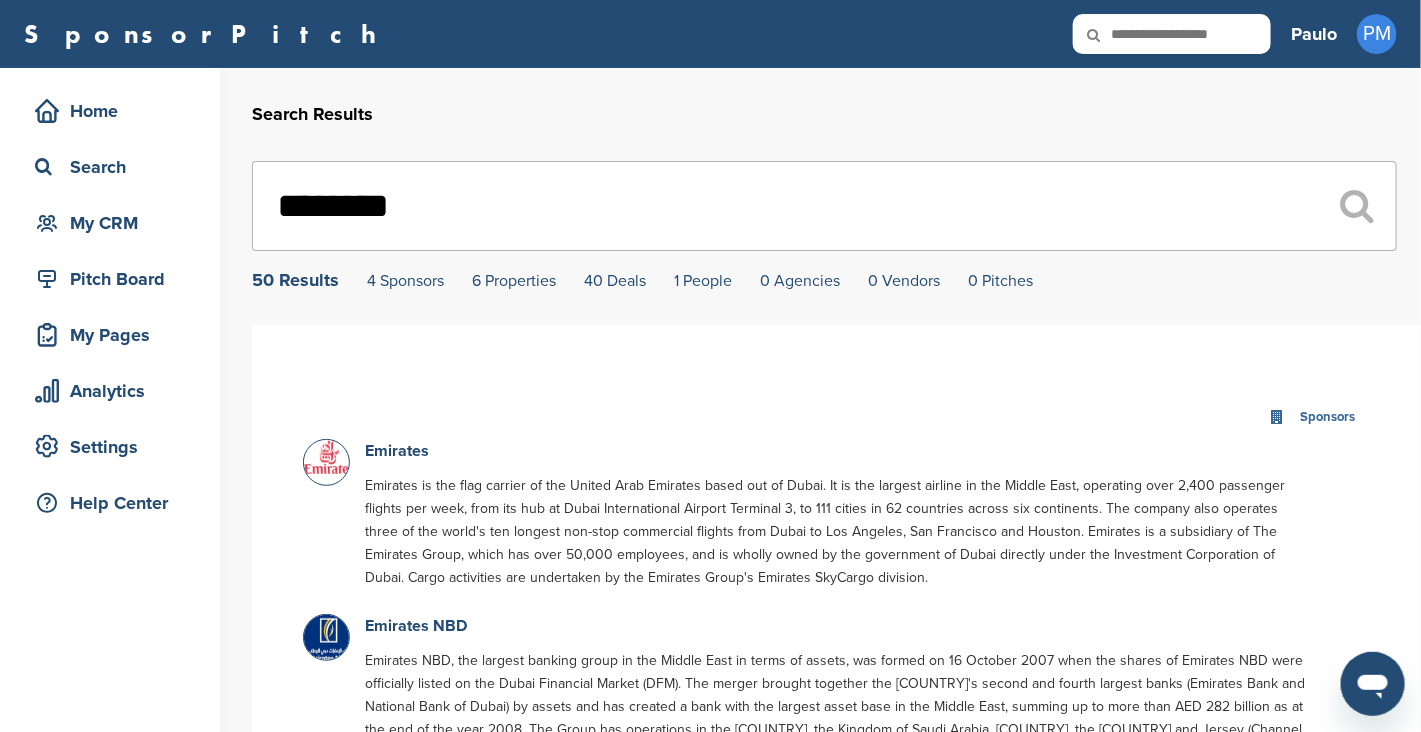 click on "********" at bounding box center (824, 206) 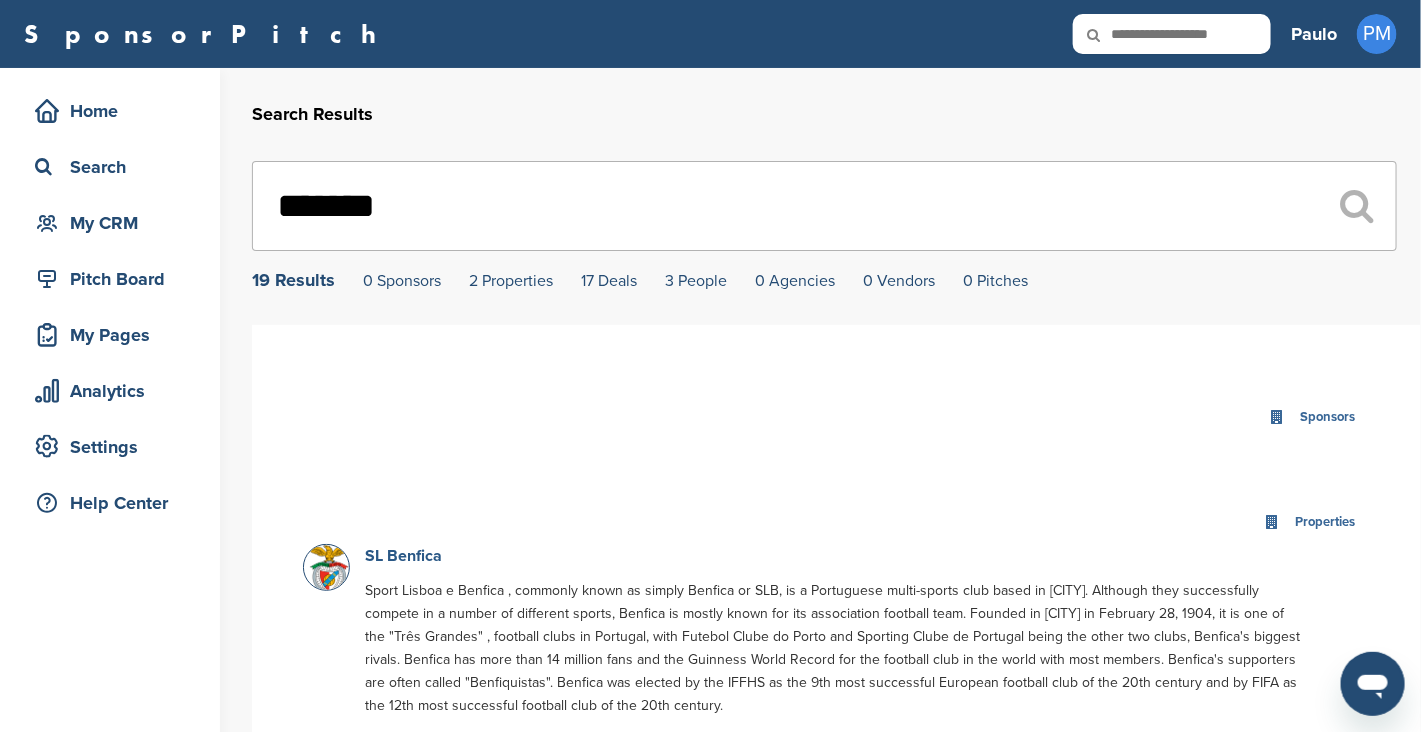 type on "*******" 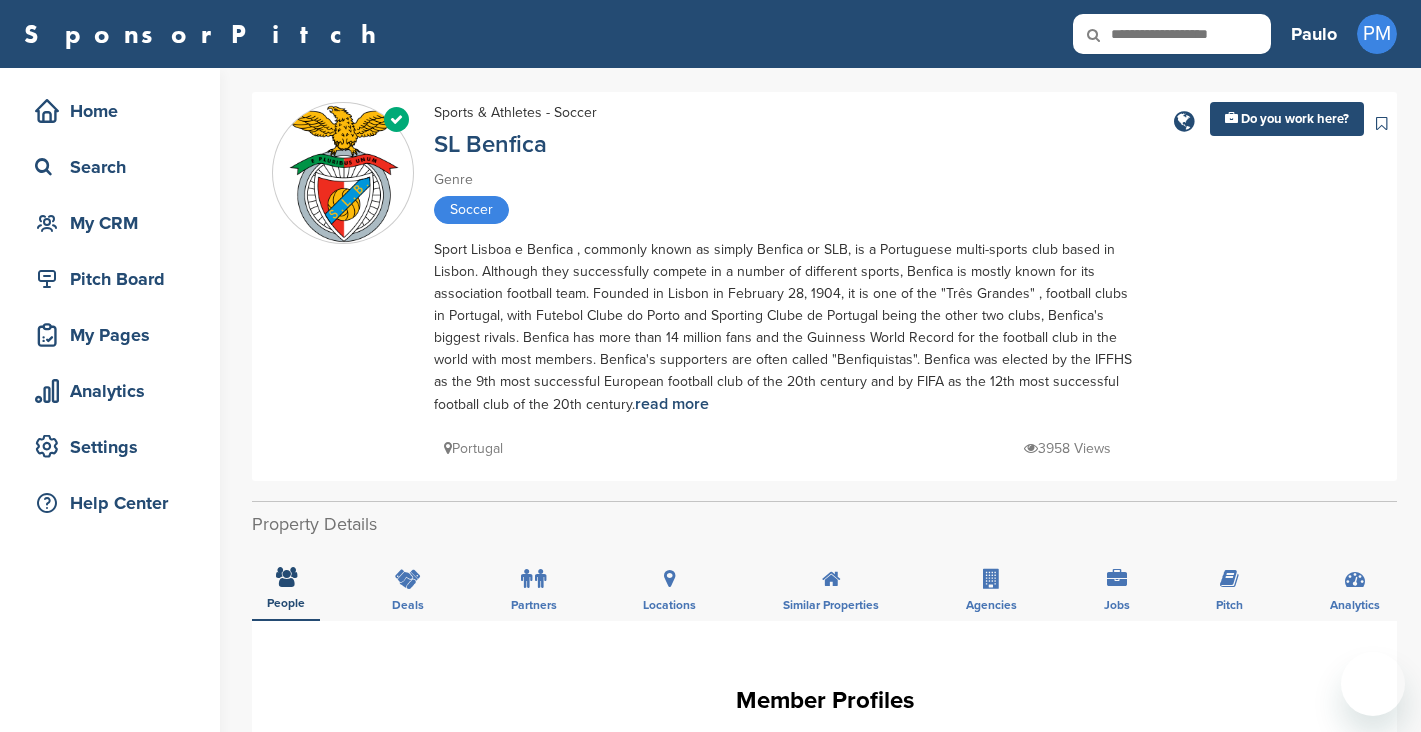 scroll, scrollTop: 0, scrollLeft: 0, axis: both 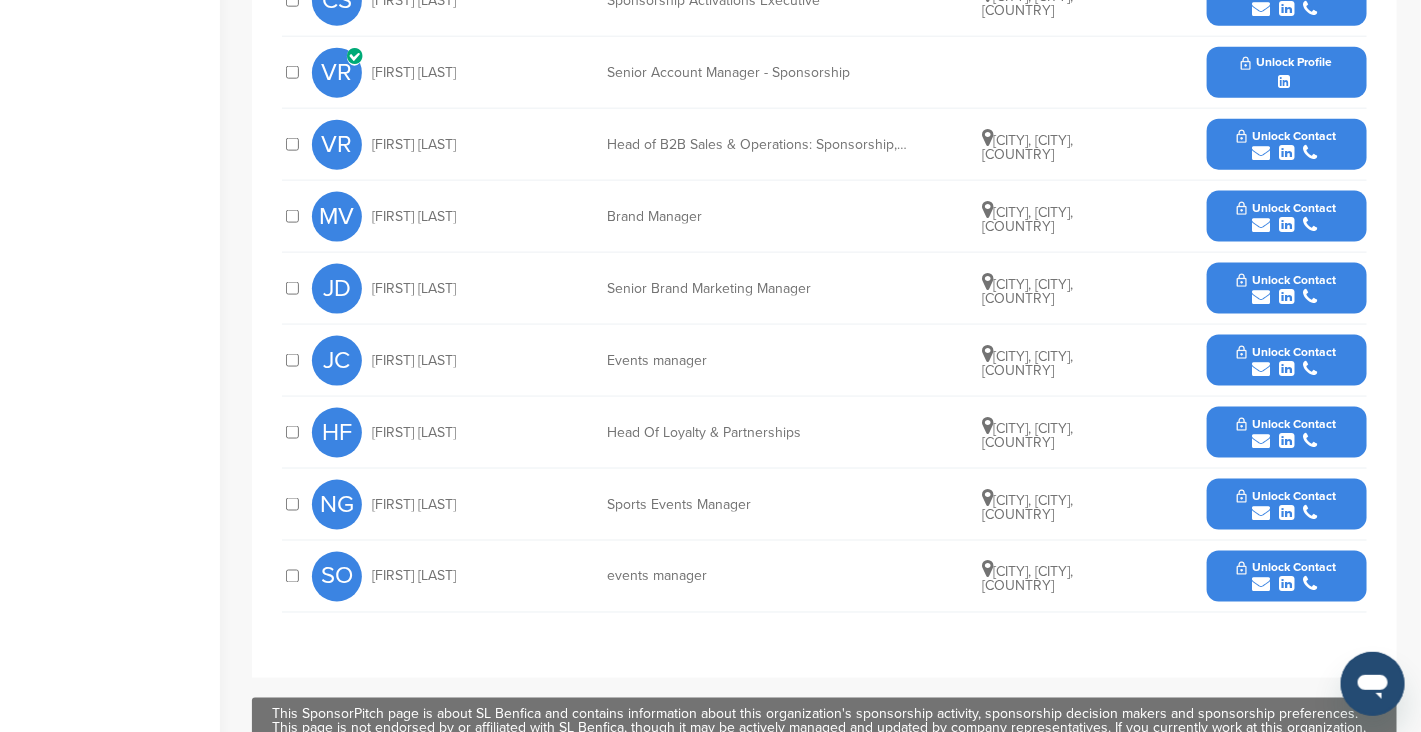 click on "Unlock Contact" at bounding box center [1286, 433] 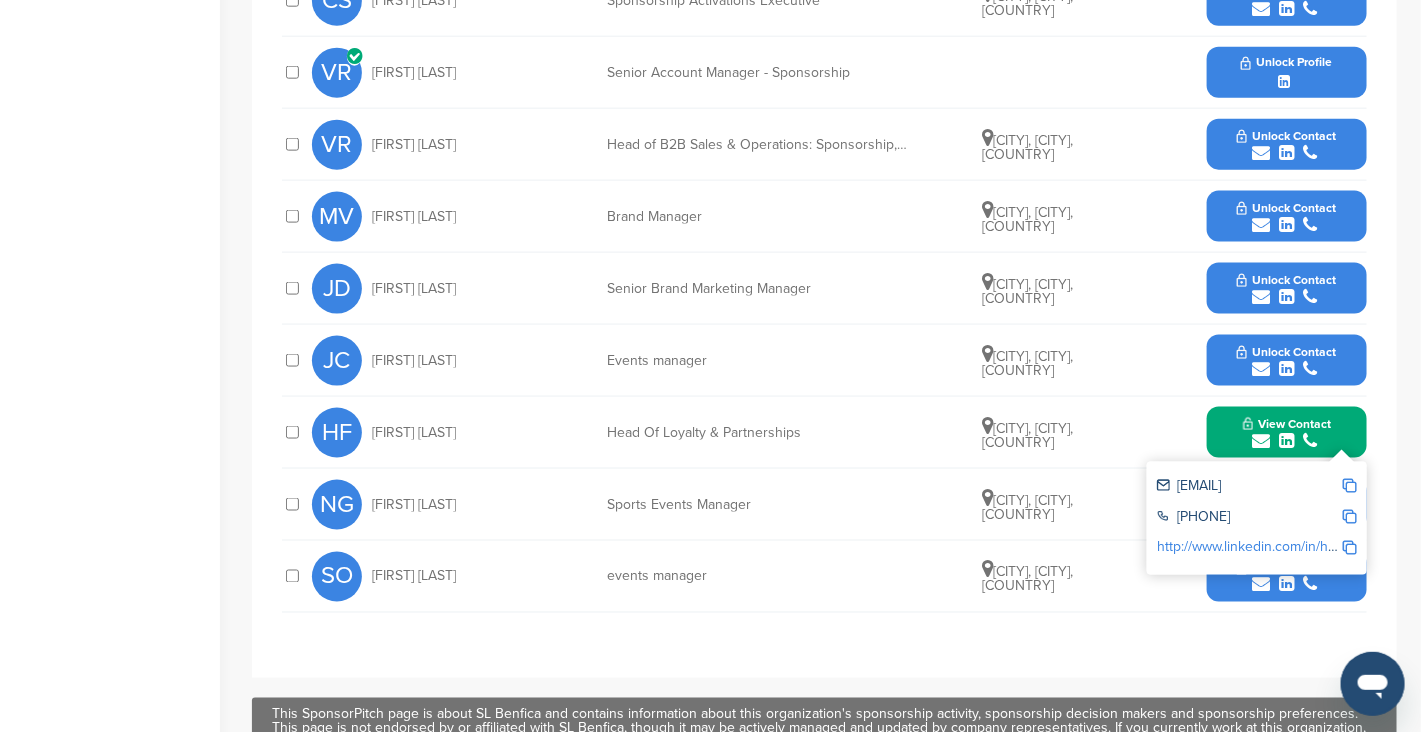 click on "JC
Jorge Coelho
Events manager
Lisbon, Lisbon, Portugal
Unlock Contact" at bounding box center [839, 360] 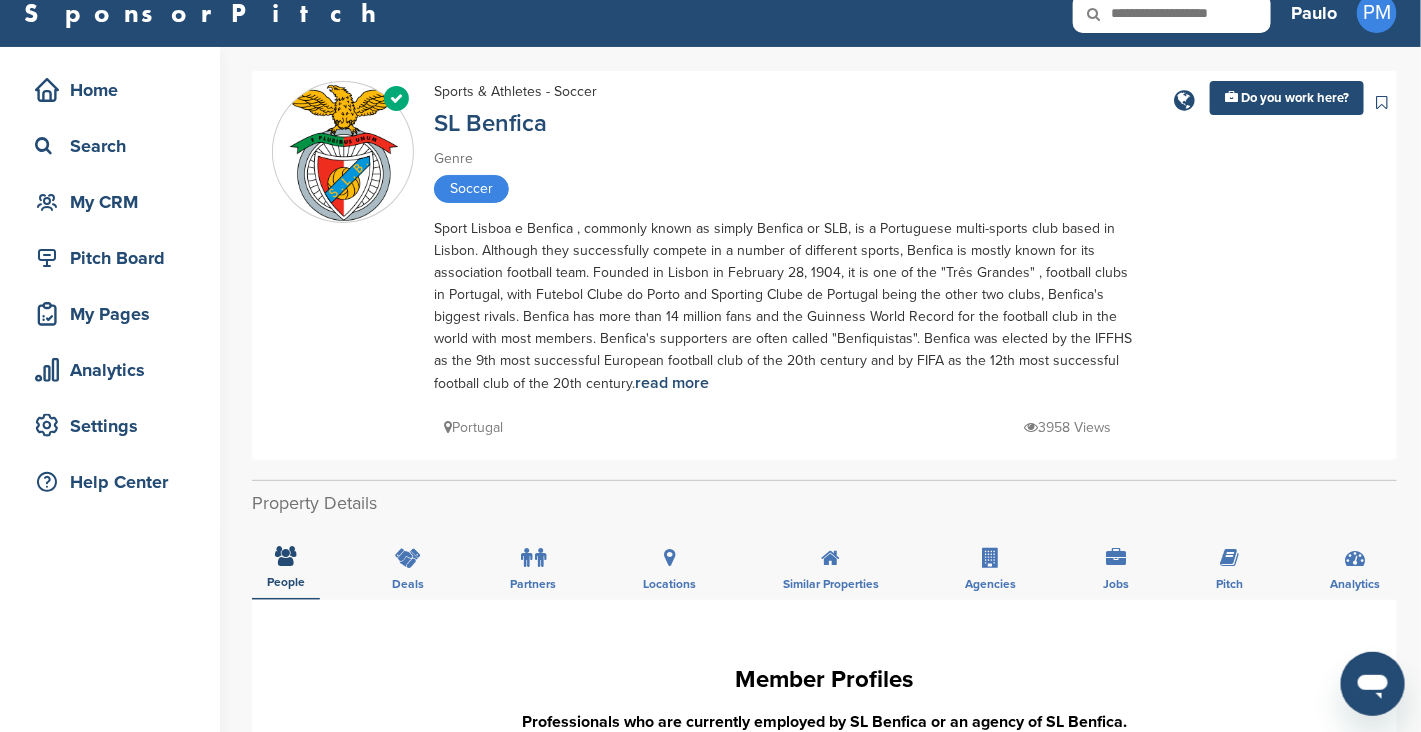 scroll, scrollTop: 0, scrollLeft: 0, axis: both 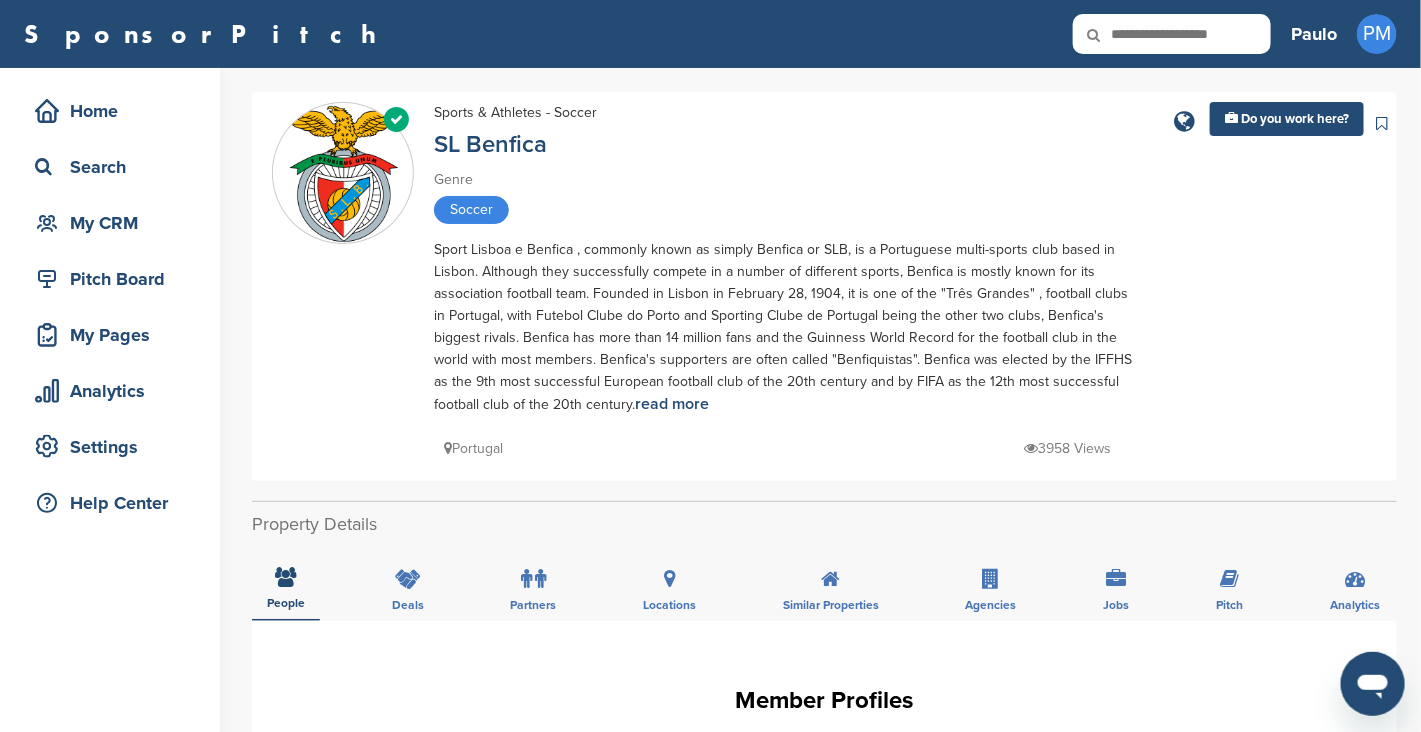 click at bounding box center [1172, 34] 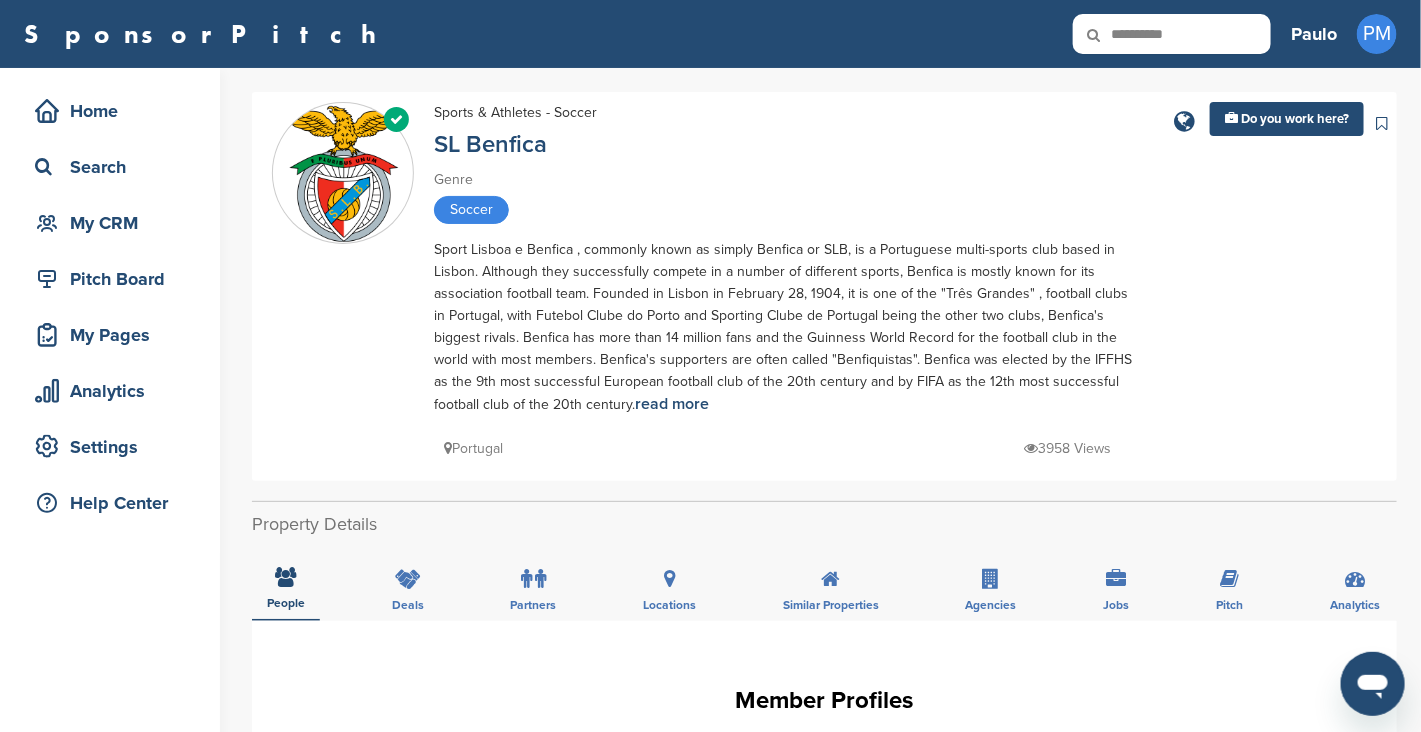 type on "**********" 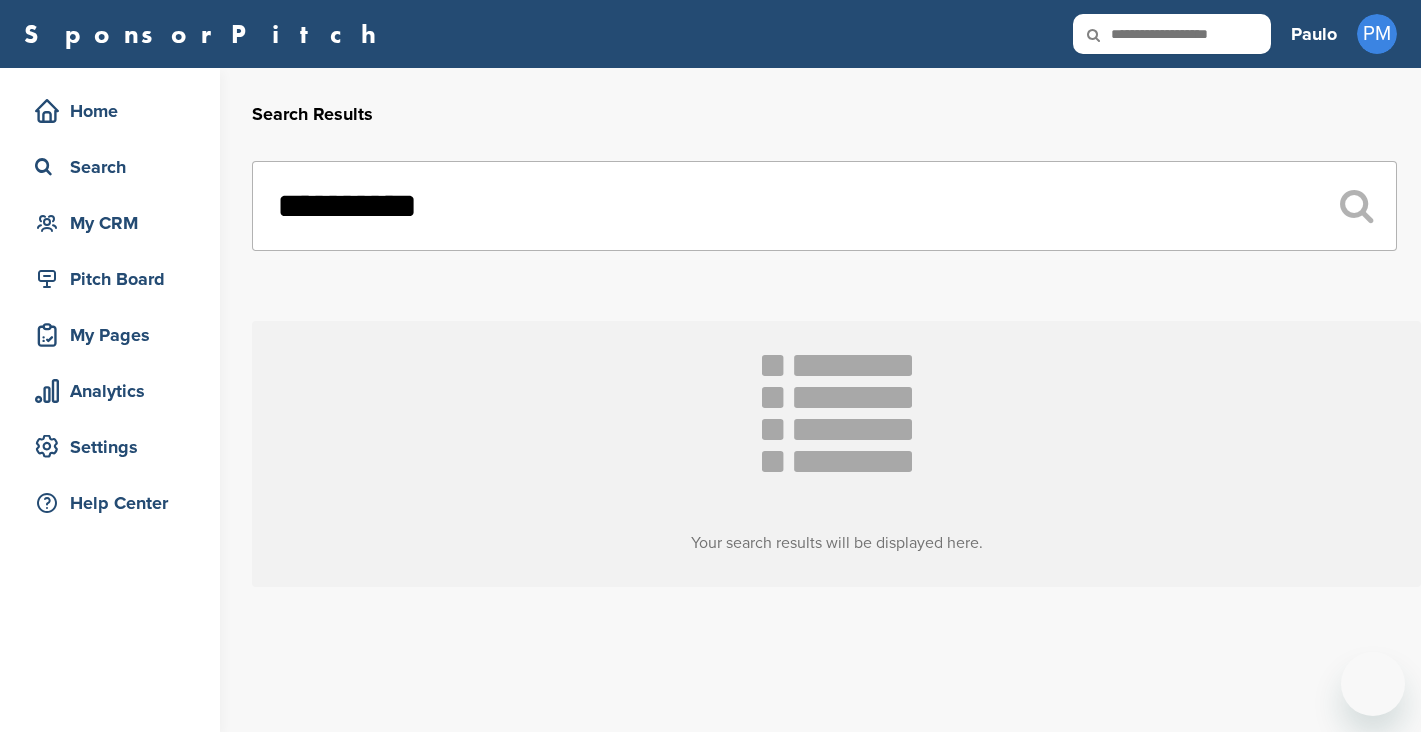 scroll, scrollTop: 0, scrollLeft: 0, axis: both 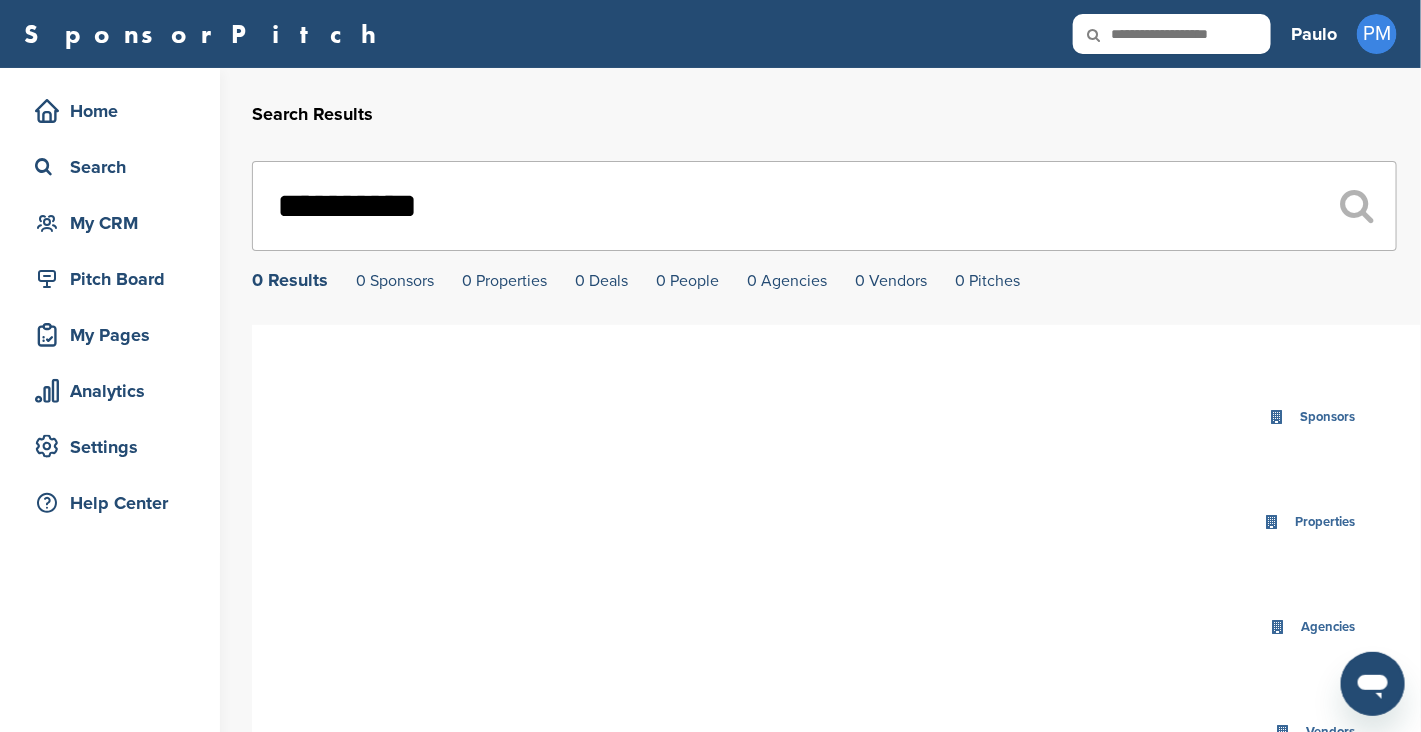 click on "**********" at bounding box center (824, 206) 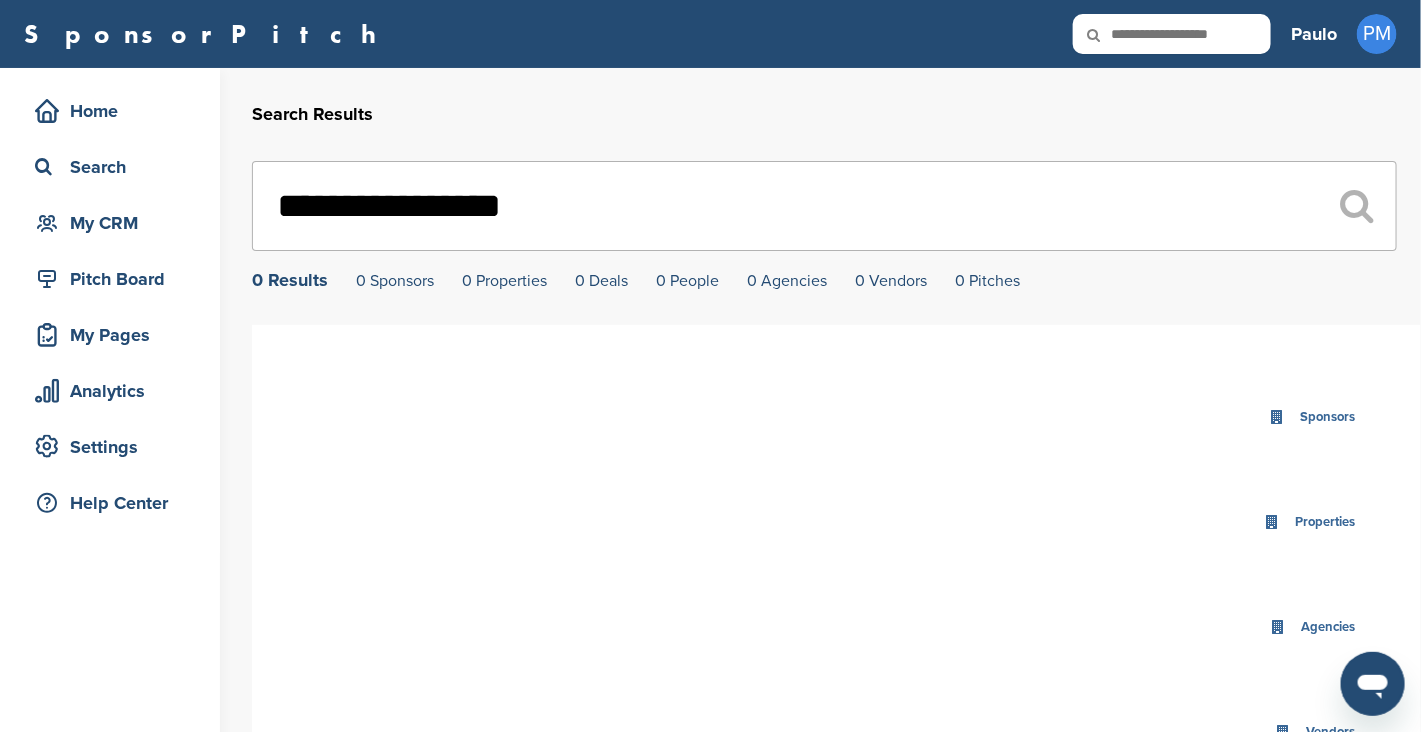 click on "**********" at bounding box center (824, 206) 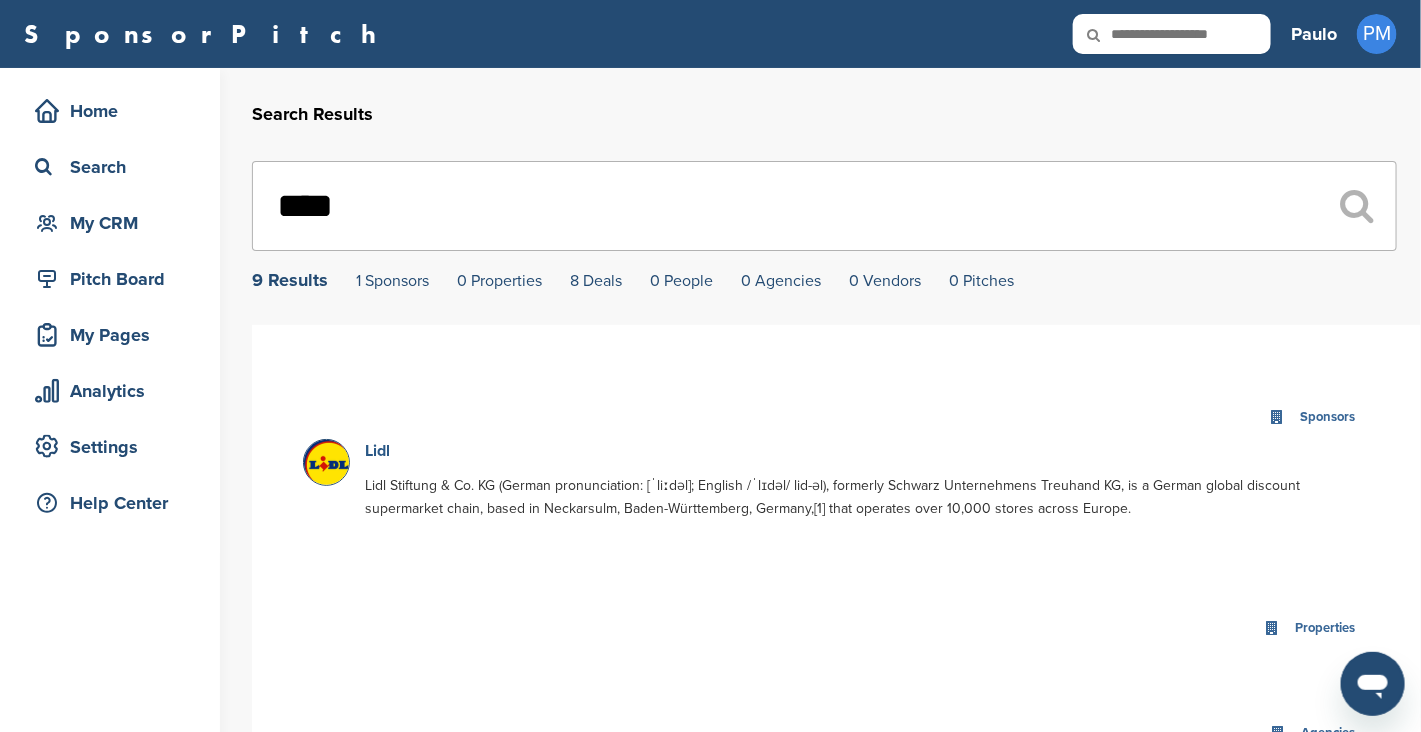 type on "****" 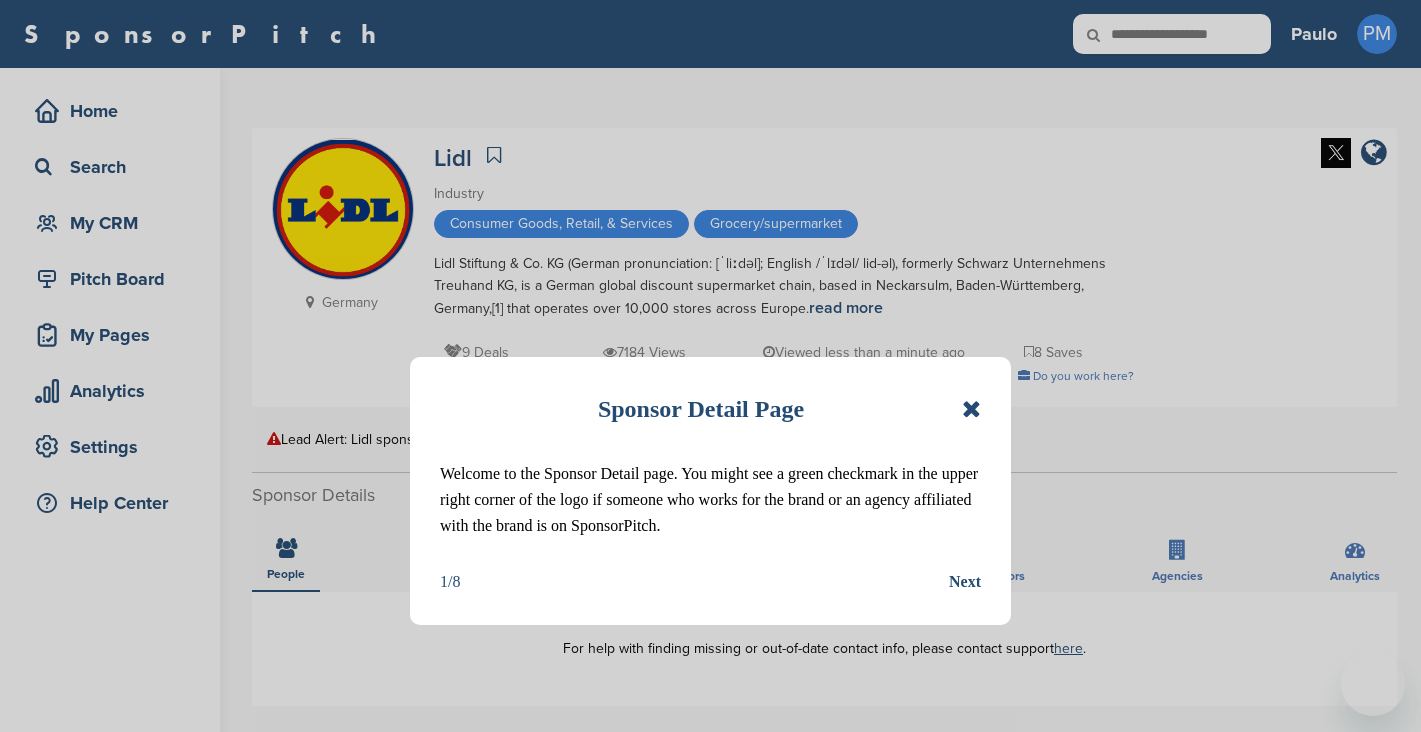 scroll, scrollTop: 0, scrollLeft: 0, axis: both 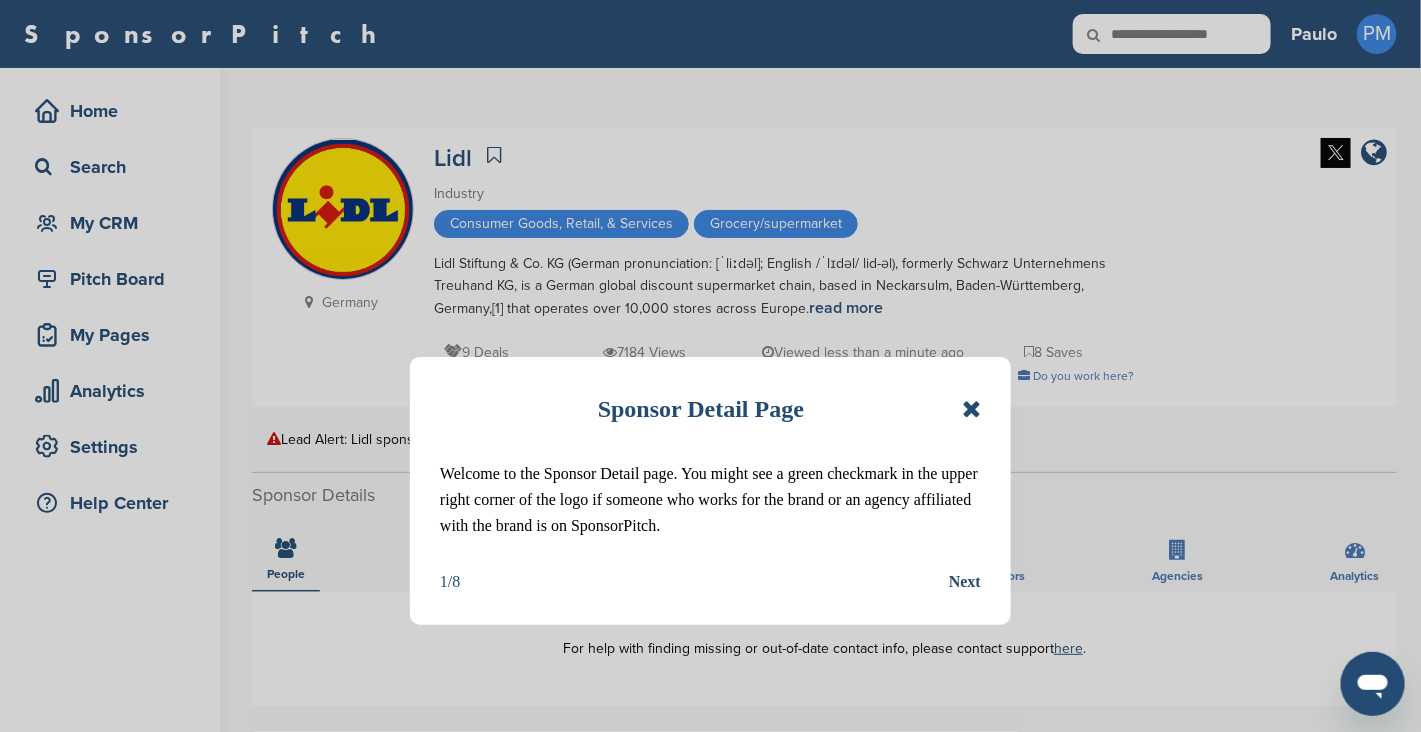 click on "Sponsor Detail Page" at bounding box center (710, 409) 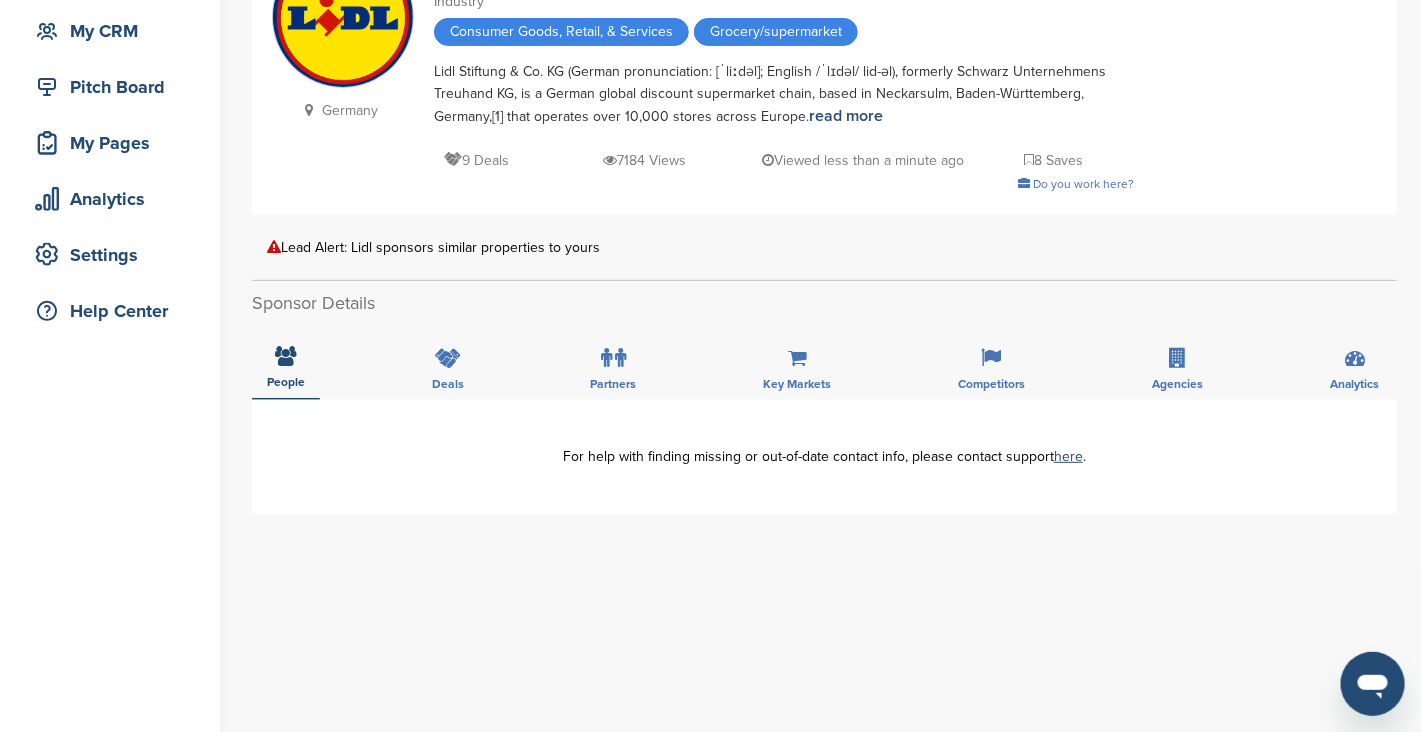 scroll, scrollTop: 300, scrollLeft: 0, axis: vertical 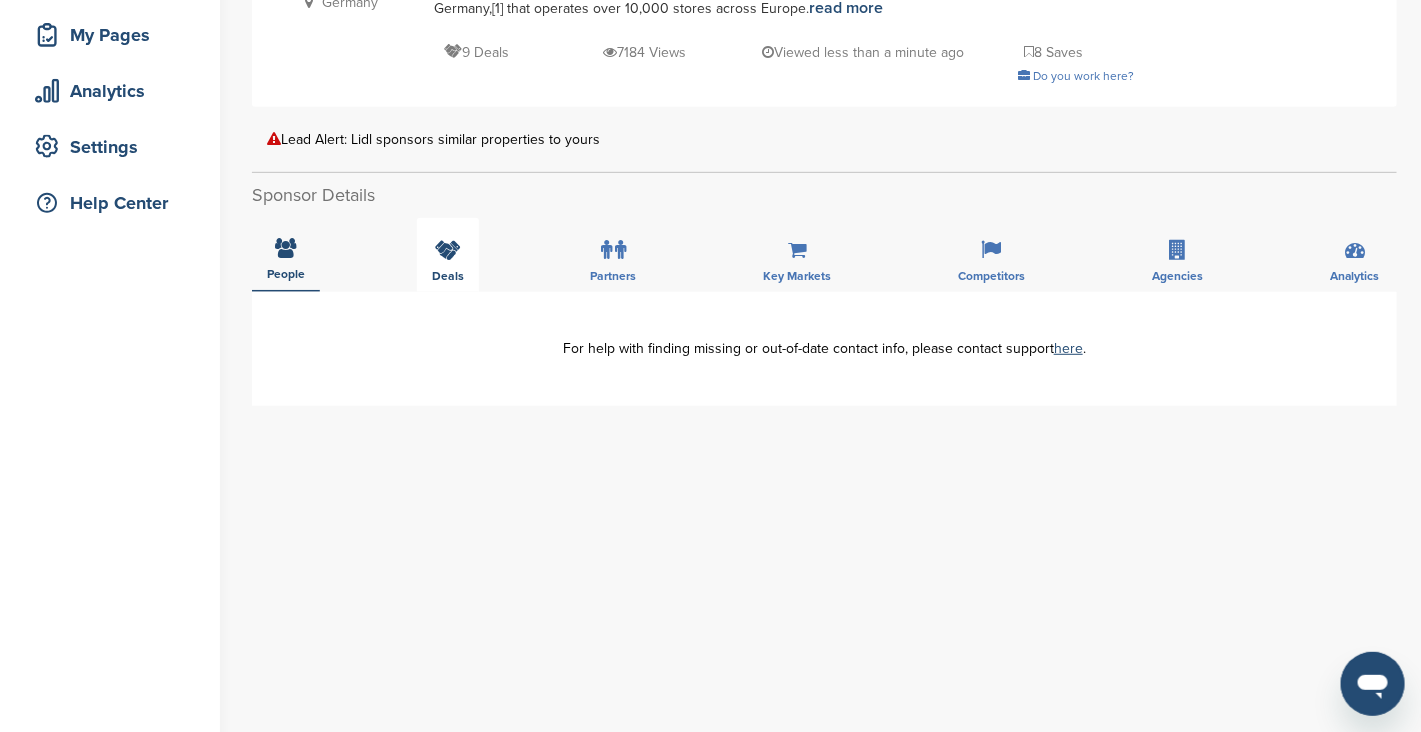 click on "Deals" at bounding box center (448, 255) 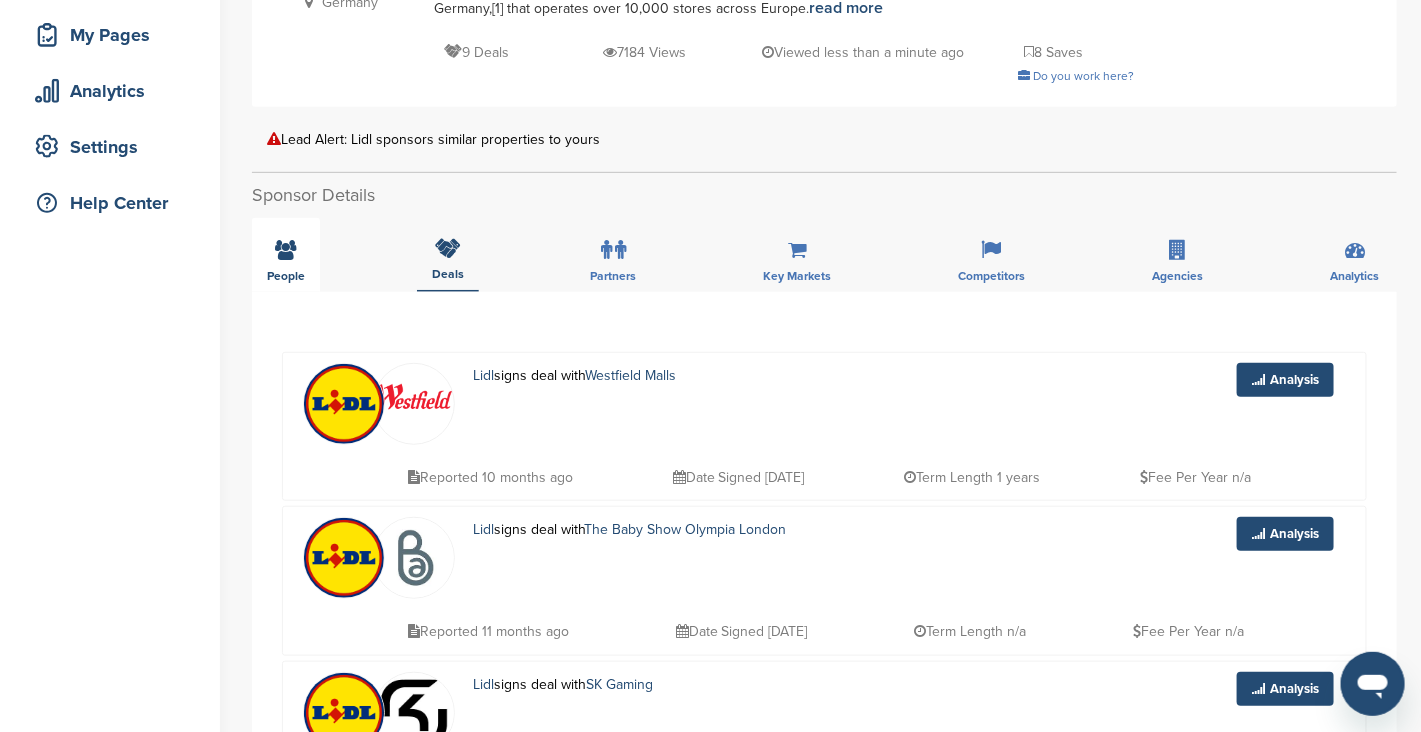 click at bounding box center [286, 250] 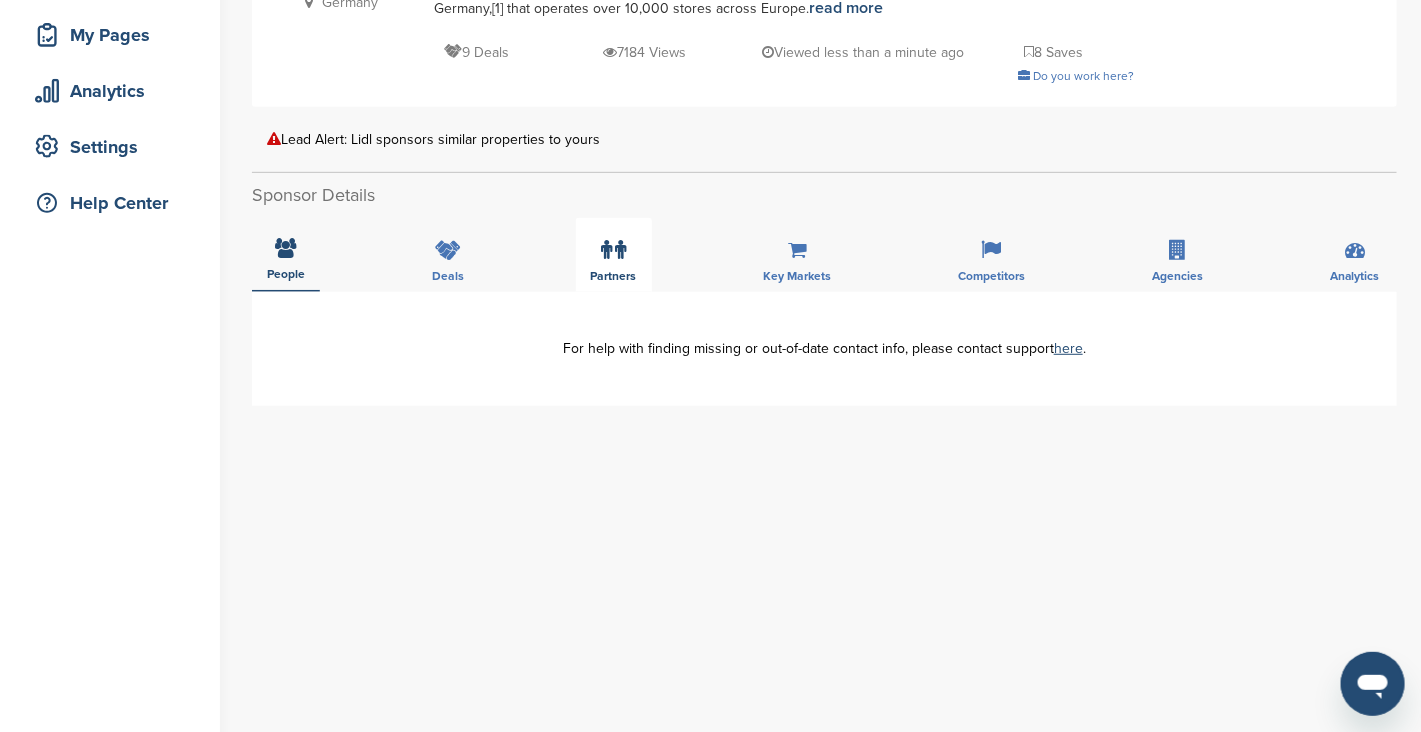 click at bounding box center [613, 250] 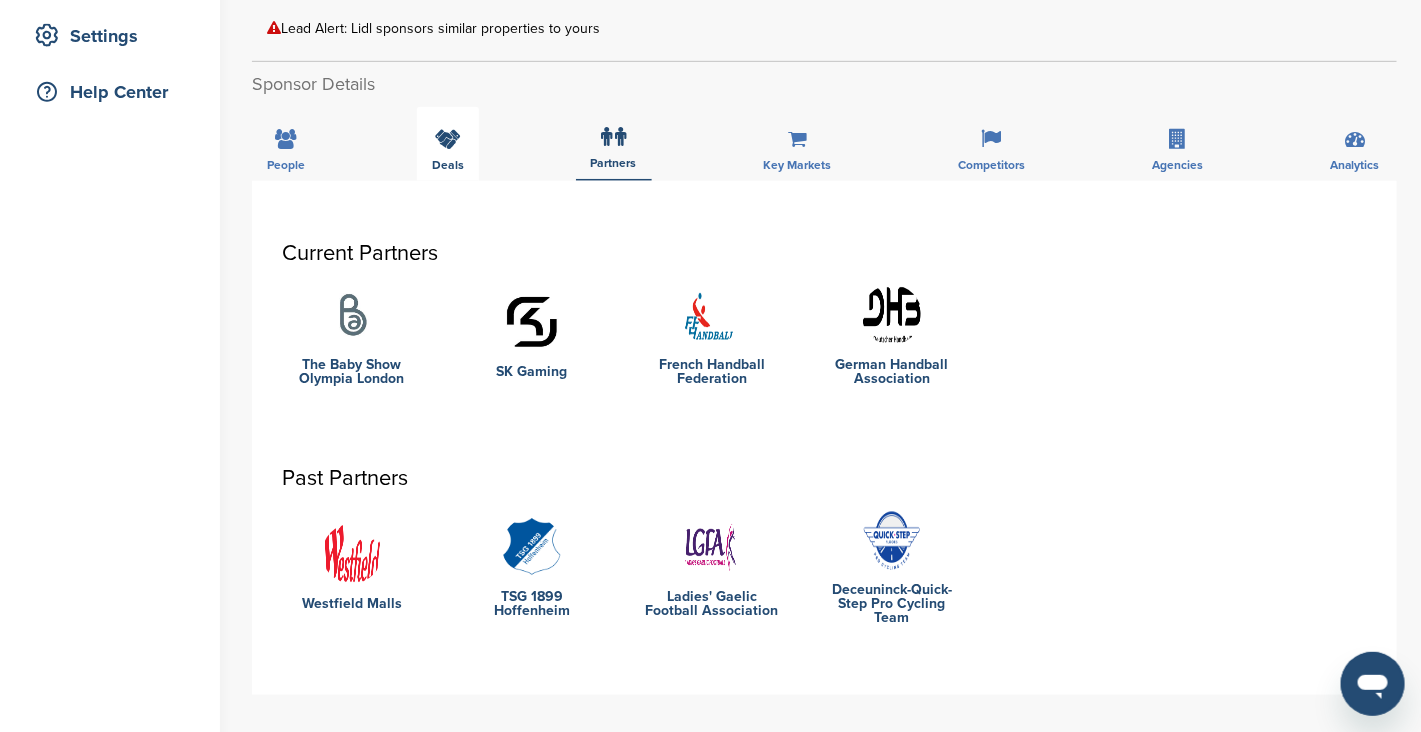 scroll, scrollTop: 399, scrollLeft: 0, axis: vertical 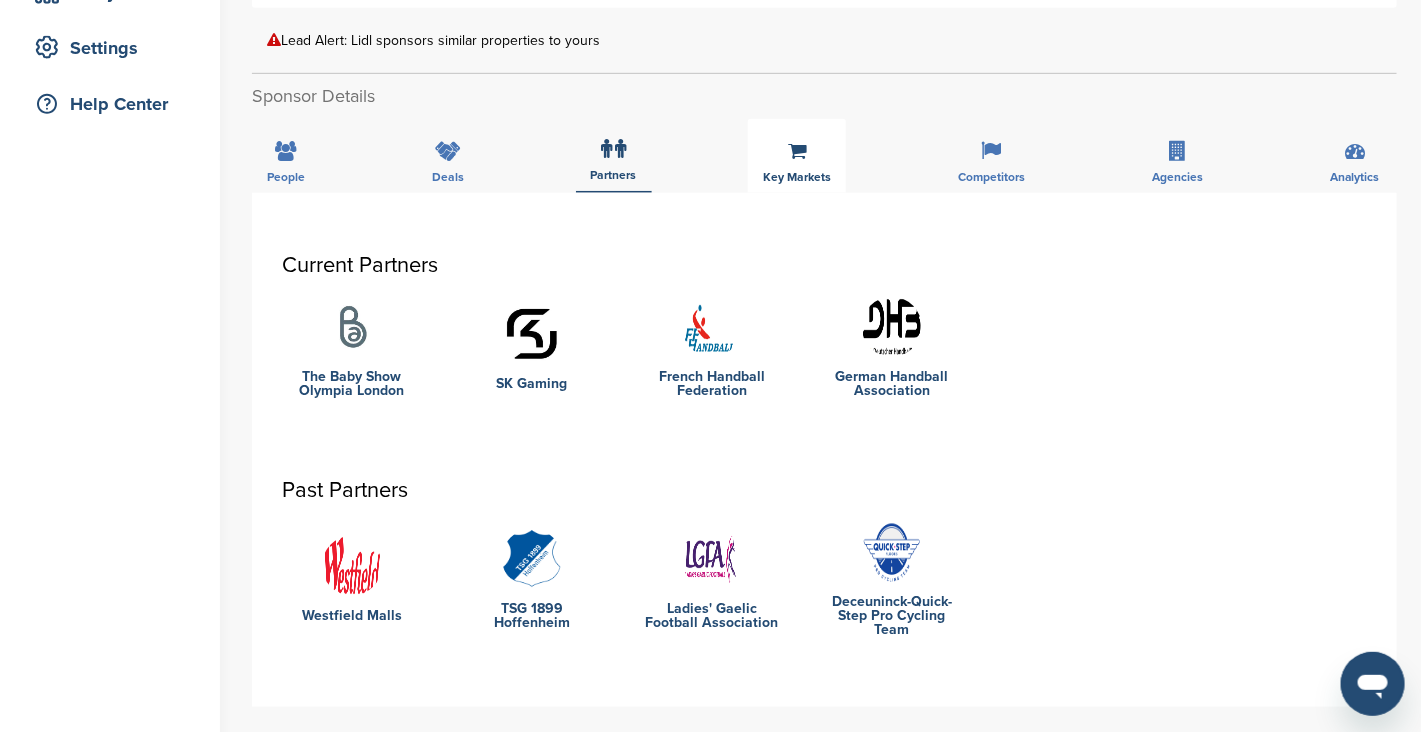 click on "Key Markets" at bounding box center (797, 156) 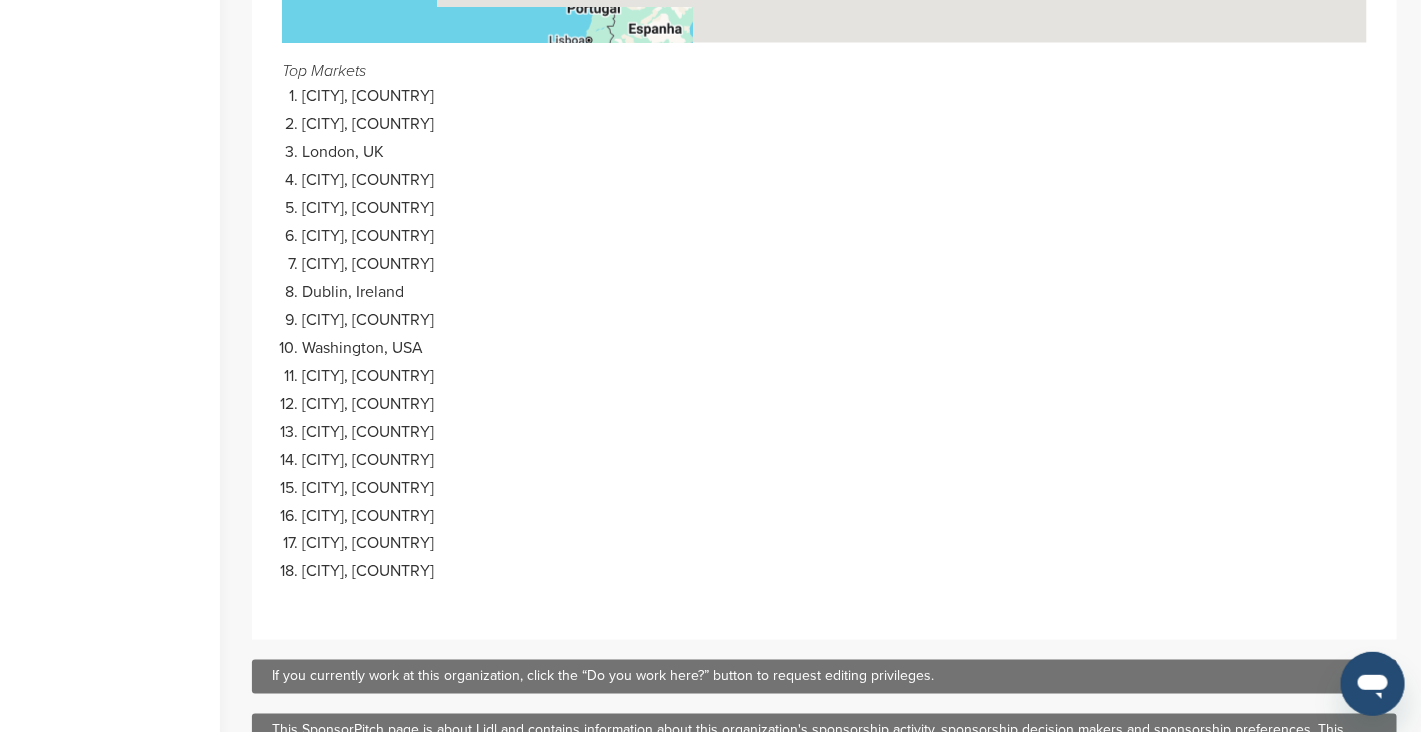scroll, scrollTop: 399, scrollLeft: 0, axis: vertical 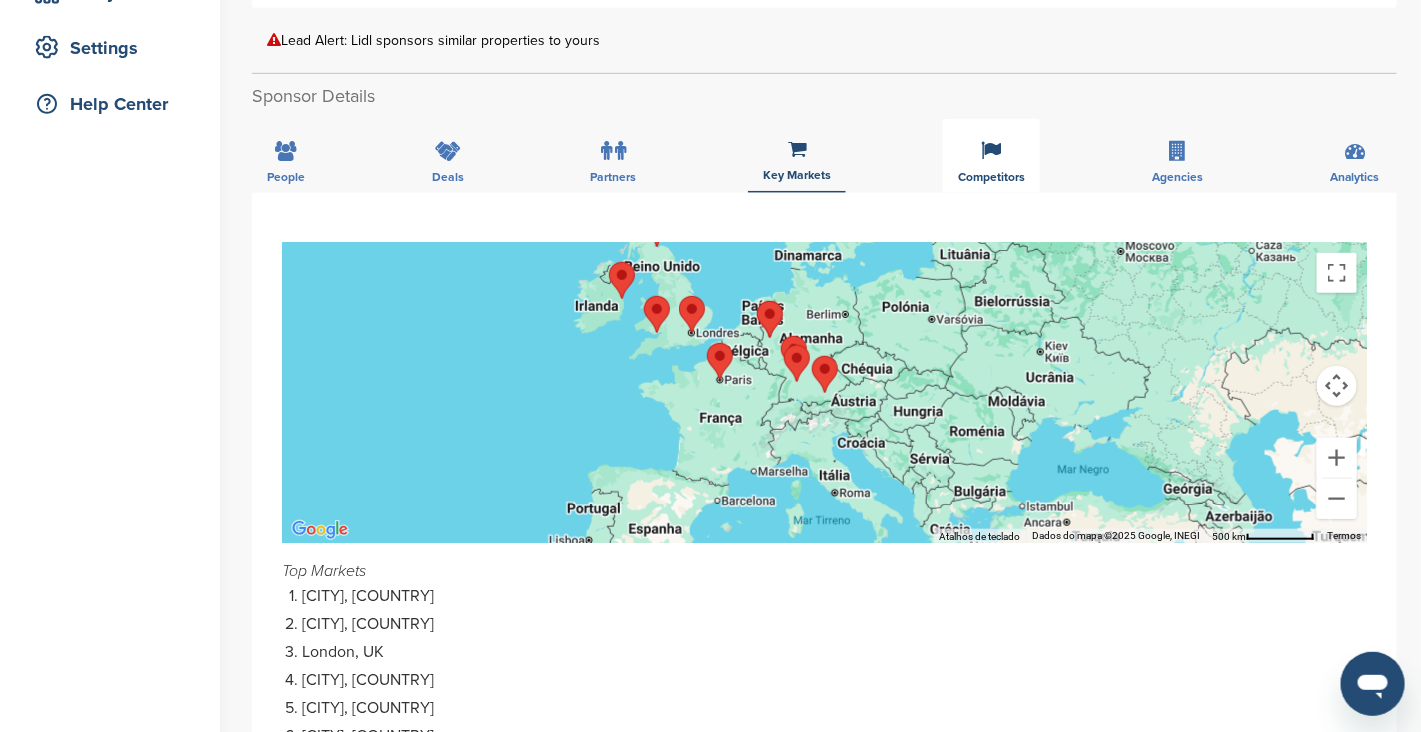 click on "Competitors" at bounding box center (286, 177) 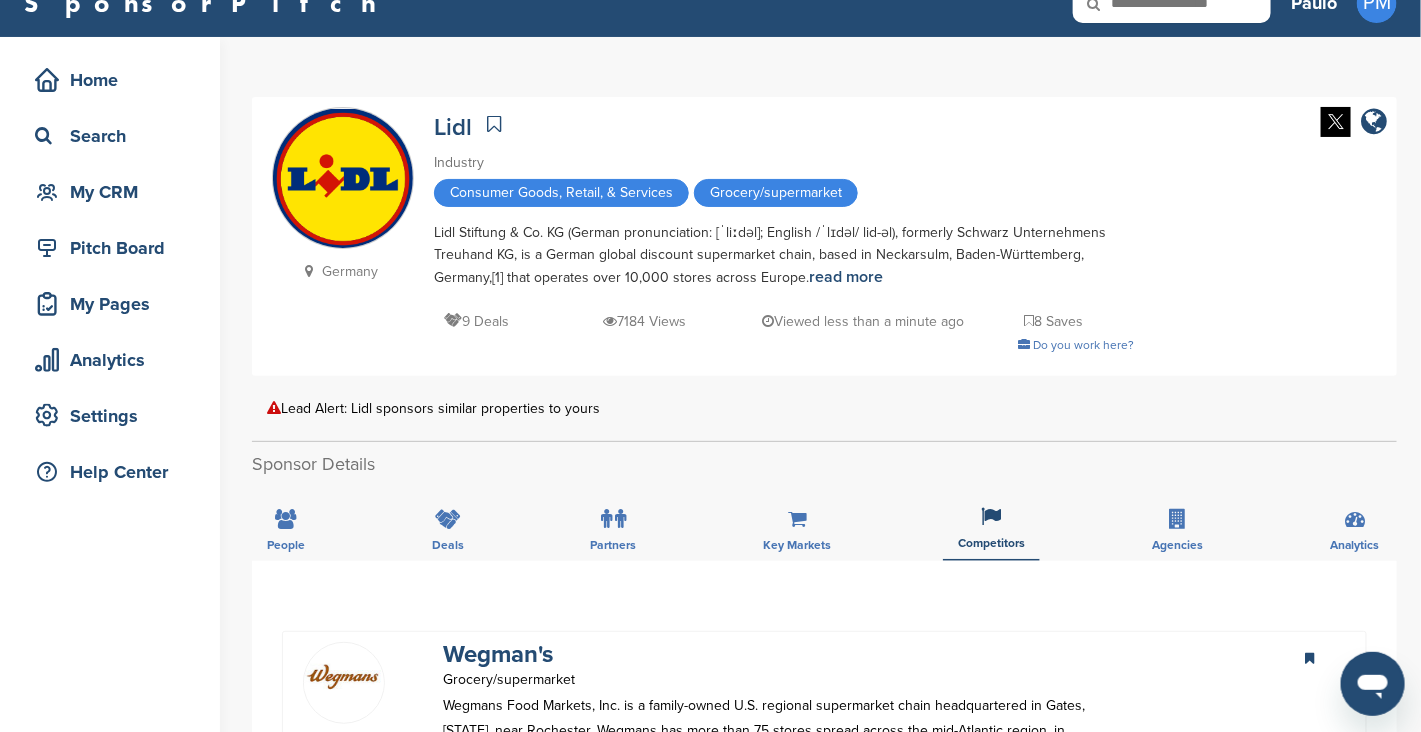 scroll, scrollTop: 0, scrollLeft: 0, axis: both 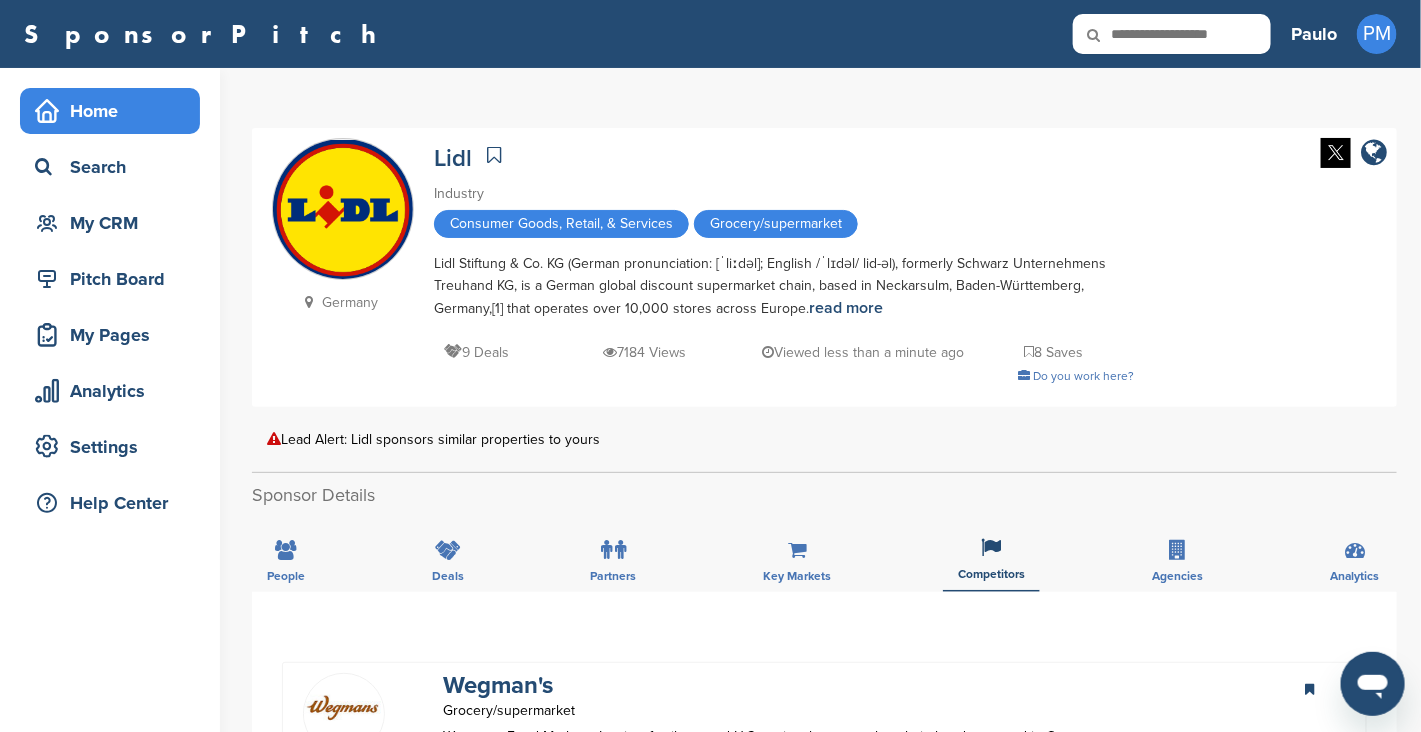 click on "Home" at bounding box center [115, 111] 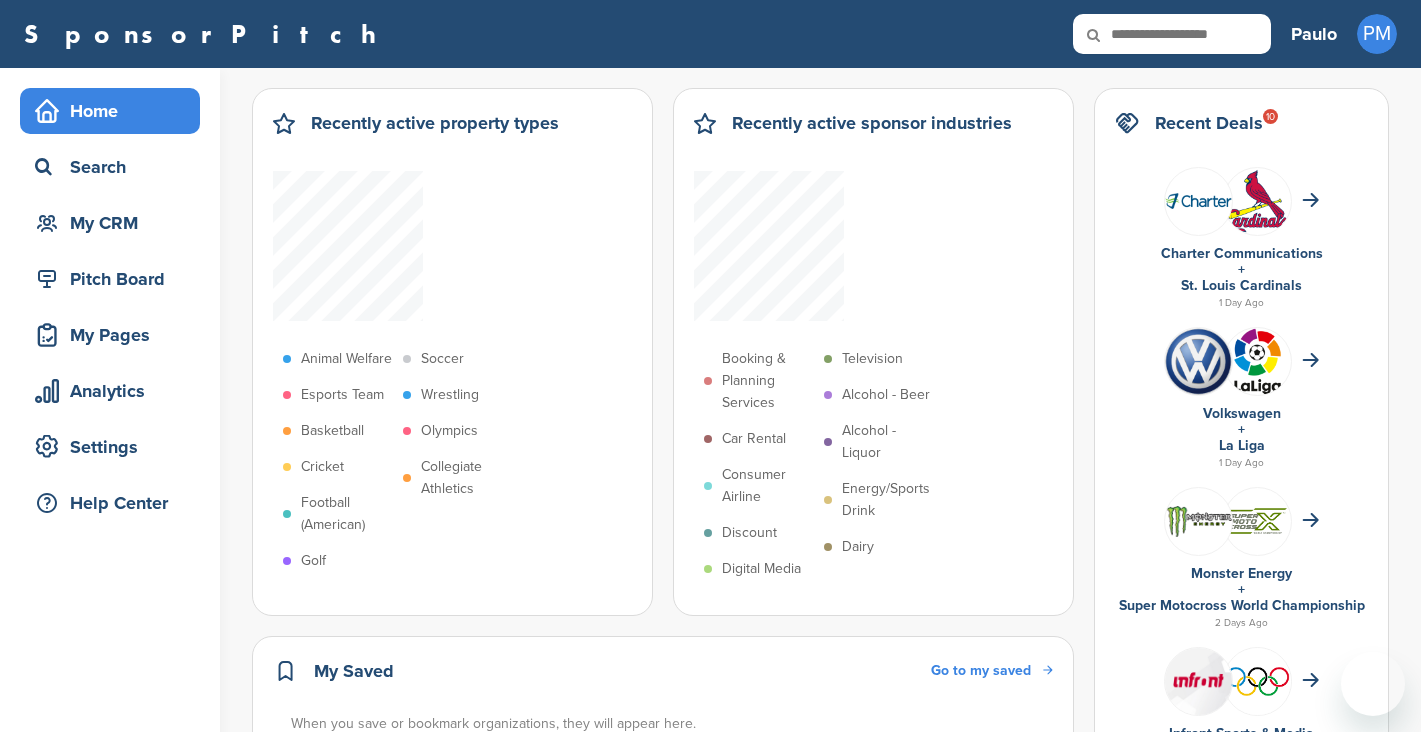 scroll, scrollTop: 0, scrollLeft: 0, axis: both 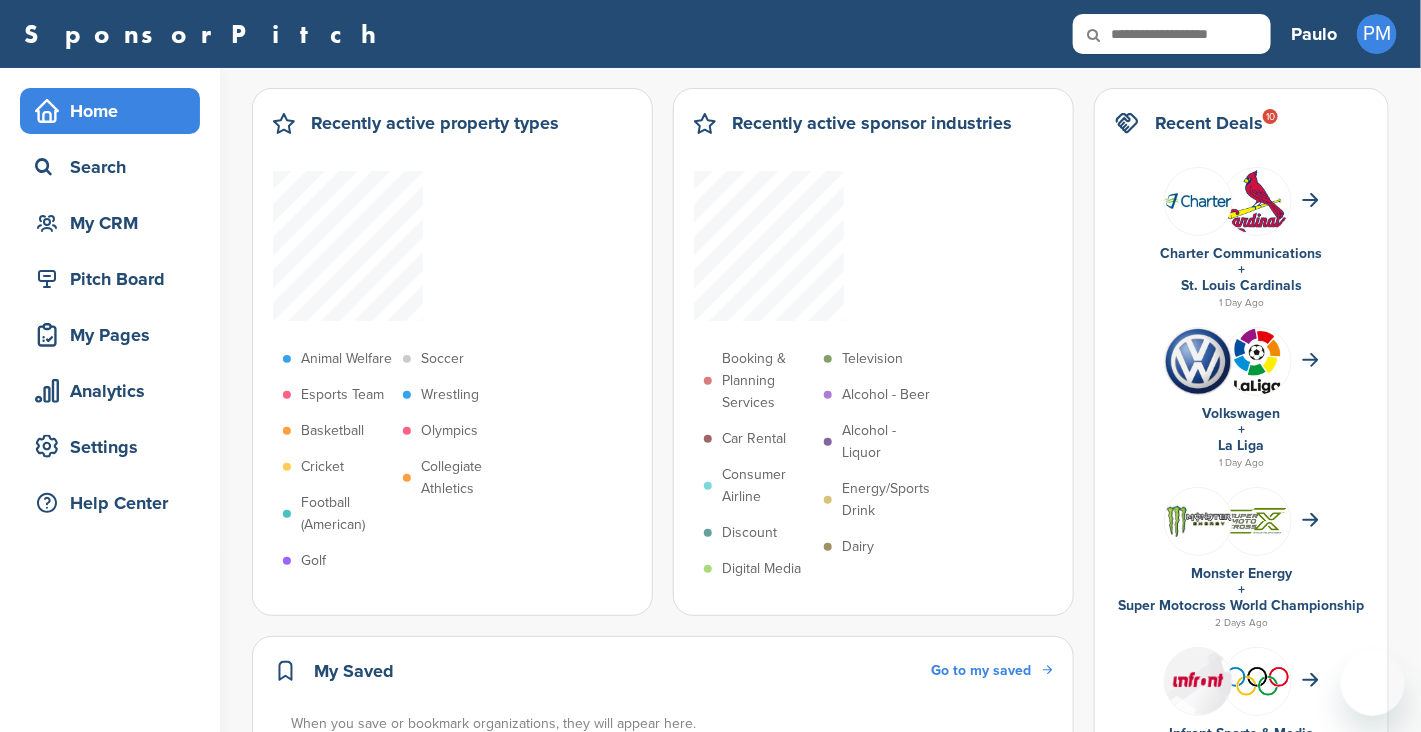 click on "Pitch Board" at bounding box center (115, 279) 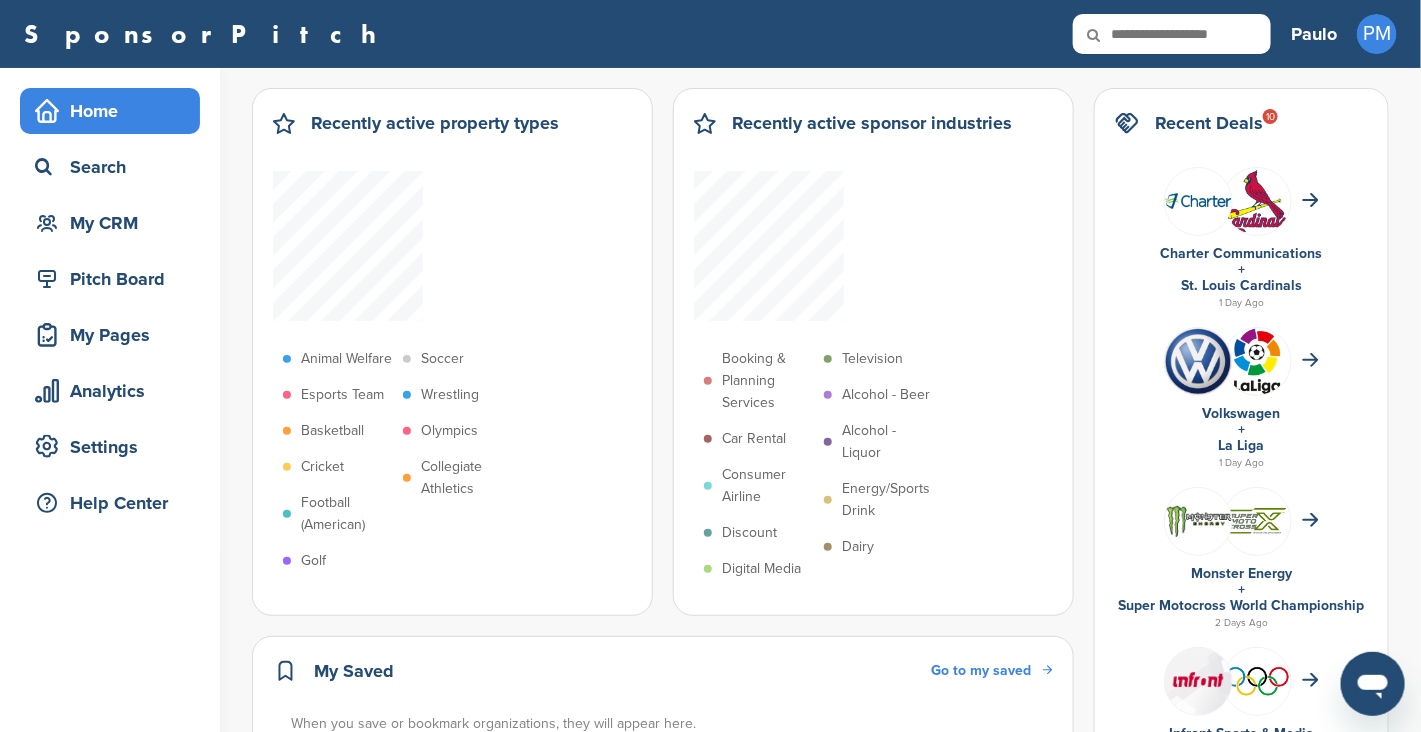 scroll, scrollTop: 0, scrollLeft: 0, axis: both 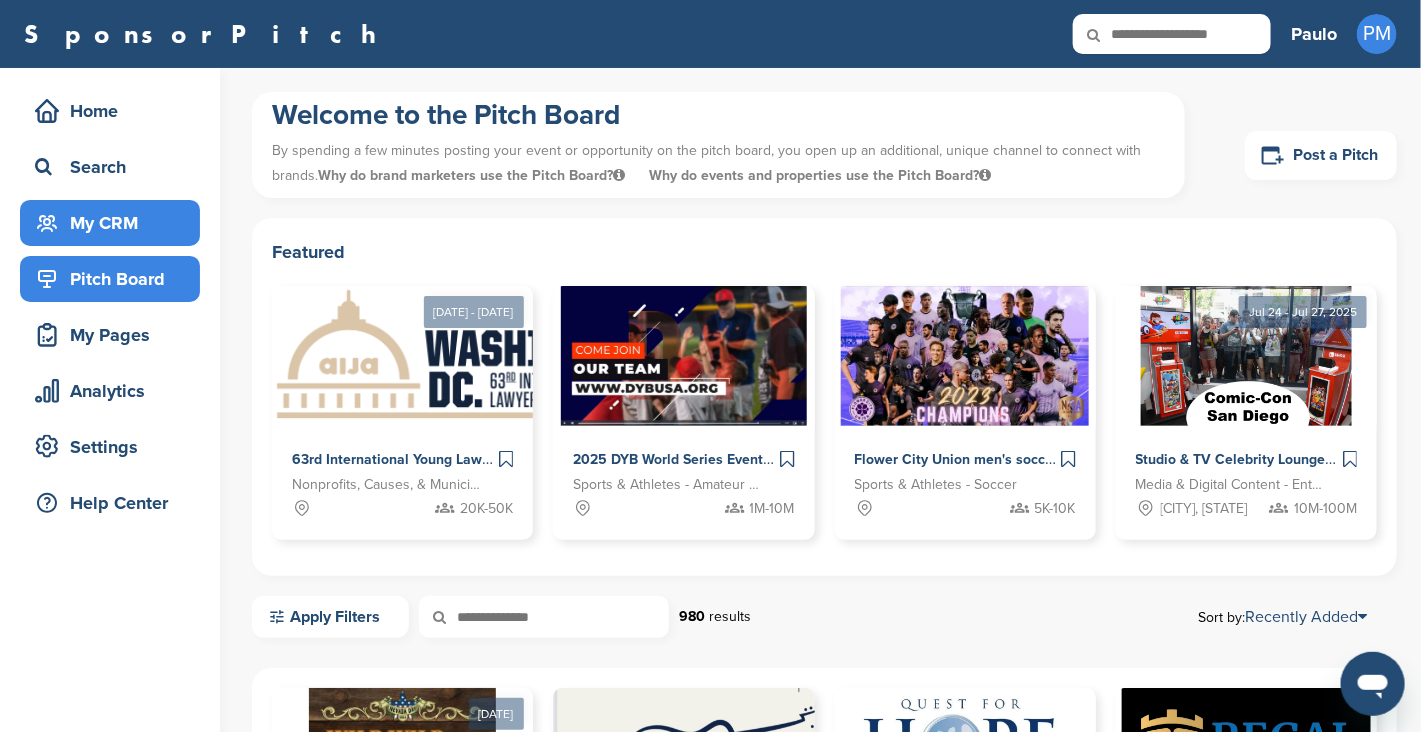 click on "My CRM" at bounding box center [115, 223] 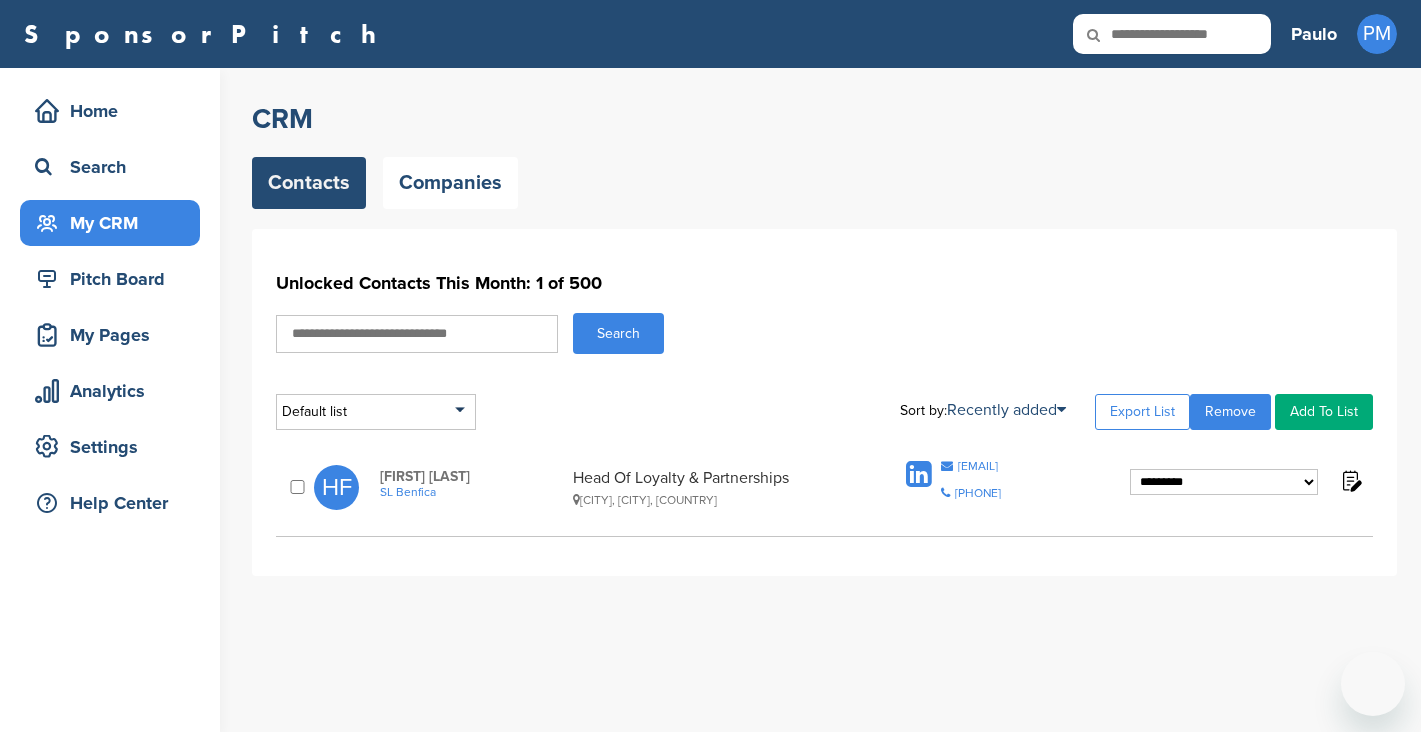scroll, scrollTop: 0, scrollLeft: 0, axis: both 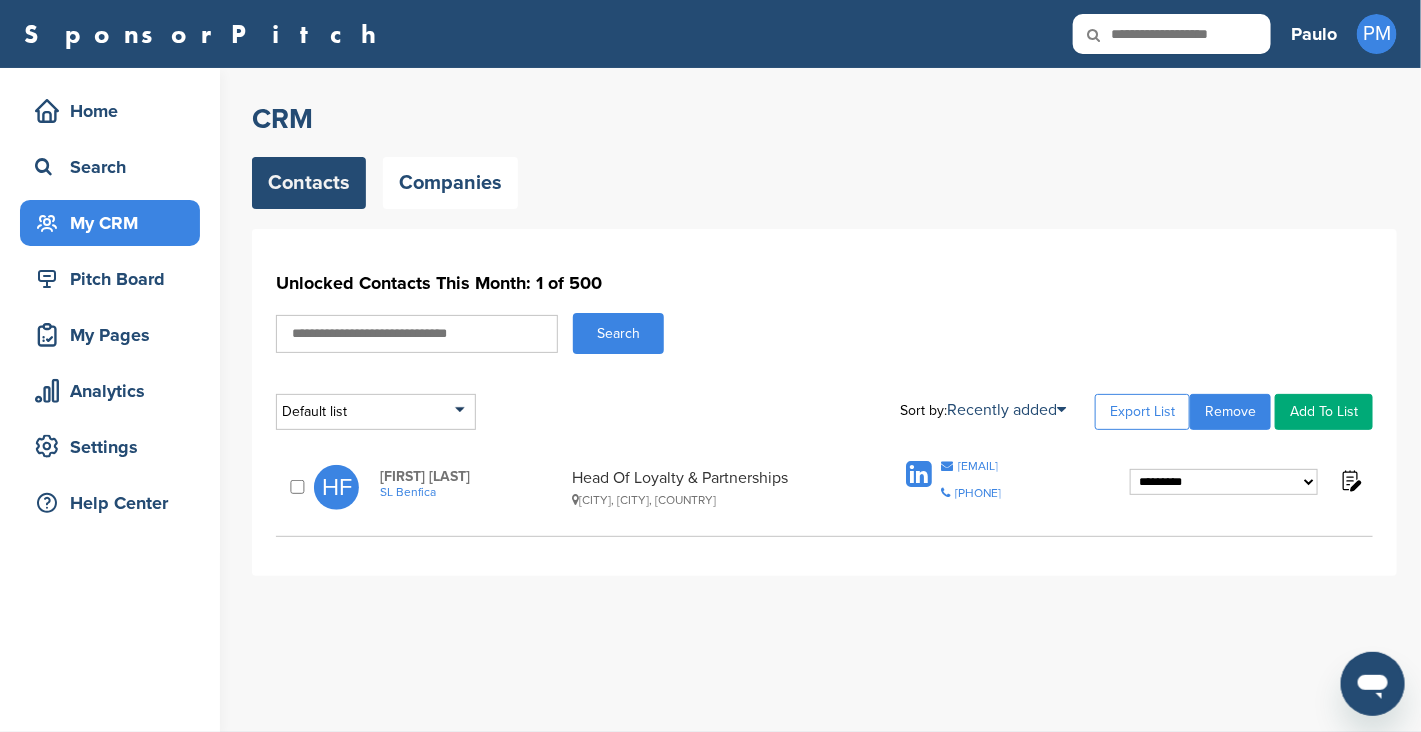 click on "Search" at bounding box center [115, 167] 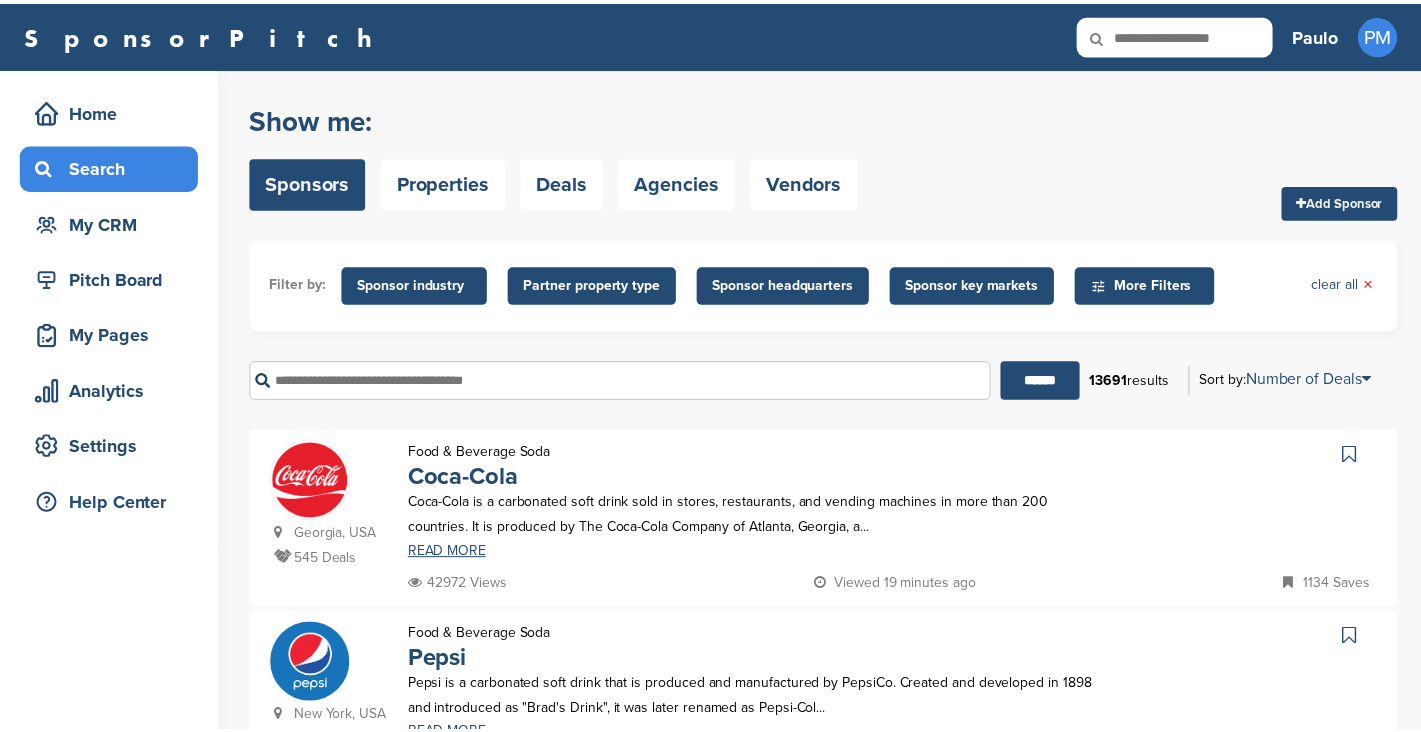 scroll, scrollTop: 0, scrollLeft: 0, axis: both 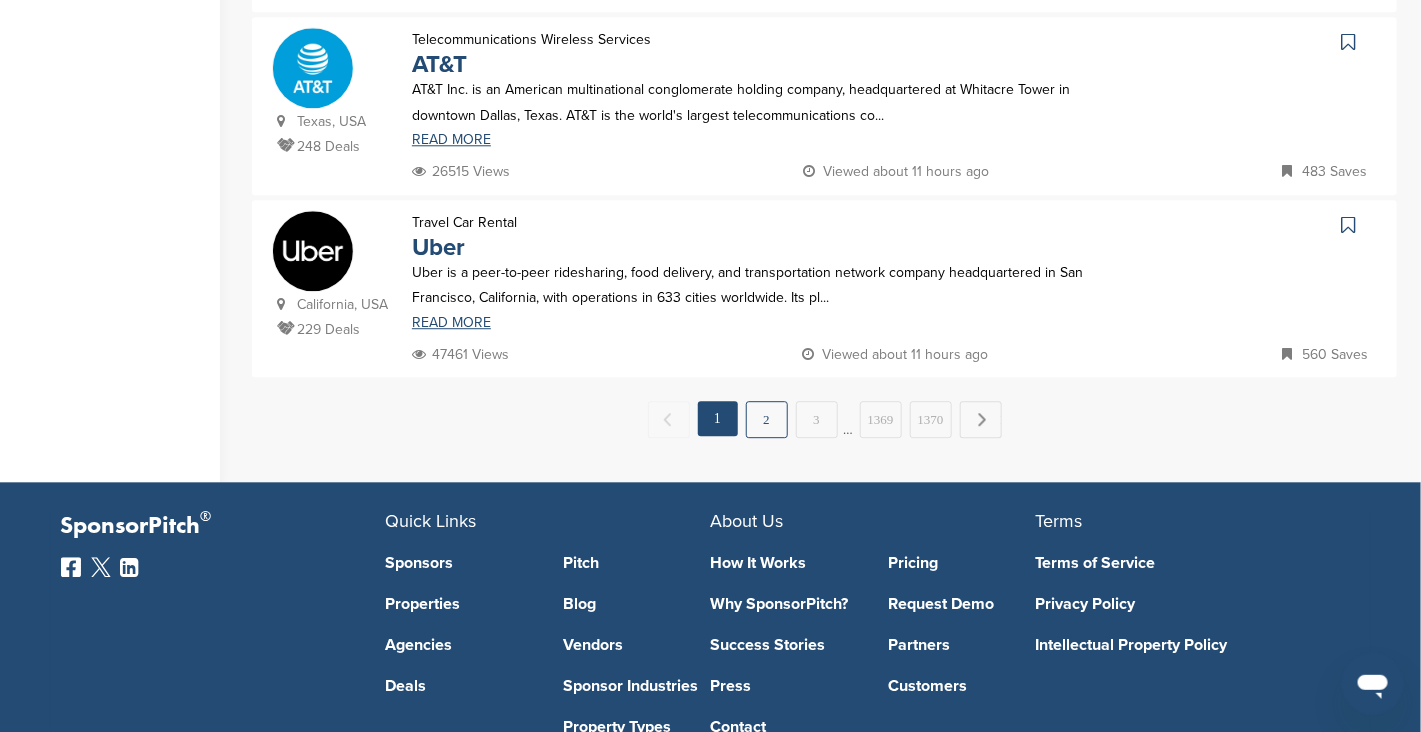 click on "2" at bounding box center (767, 419) 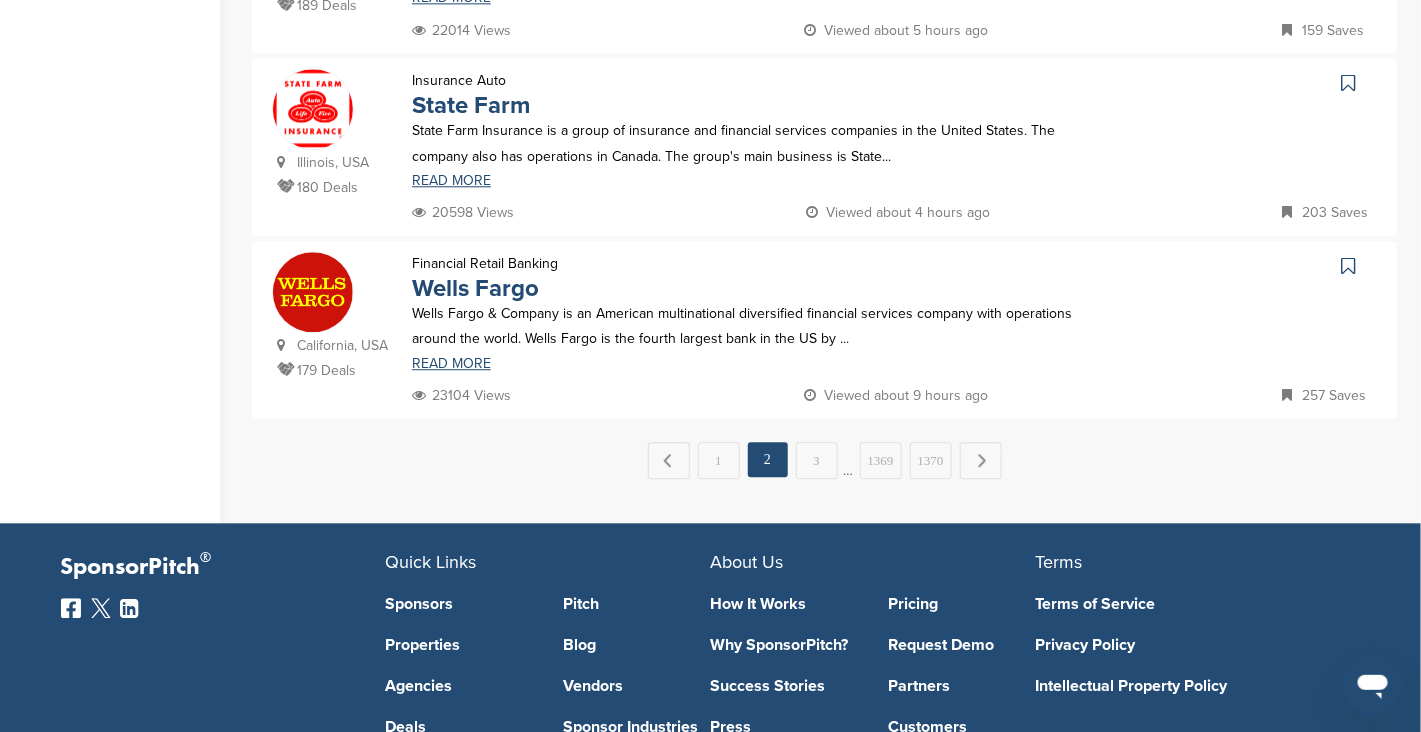 scroll, scrollTop: 1899, scrollLeft: 0, axis: vertical 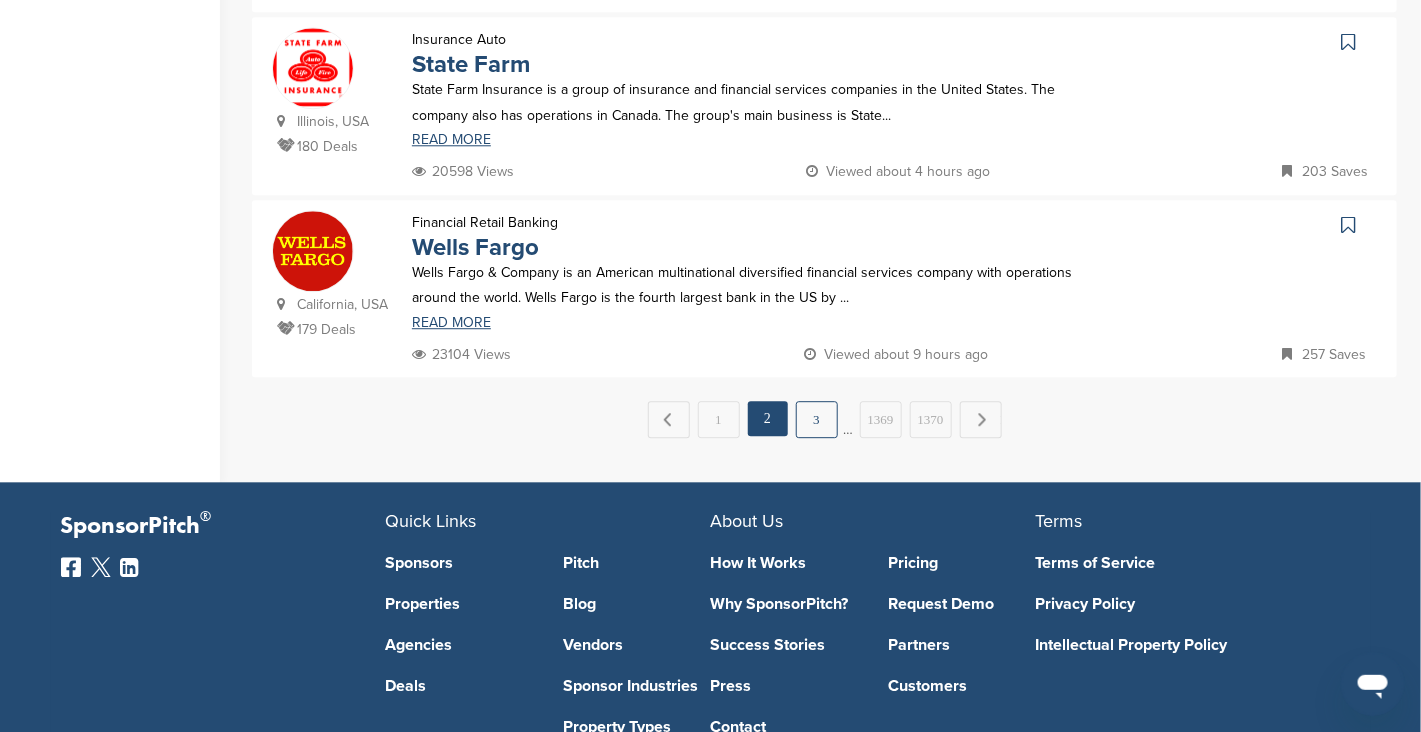 click on "3" at bounding box center [817, 419] 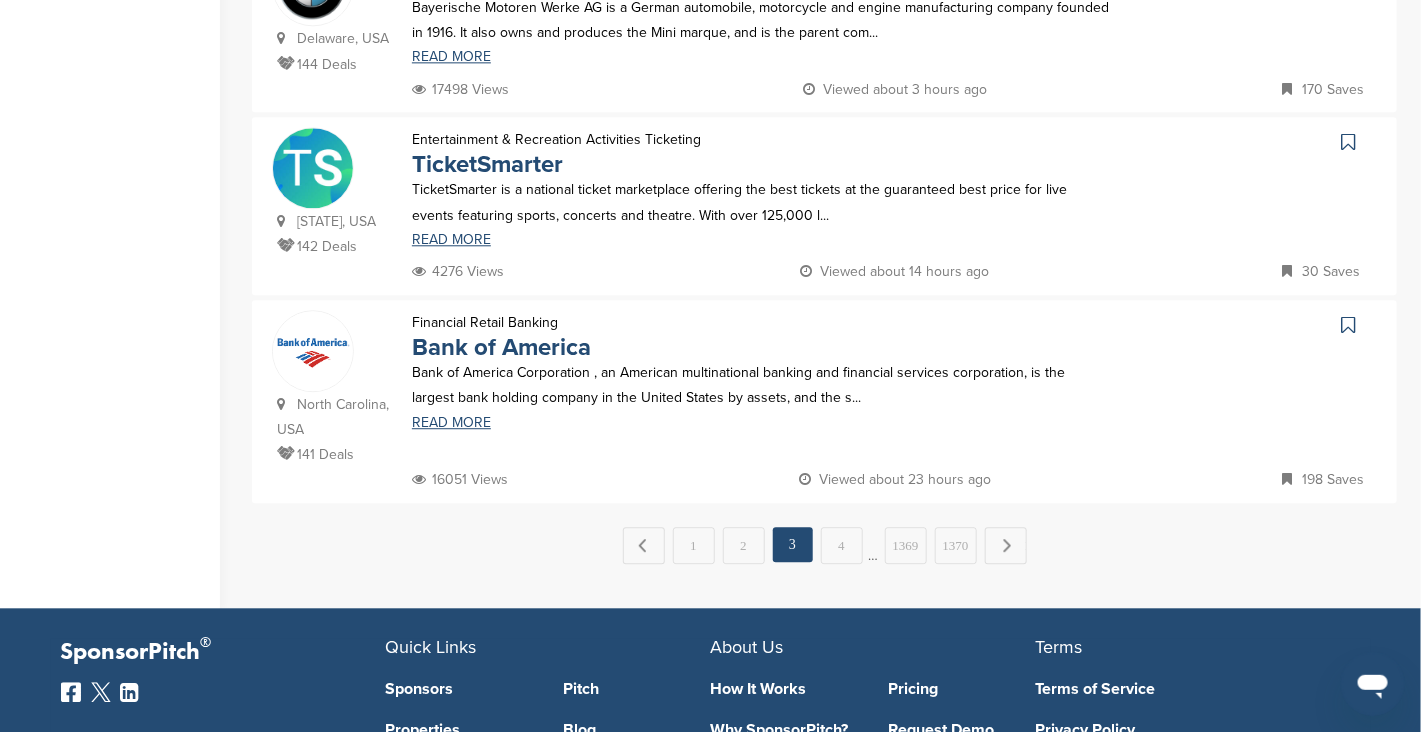 scroll, scrollTop: 1999, scrollLeft: 0, axis: vertical 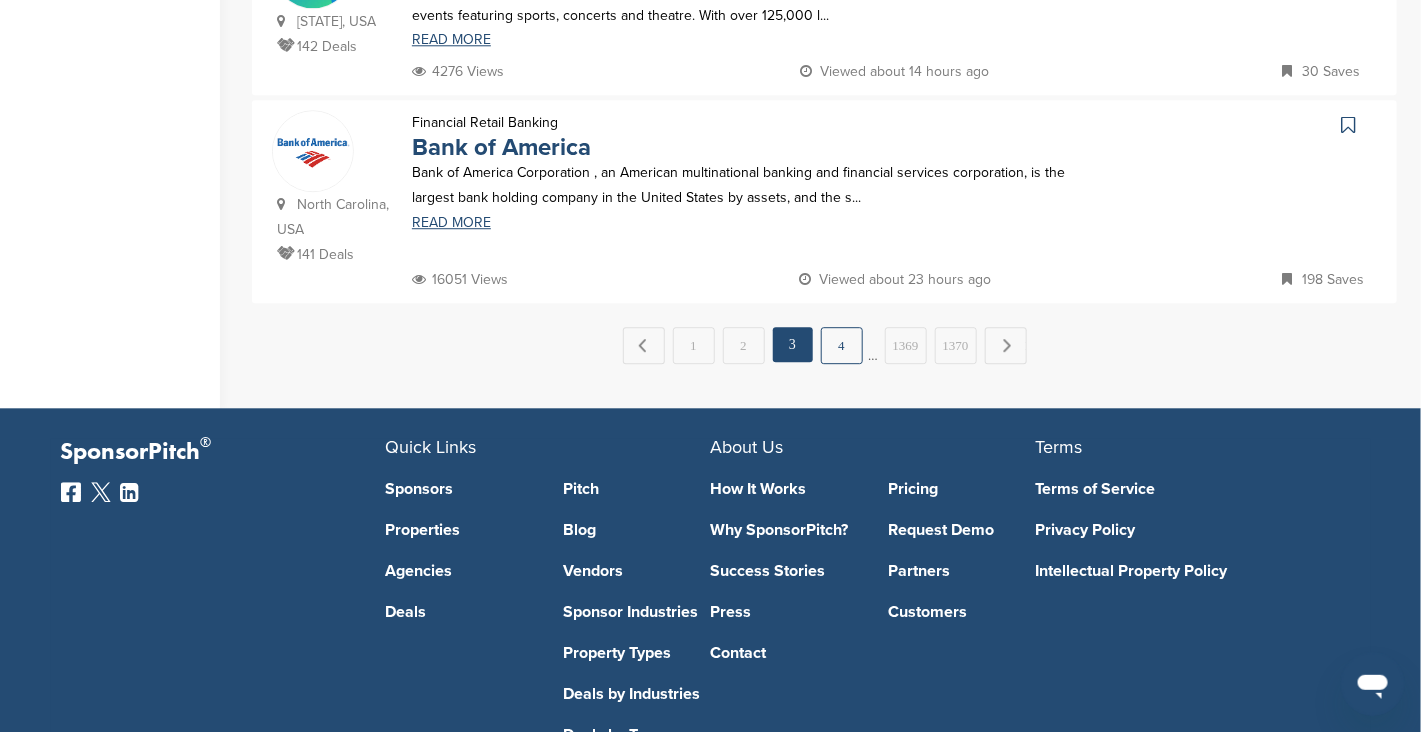 click on "4" at bounding box center (842, 345) 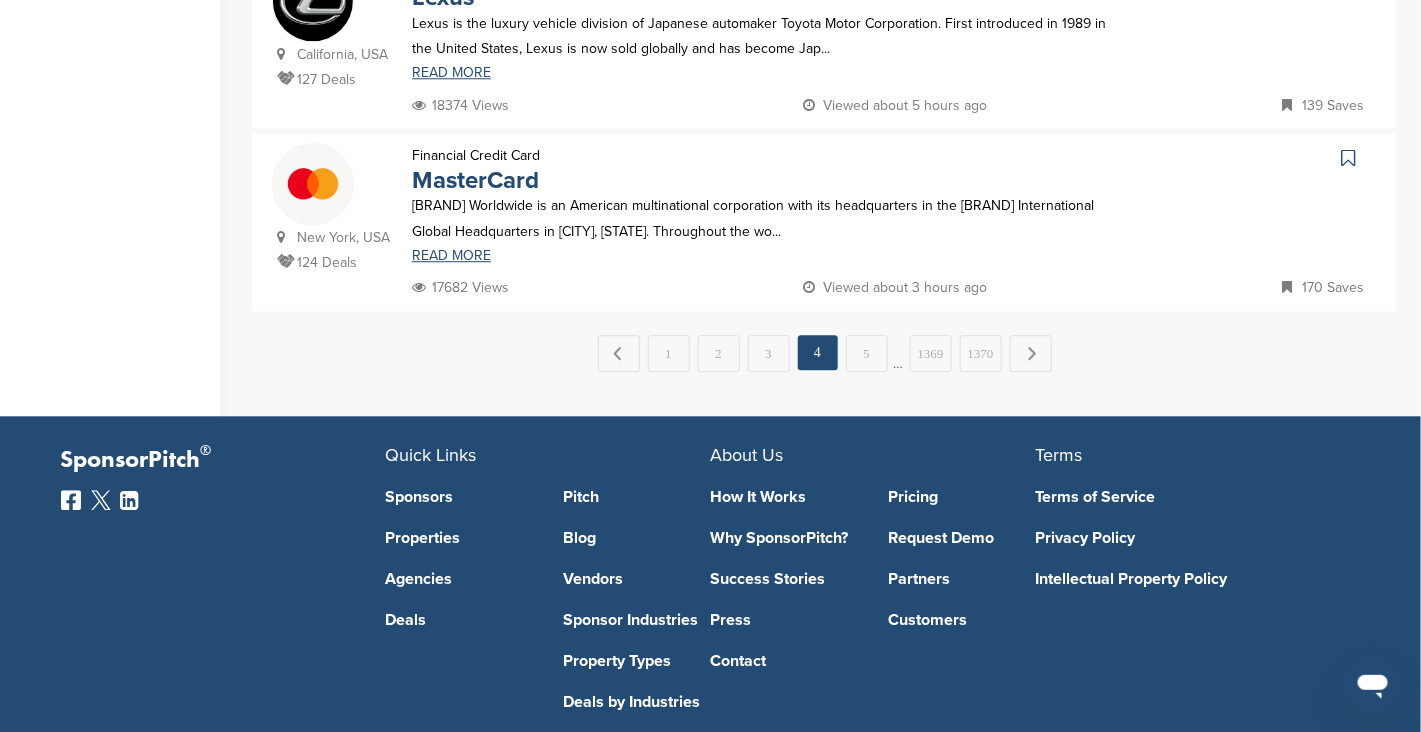 scroll, scrollTop: 1999, scrollLeft: 0, axis: vertical 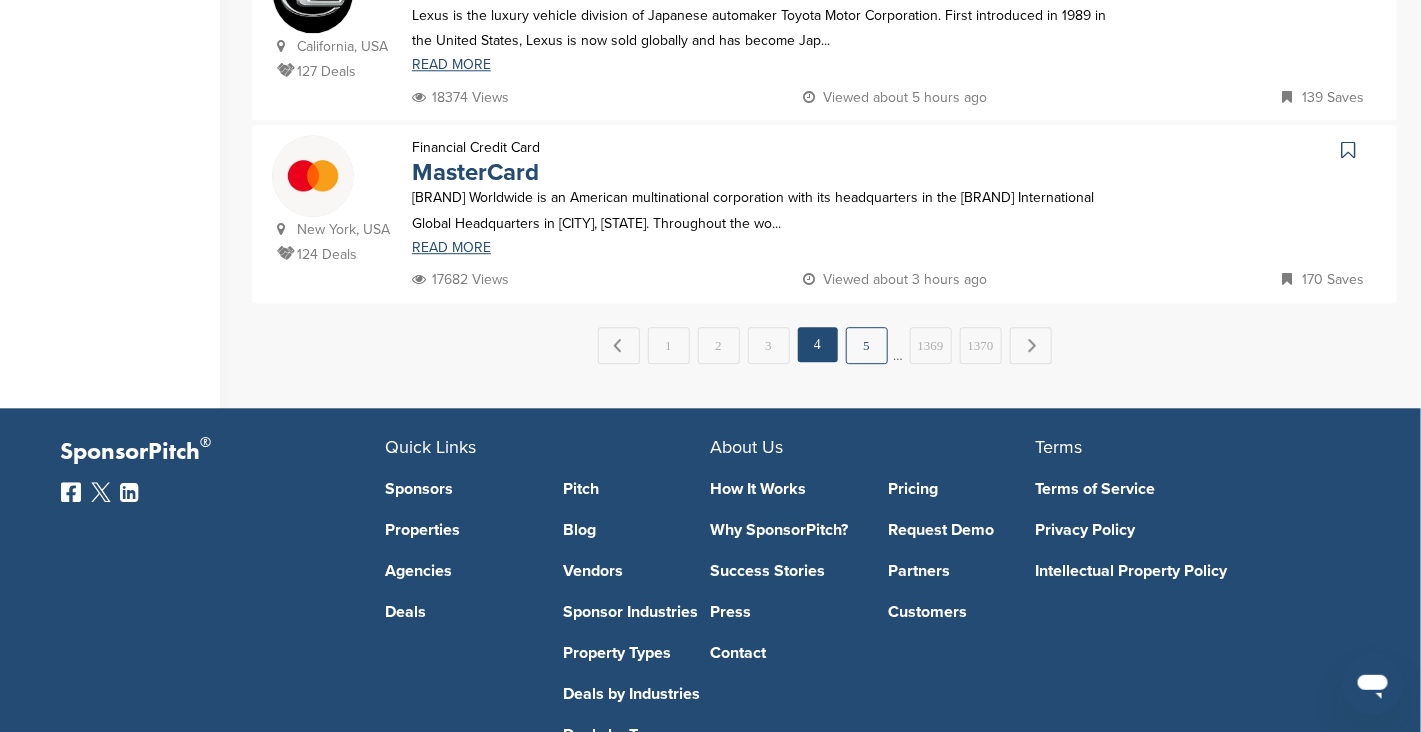 click on "5" at bounding box center [867, 345] 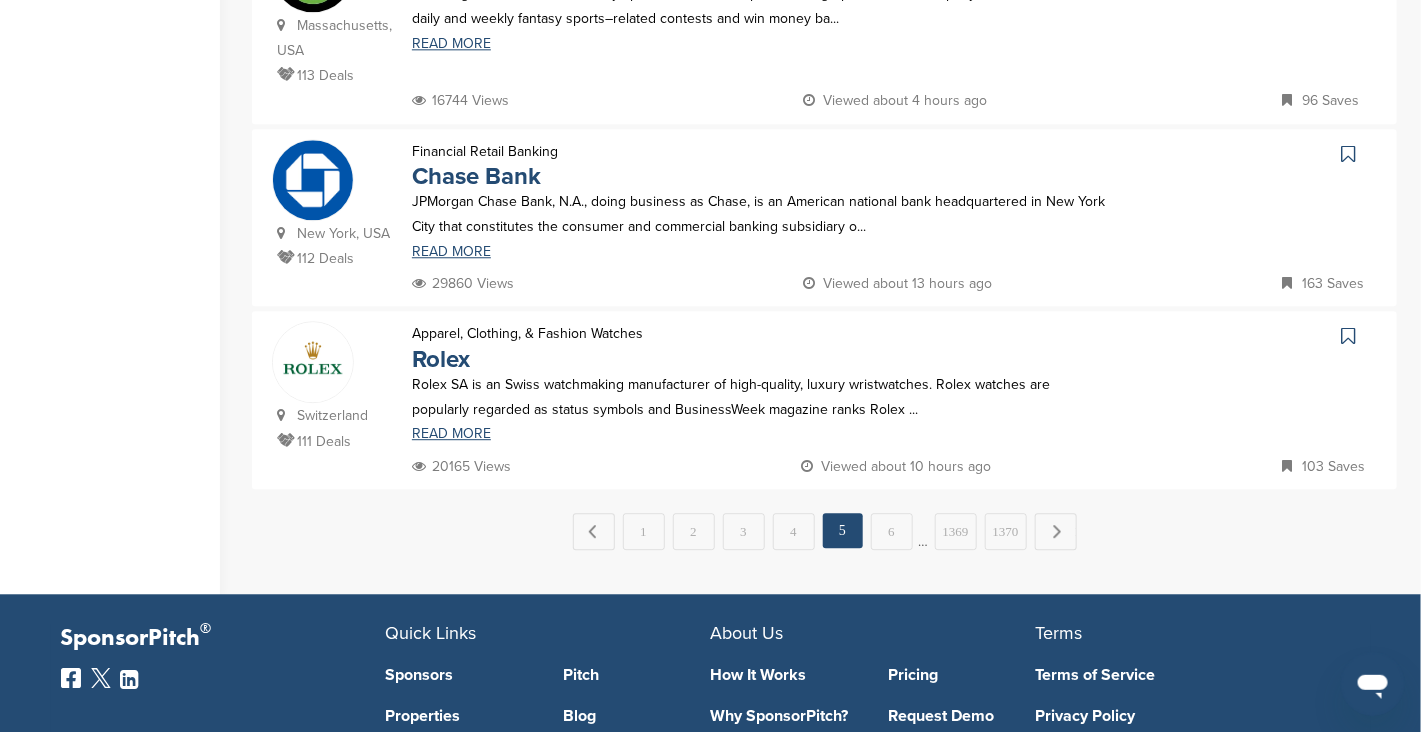 scroll, scrollTop: 2100, scrollLeft: 0, axis: vertical 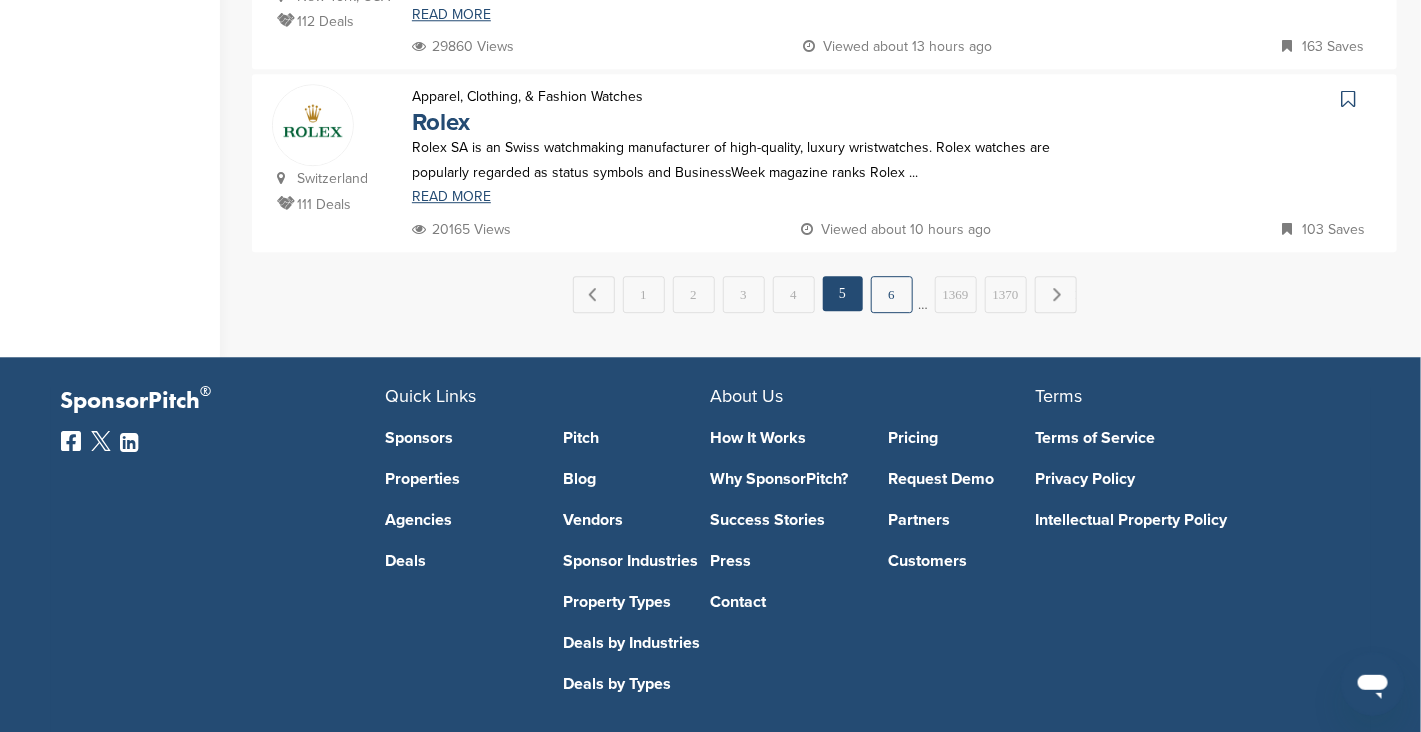 click on "6" at bounding box center (892, 294) 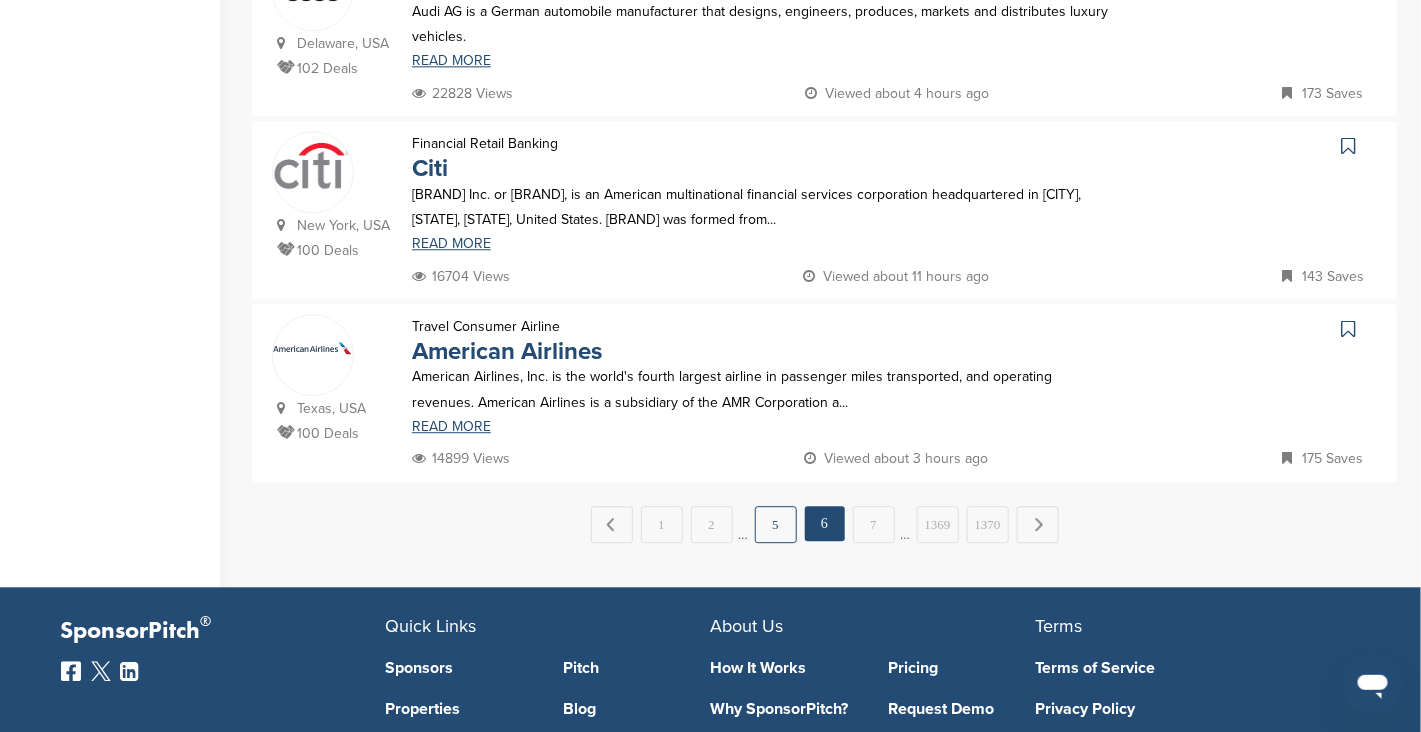 scroll, scrollTop: 1999, scrollLeft: 0, axis: vertical 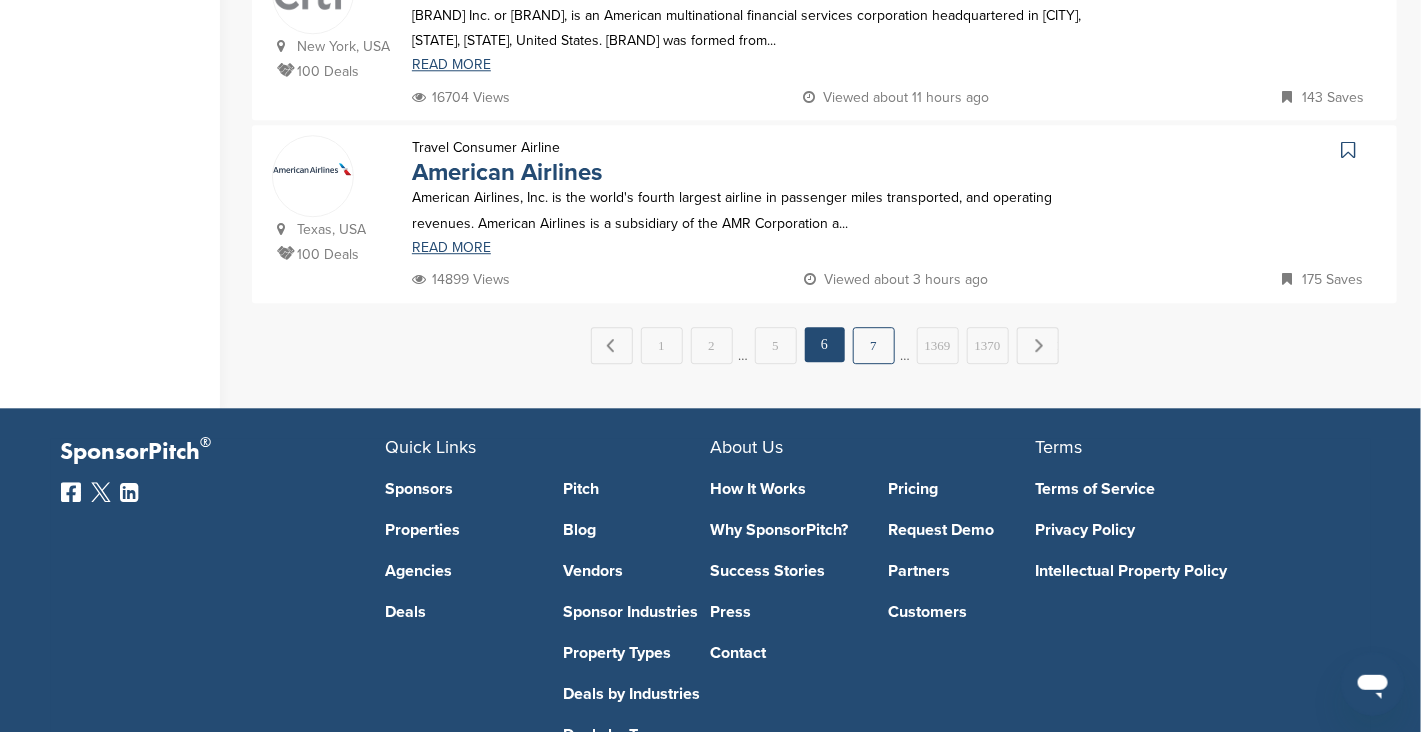 click on "7" at bounding box center [874, 345] 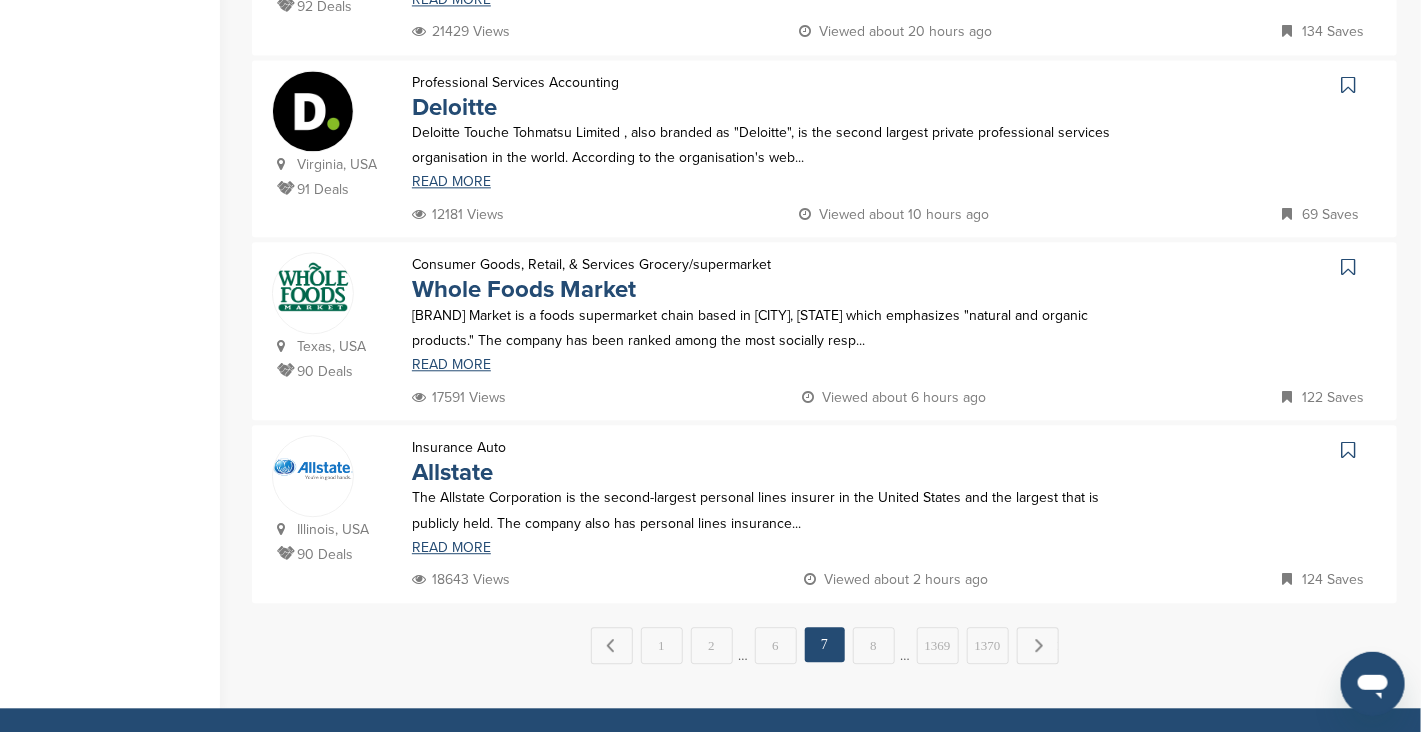scroll, scrollTop: 1899, scrollLeft: 0, axis: vertical 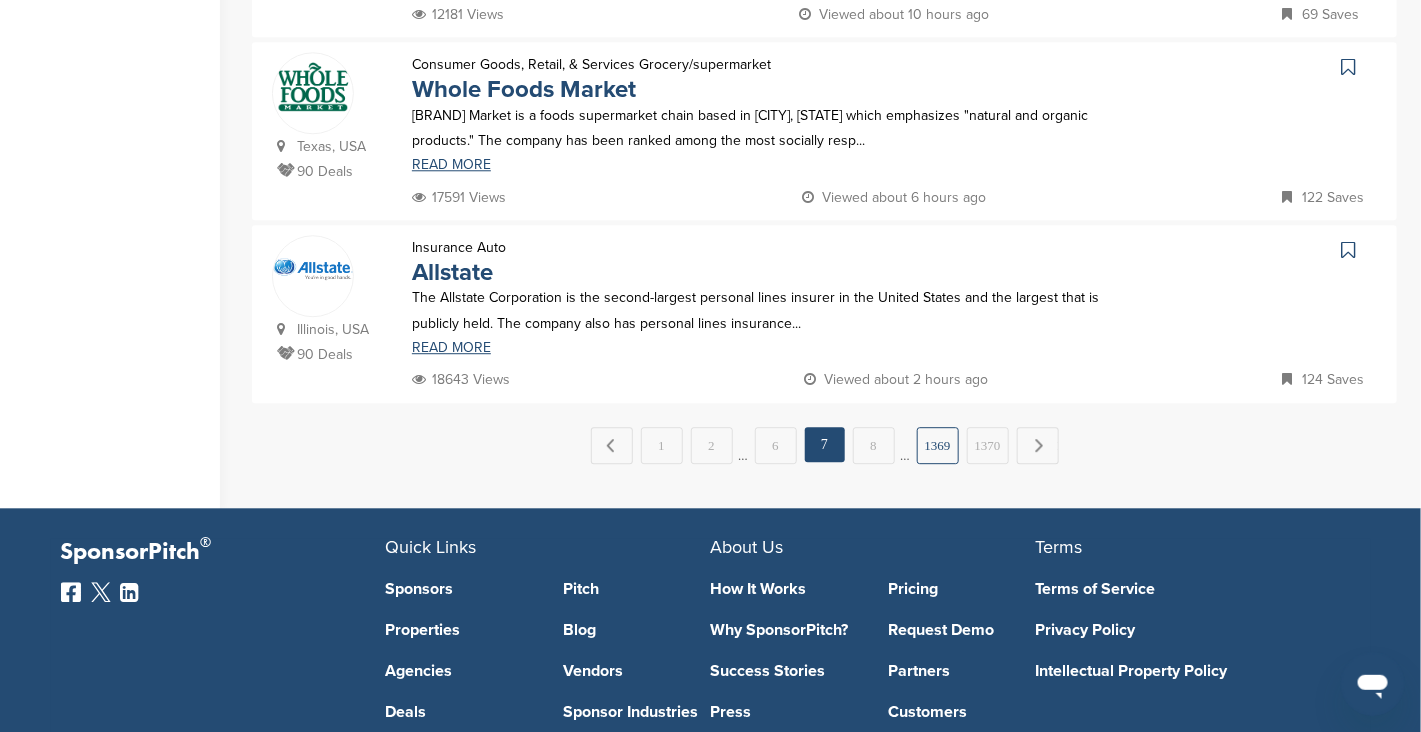 click on "1369" at bounding box center [938, 445] 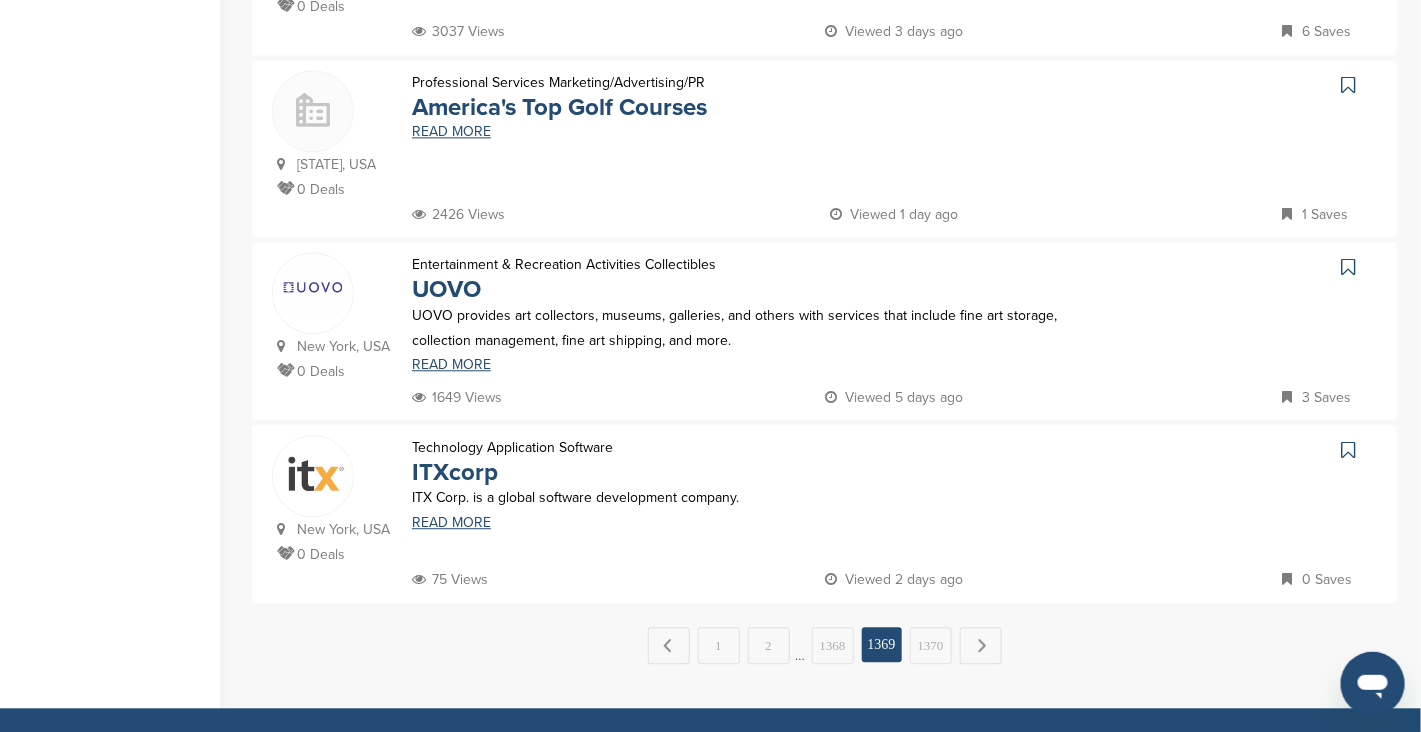 scroll, scrollTop: 2100, scrollLeft: 0, axis: vertical 